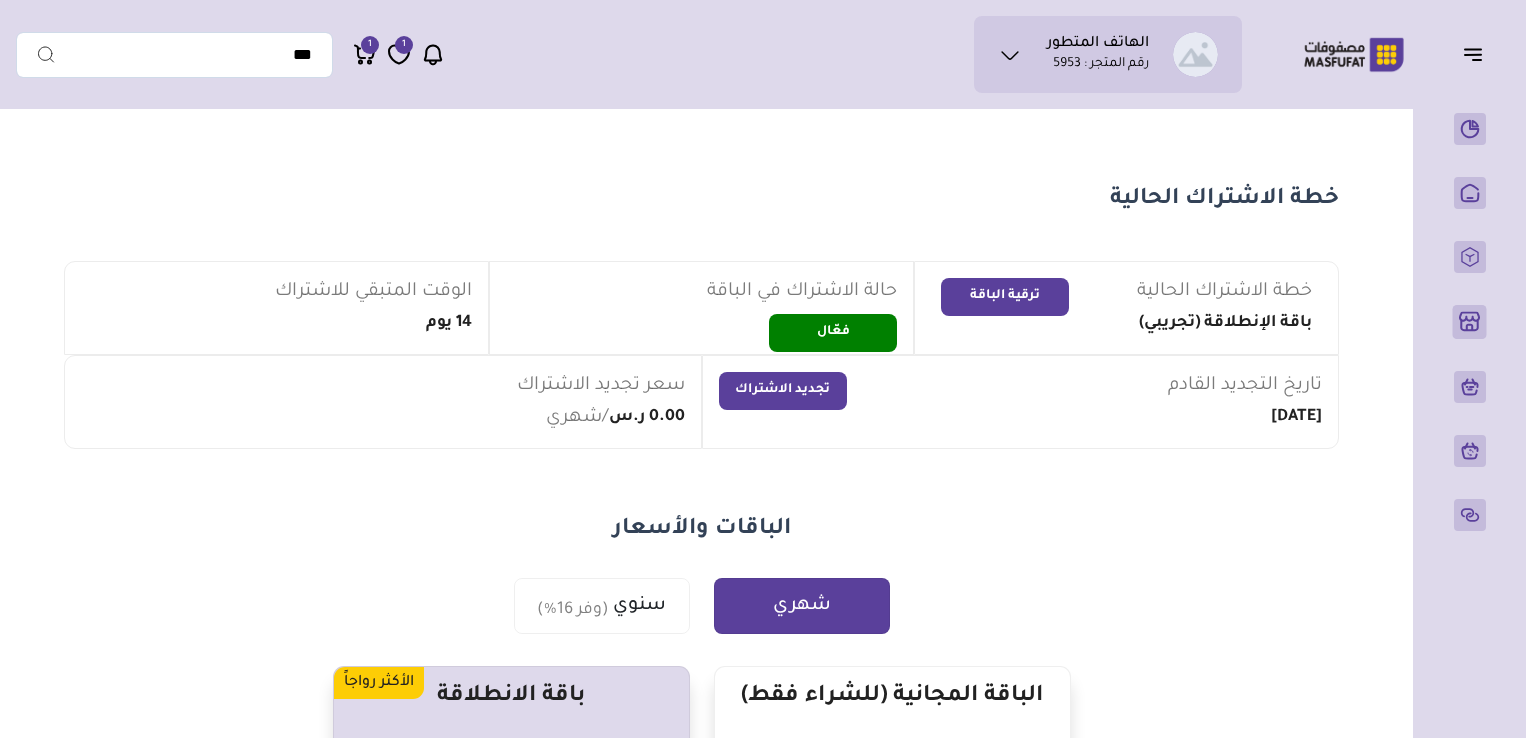 scroll, scrollTop: 0, scrollLeft: 0, axis: both 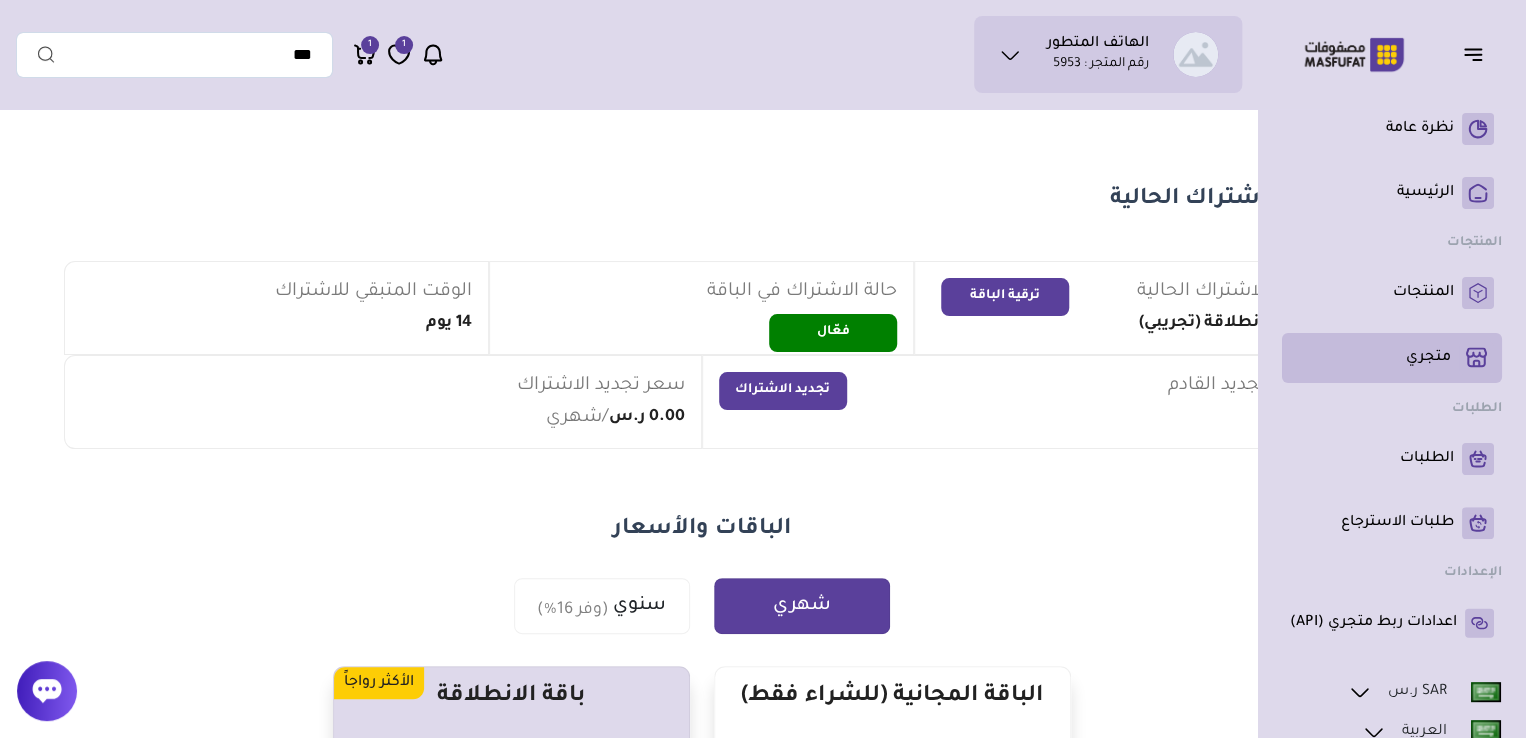 click on "متجري  ( 0 )" at bounding box center (1428, 358) 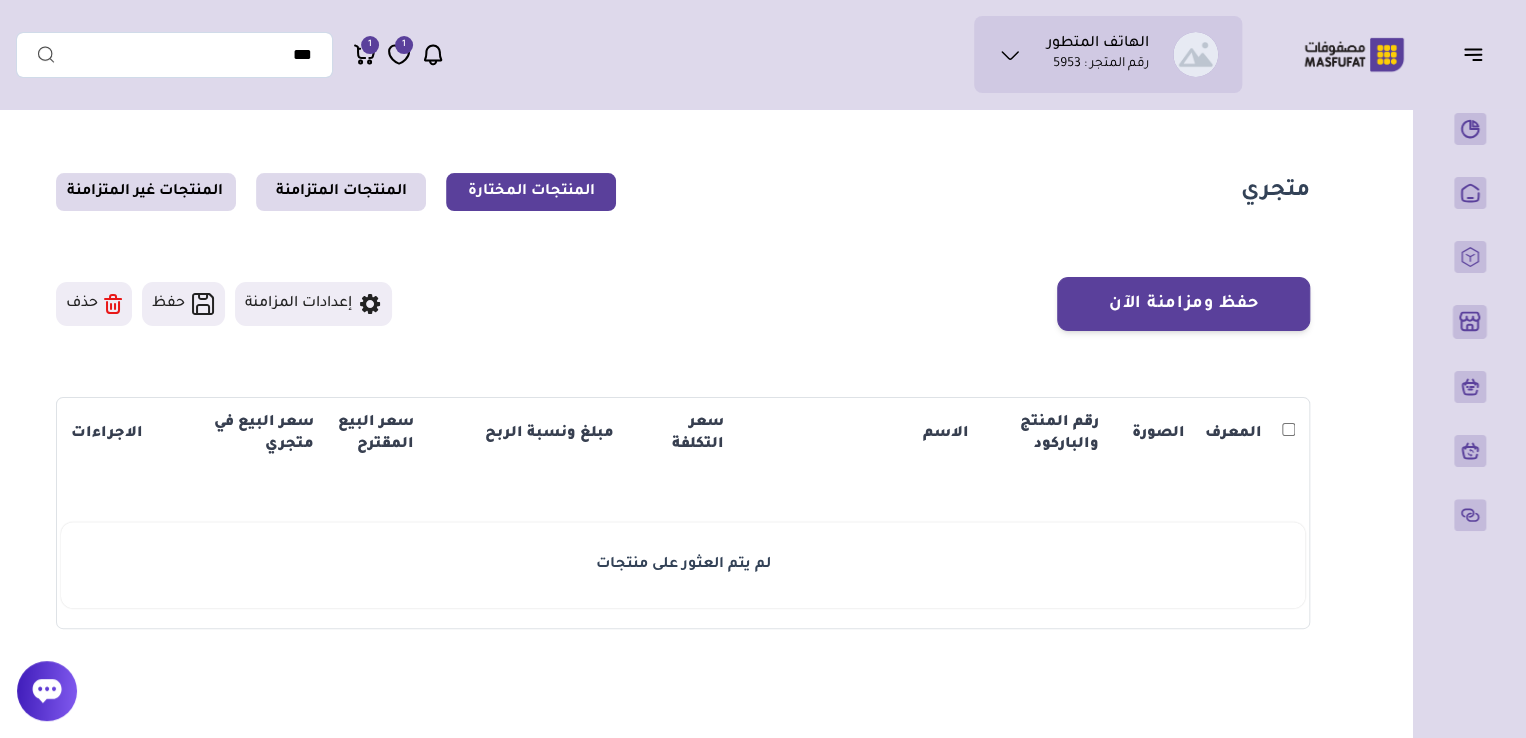 scroll, scrollTop: 0, scrollLeft: 0, axis: both 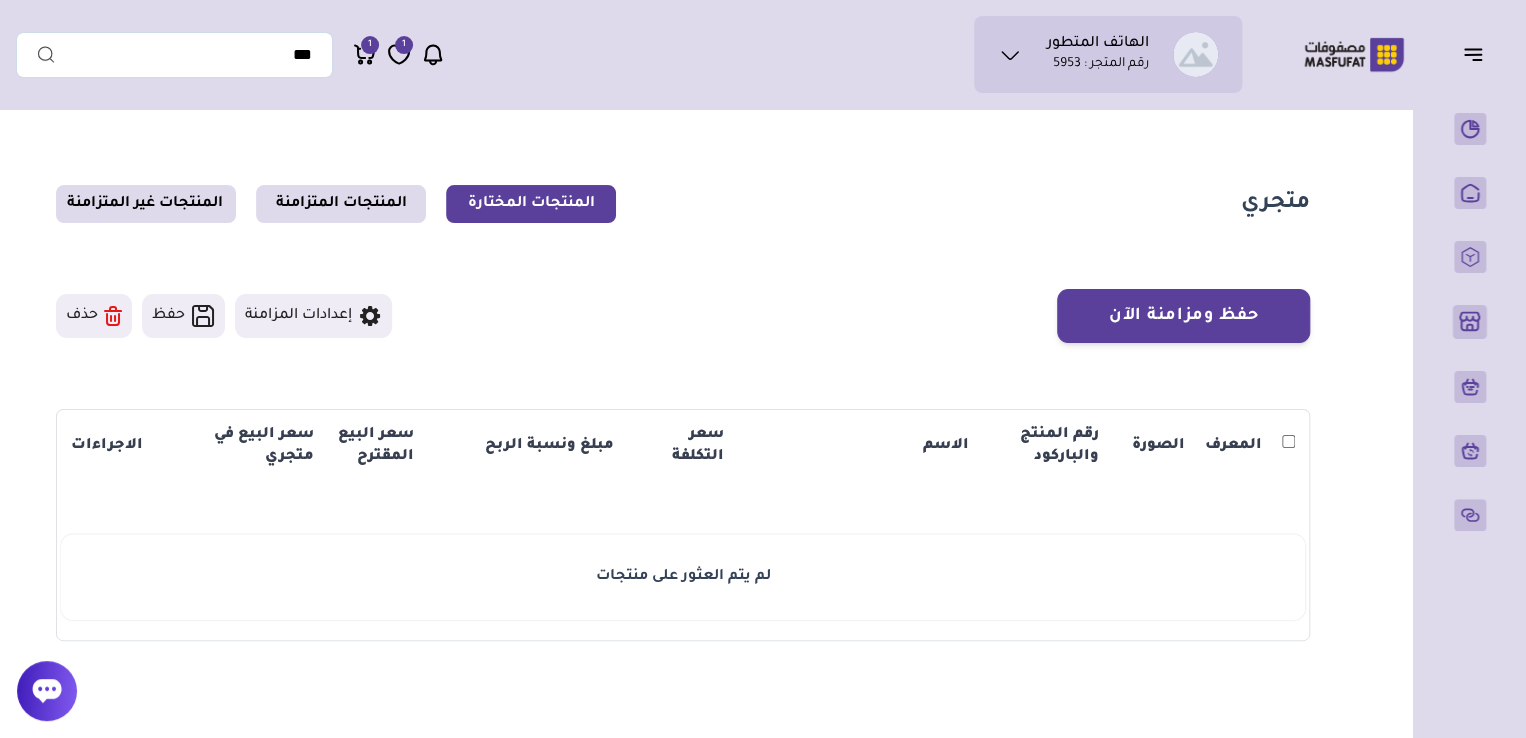 click on "الهاتف المتطور
رقم المتجر : 5953
محفظتي *" at bounding box center (763, 597) 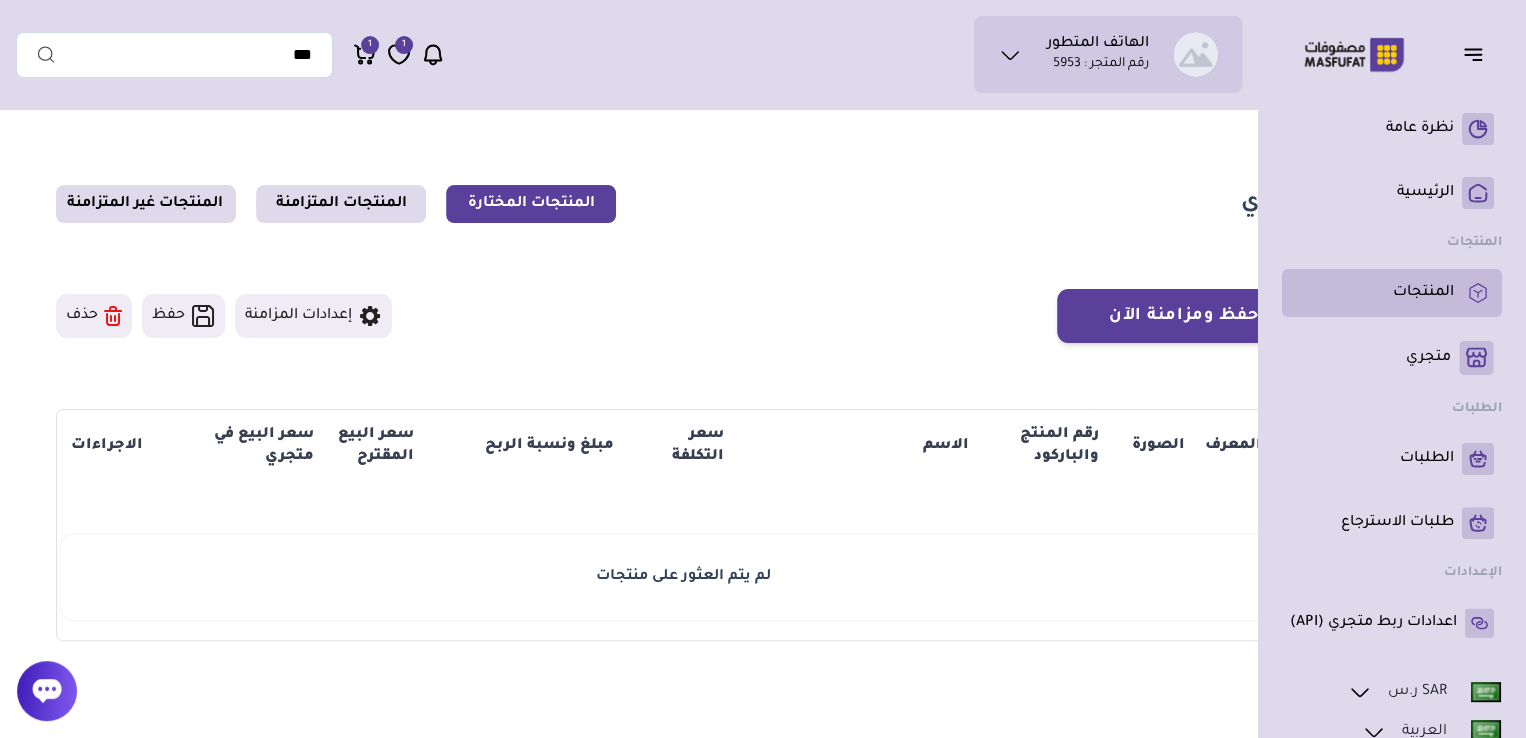 click on "المنتجات" at bounding box center [1423, 293] 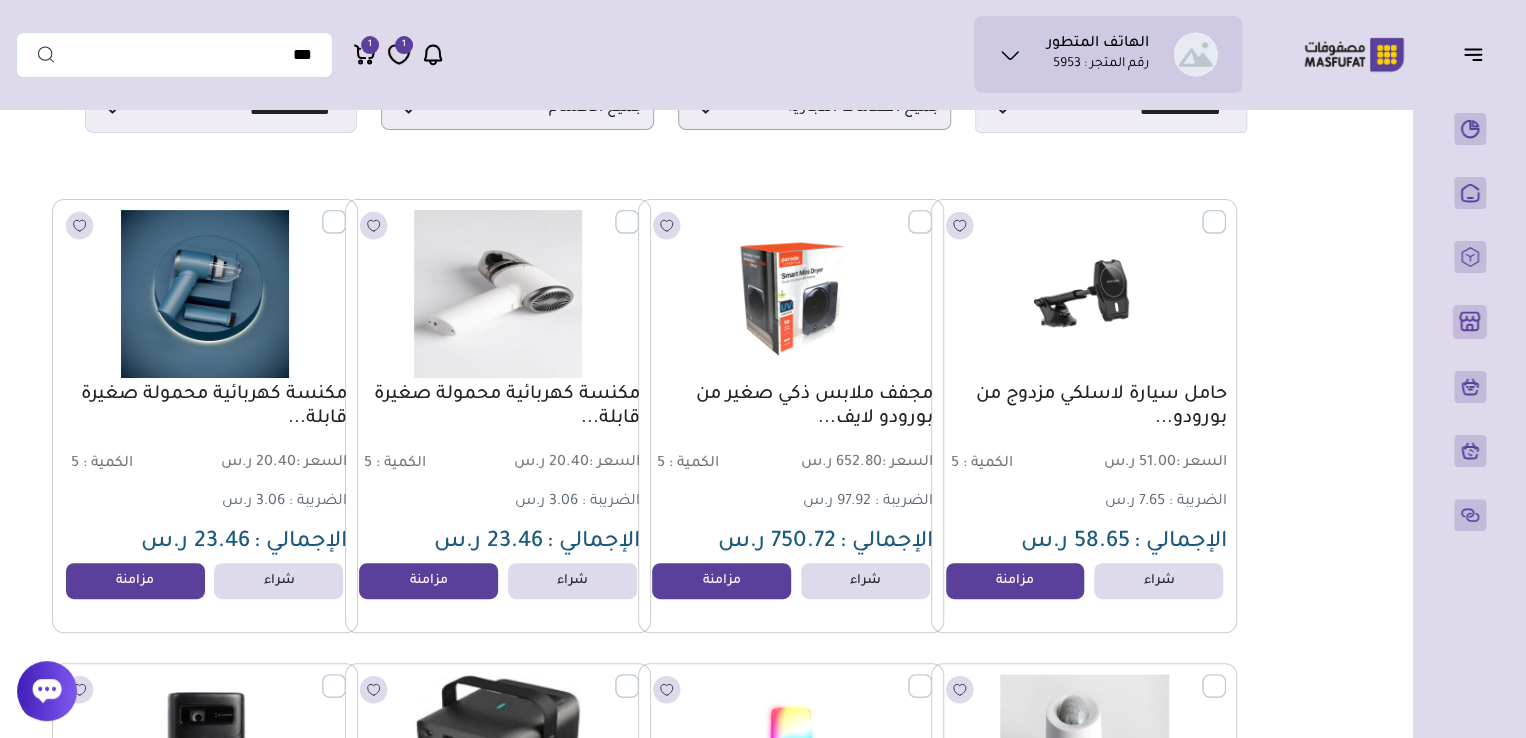 scroll, scrollTop: 164, scrollLeft: 0, axis: vertical 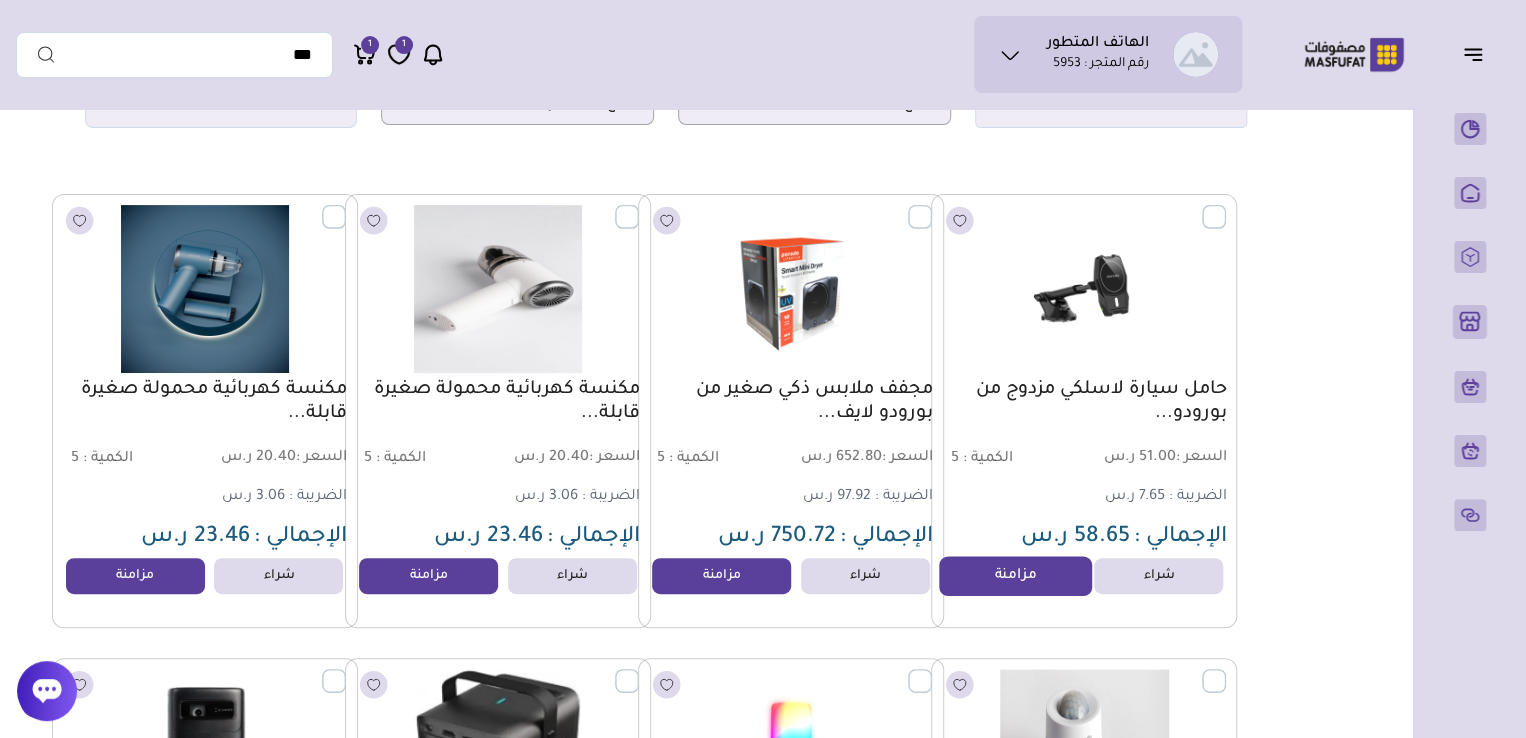 click on "مزامنة" at bounding box center (1015, 576) 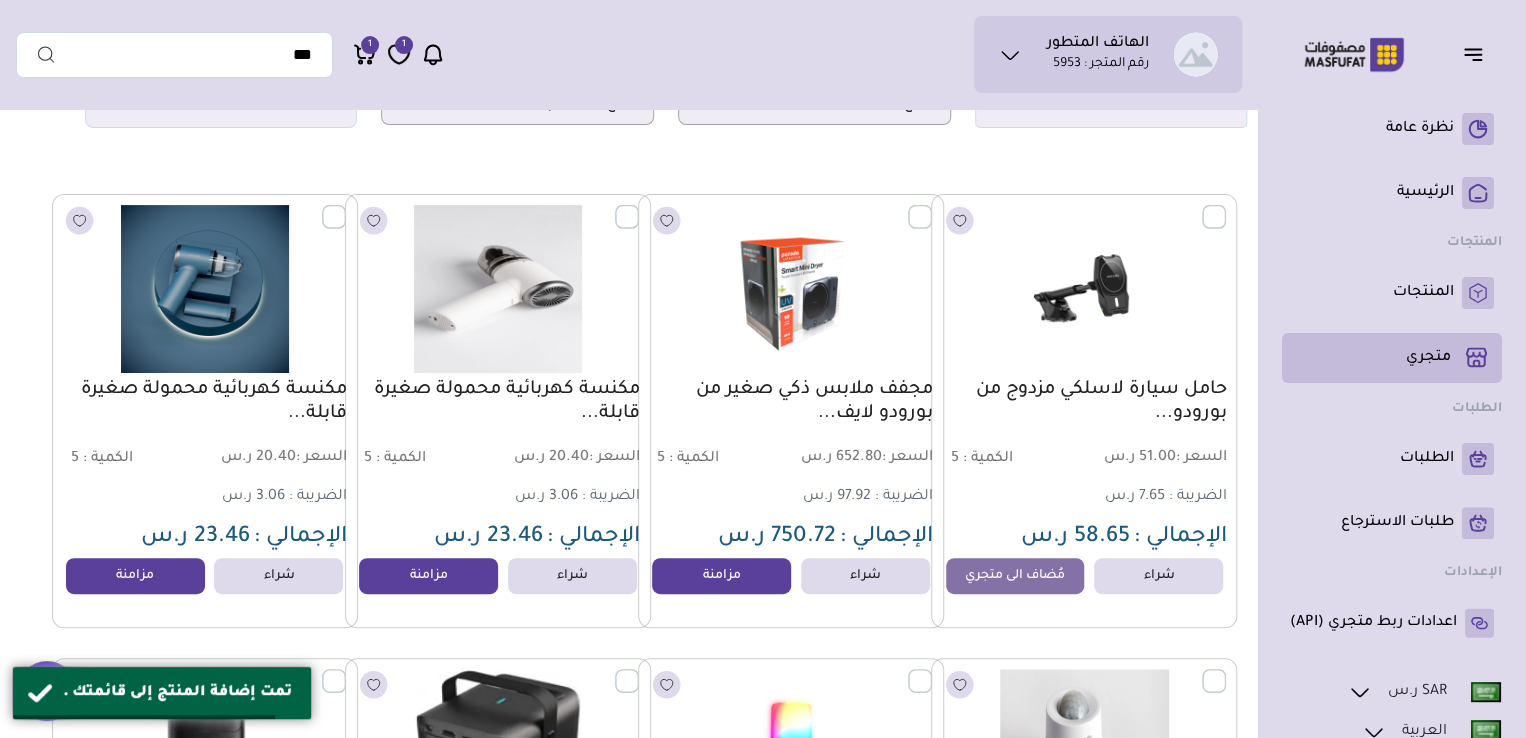 click on "متجري  ( 0 )" at bounding box center [1428, 358] 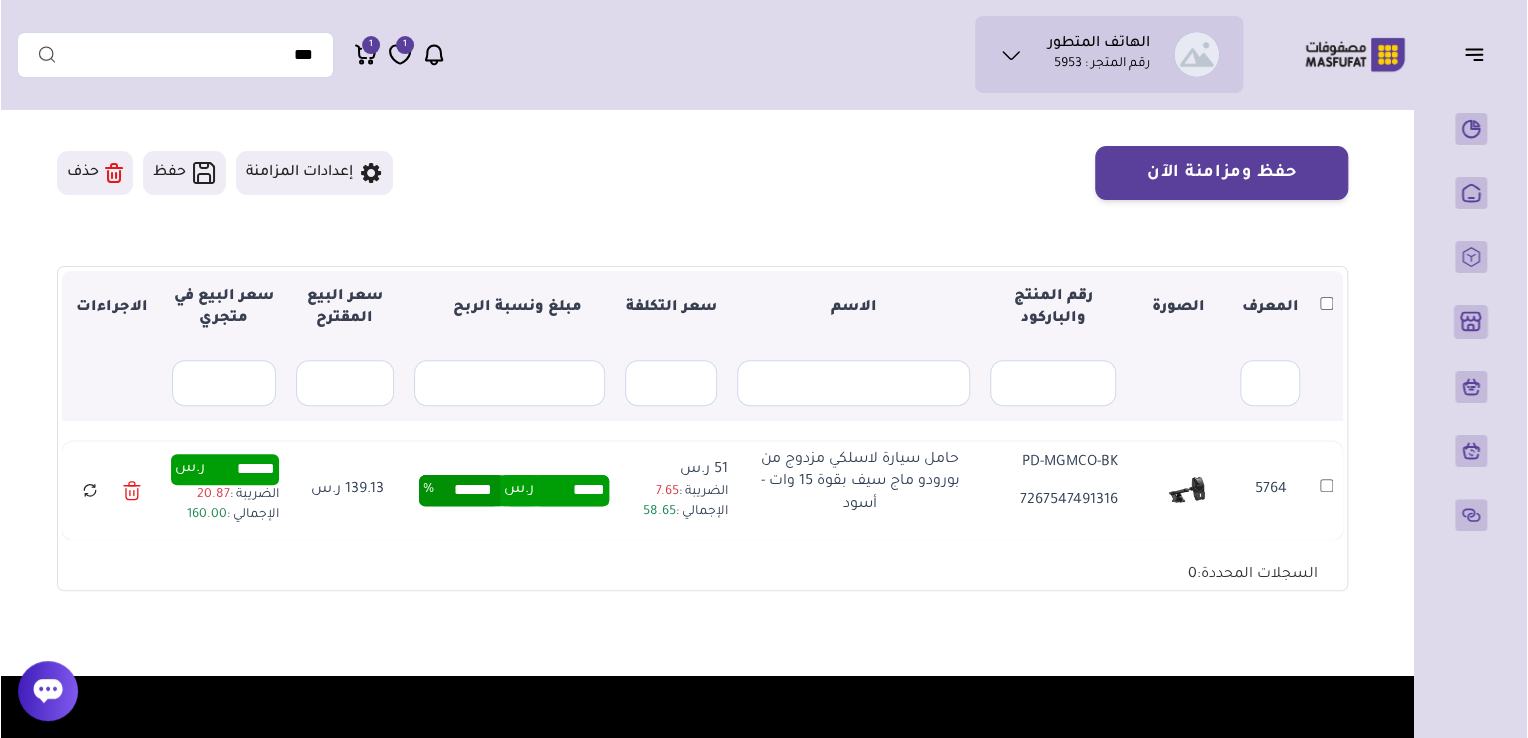 scroll, scrollTop: 163, scrollLeft: 0, axis: vertical 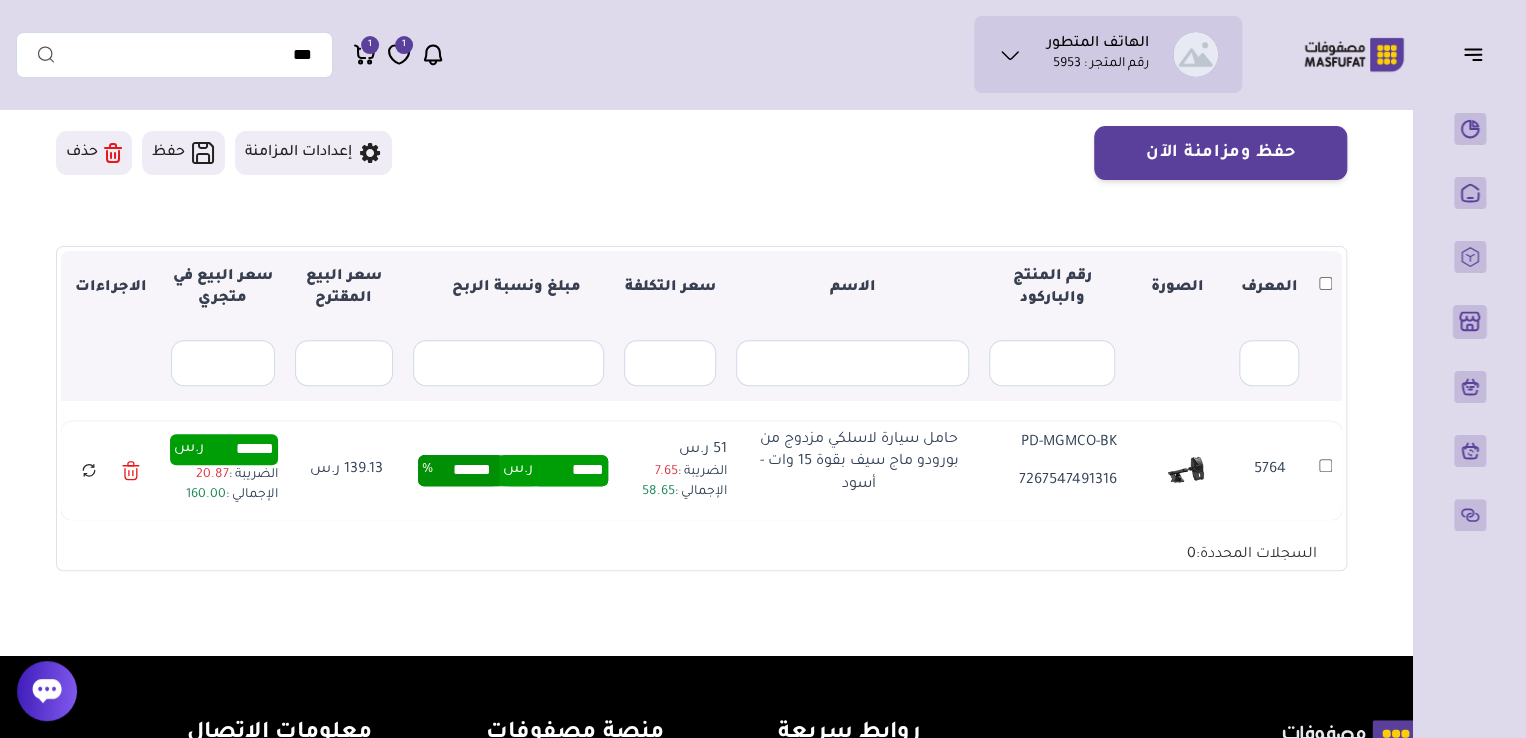 drag, startPoint x: 232, startPoint y: 446, endPoint x: 331, endPoint y: 449, distance: 99.04544 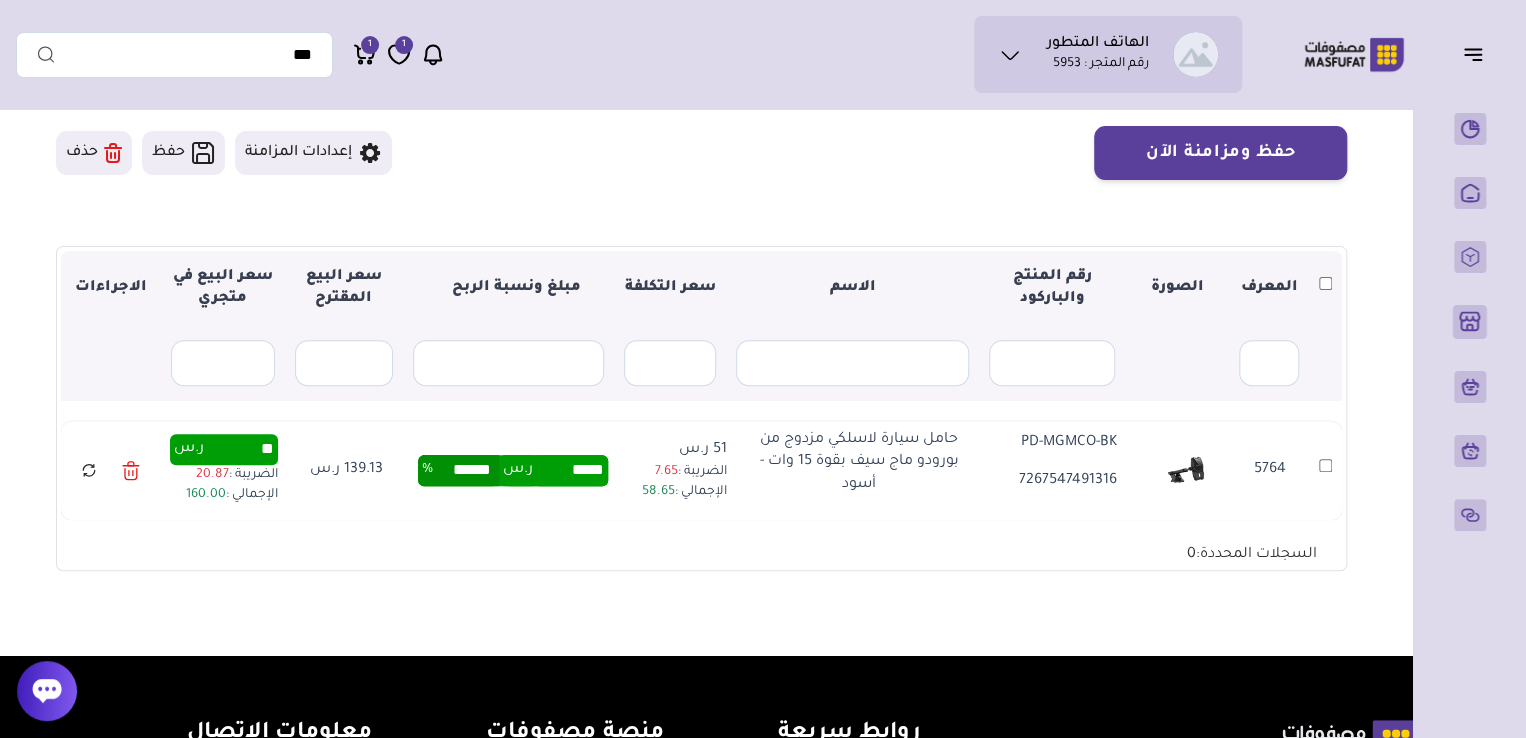 type on "**" 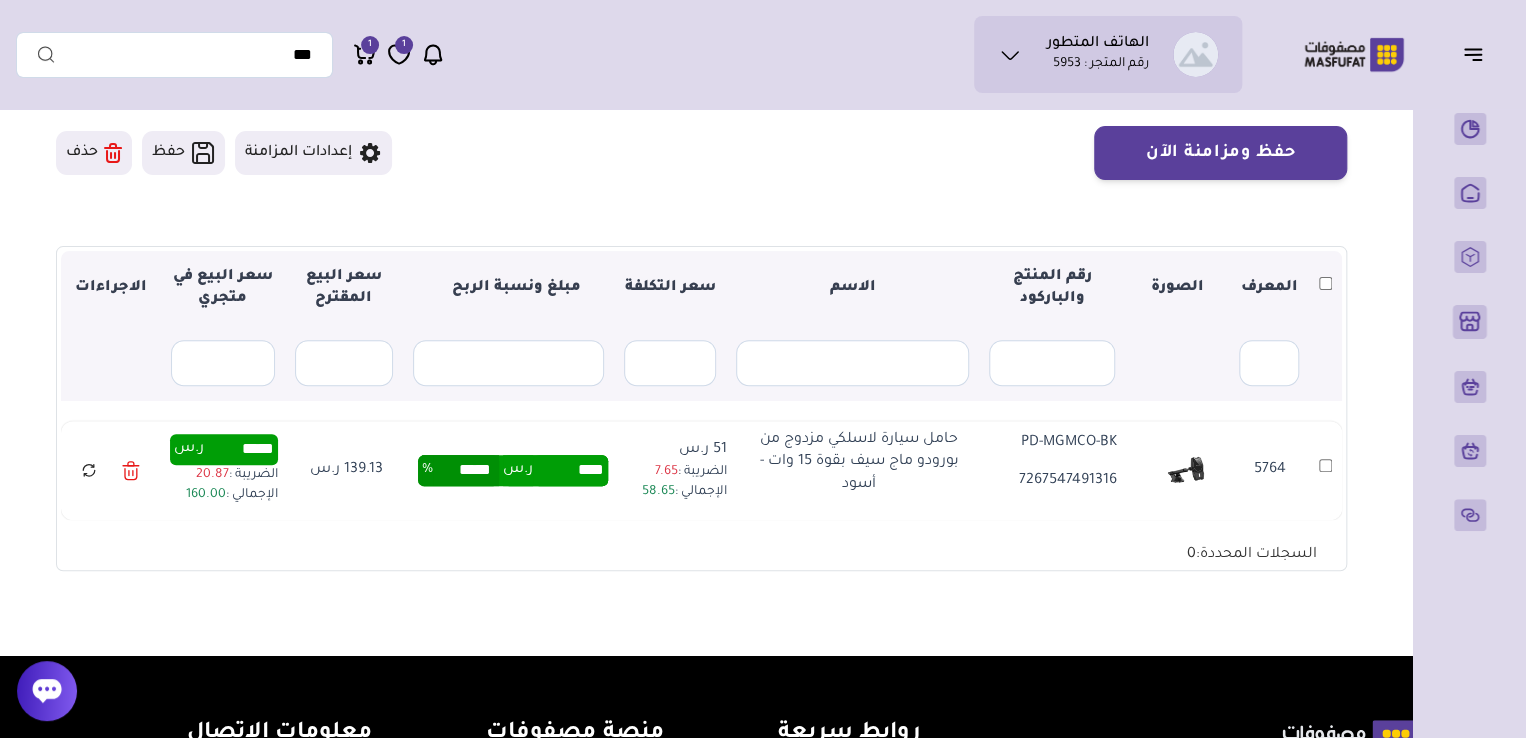 click on "▼
المعرف الصورة
رقم المنتج والباركود
الاسم سعر التكلفة مبلغ ونسبة الربح
سعر البيع المقترح
سعر البيع في متجري
الاجراءات
الاسم" at bounding box center (701, 409) 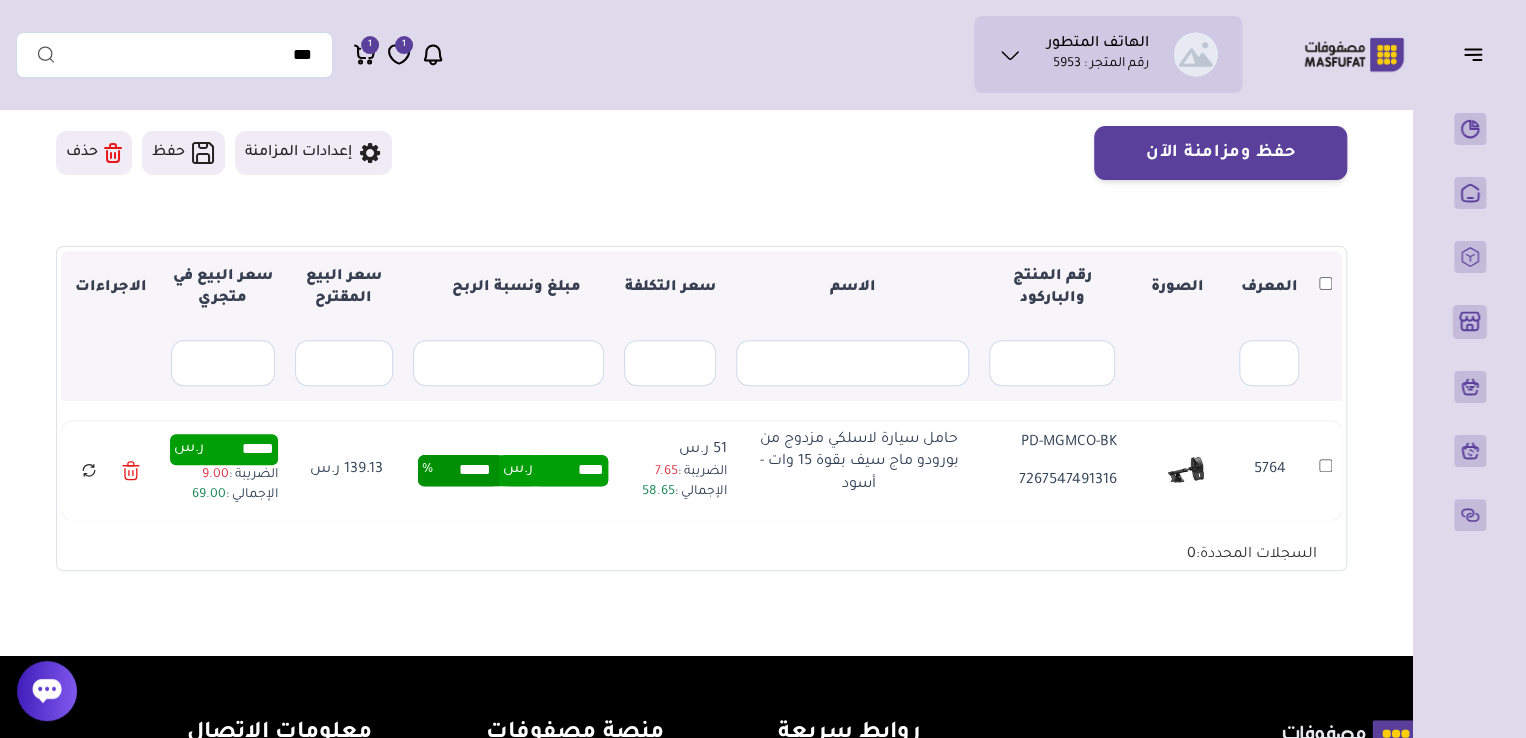 click on "*****" at bounding box center [239, 449] 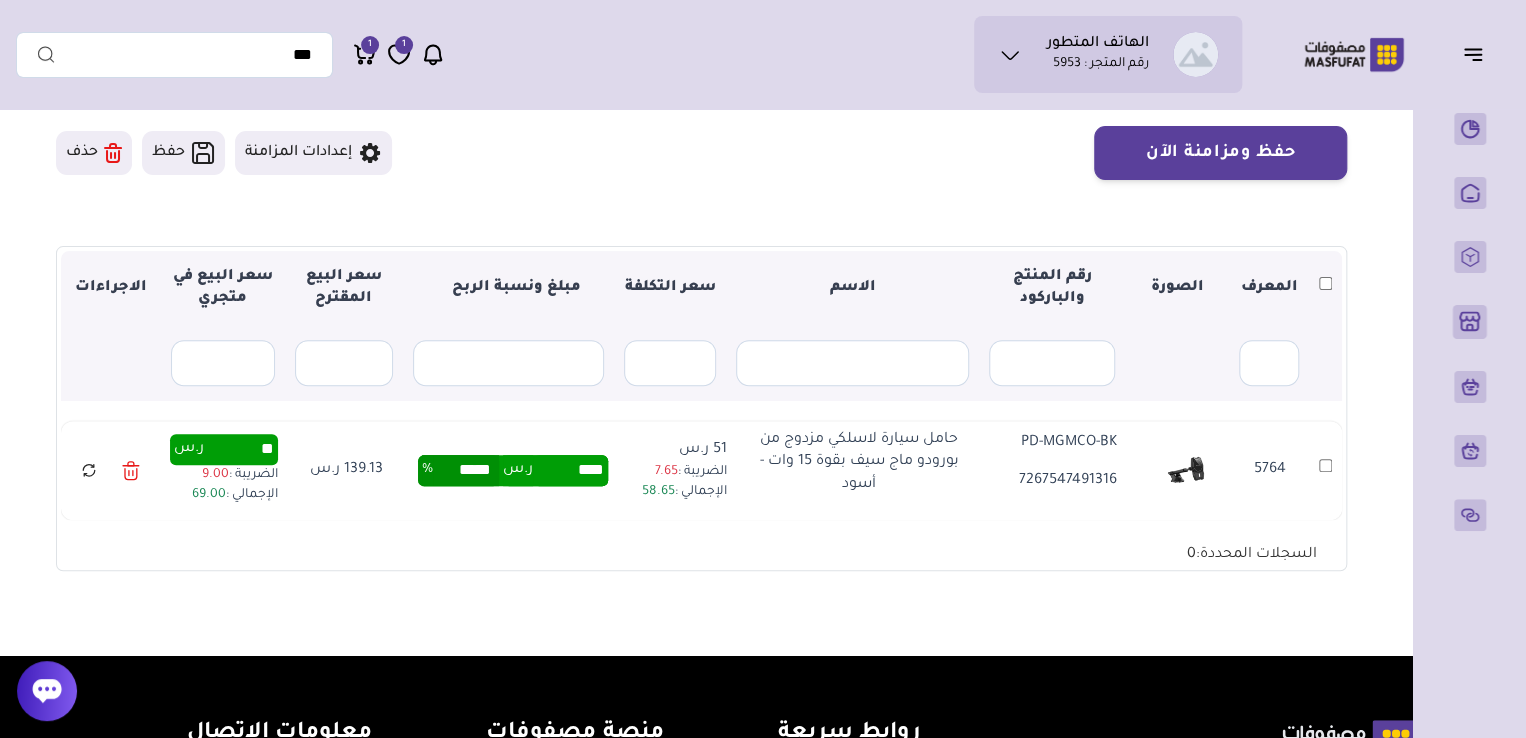 type on "**" 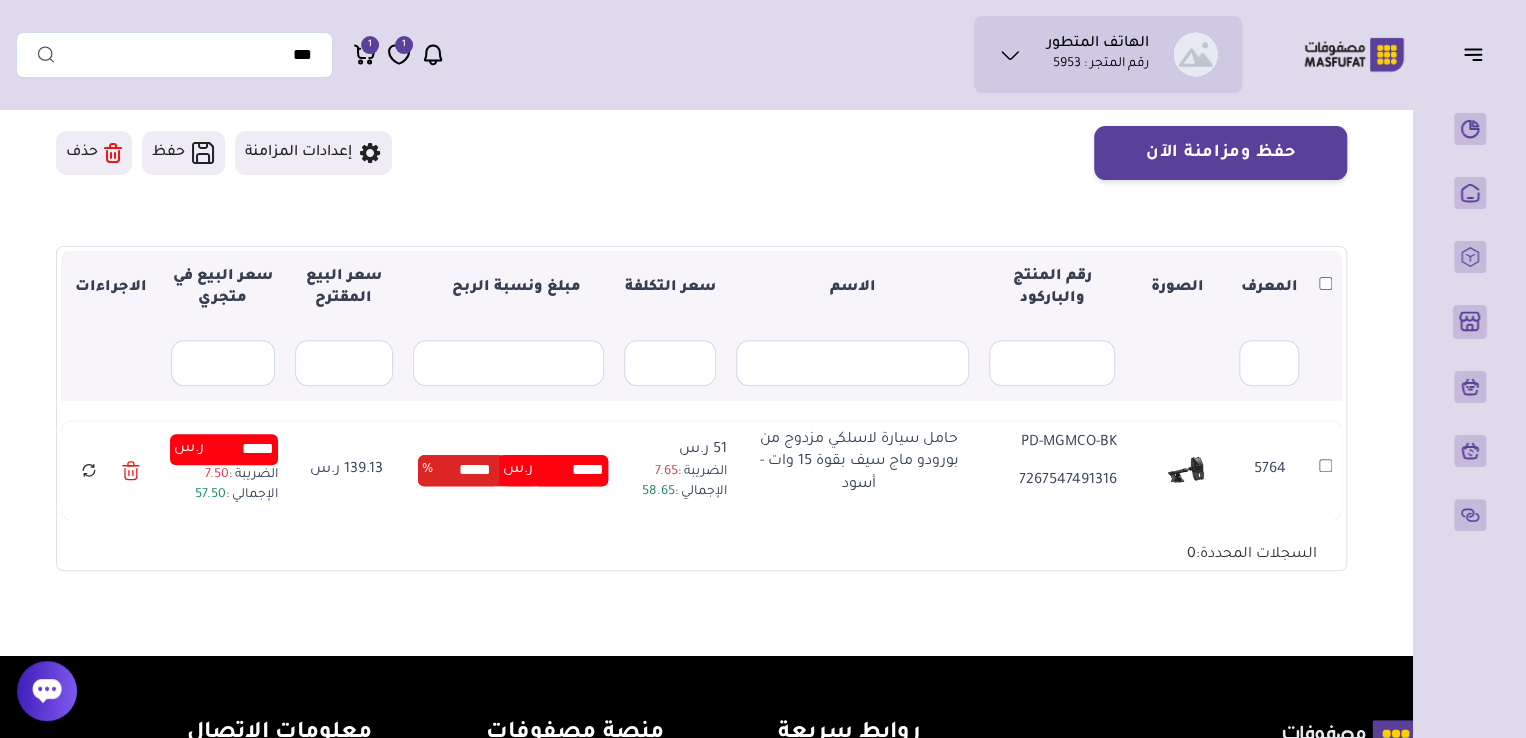 click on "متجري
المنتجات المختارة
المنتجات المتزامنة
المنتجات غير المتزامنة
حفظ ومزامنة الآن" at bounding box center [701, 296] 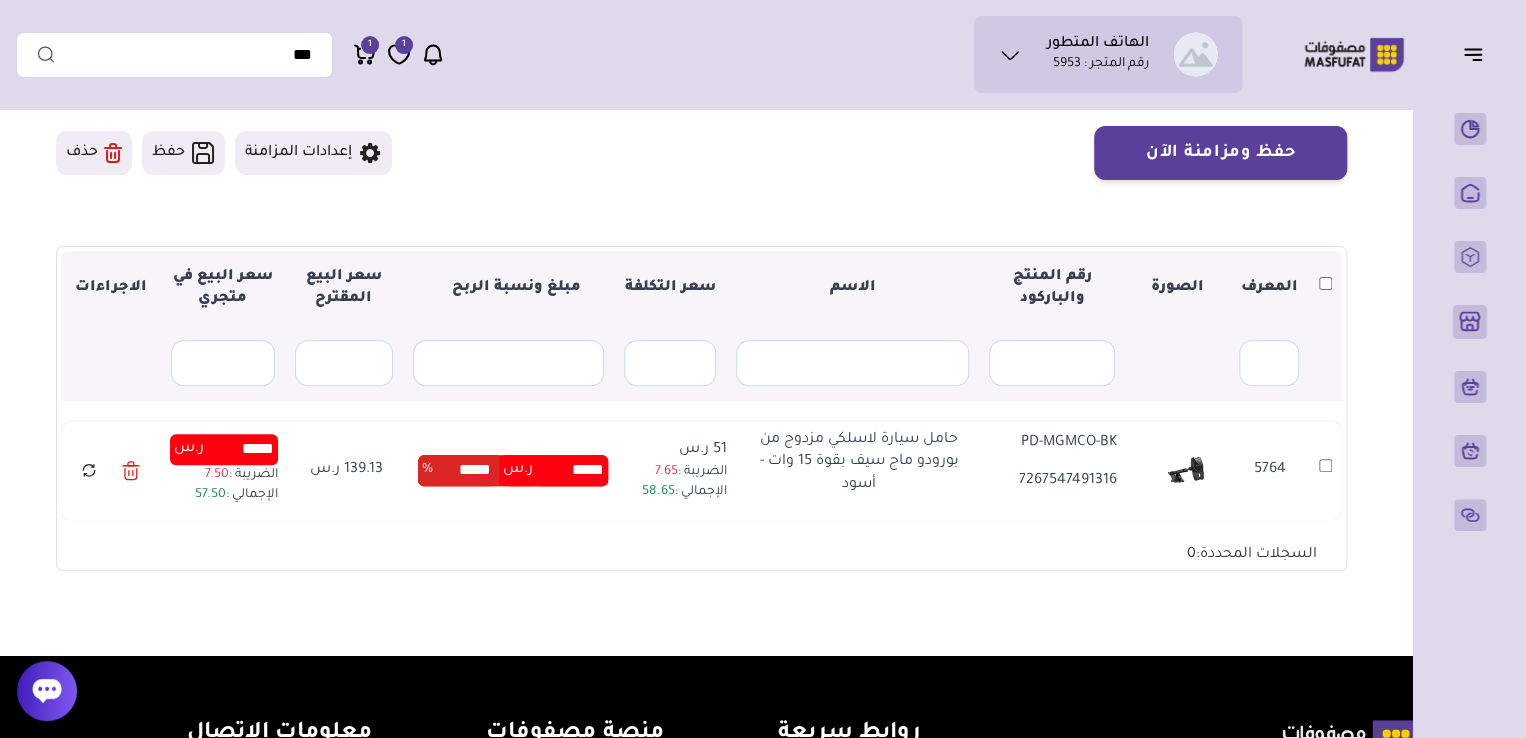 click 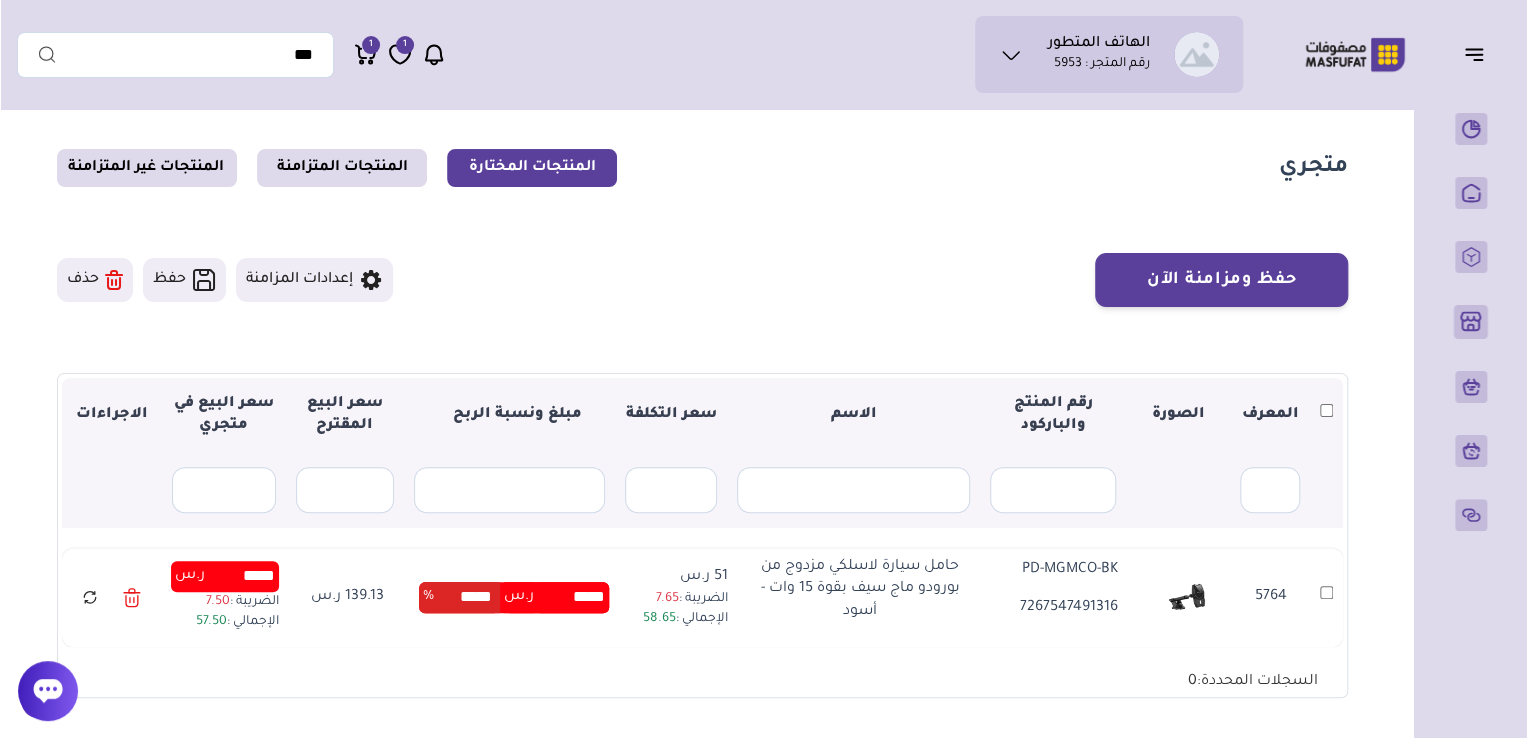 scroll, scrollTop: 94, scrollLeft: 0, axis: vertical 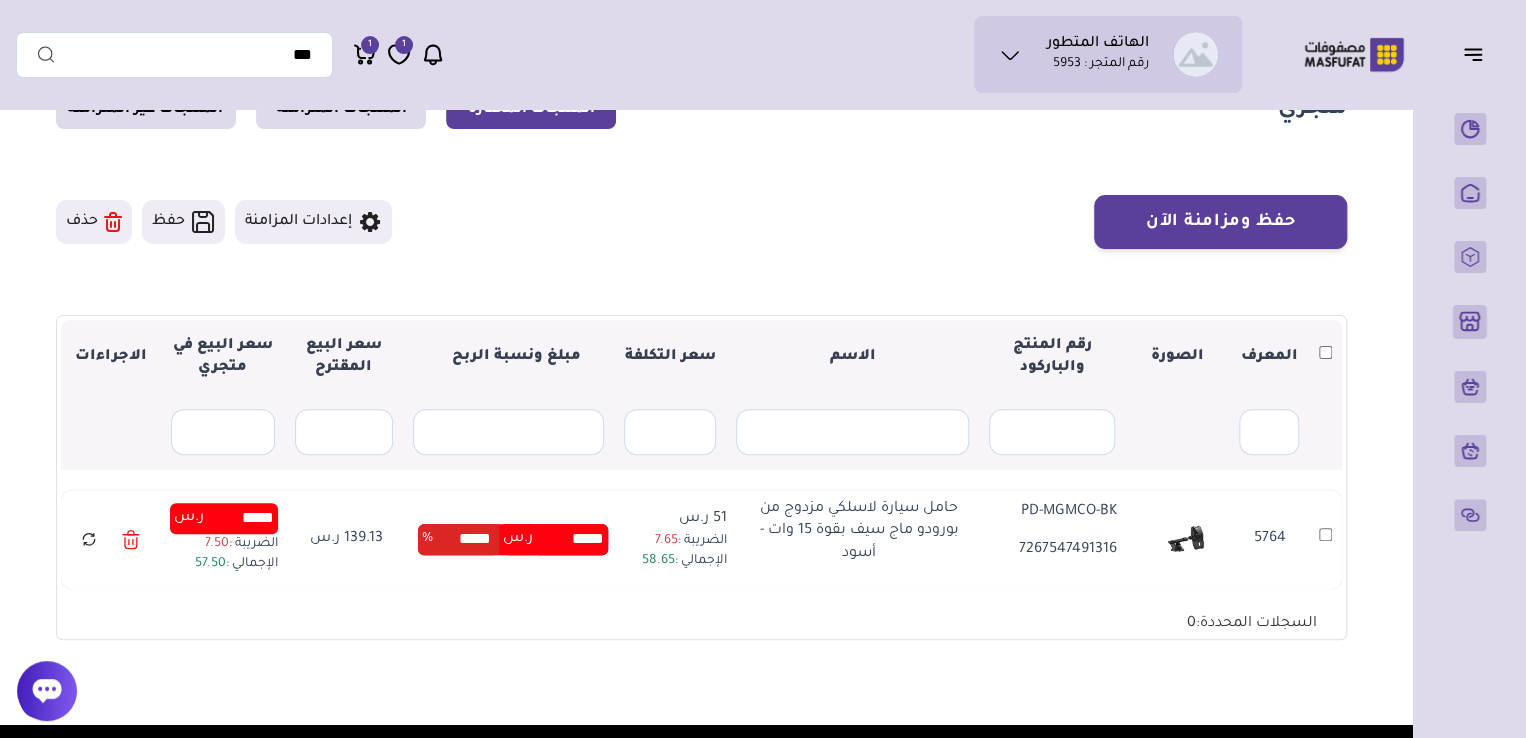 click on "*****" at bounding box center [239, 518] 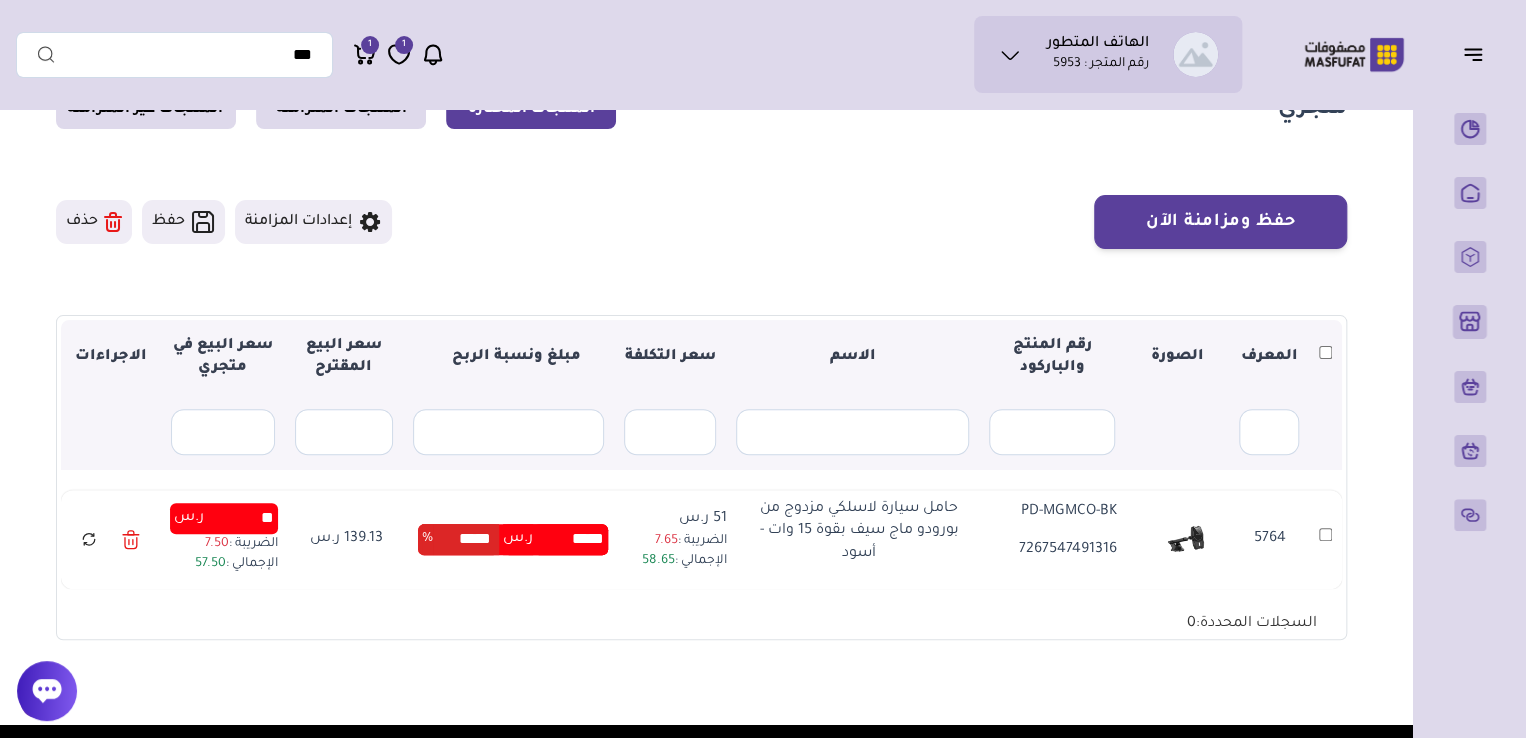 type on "**" 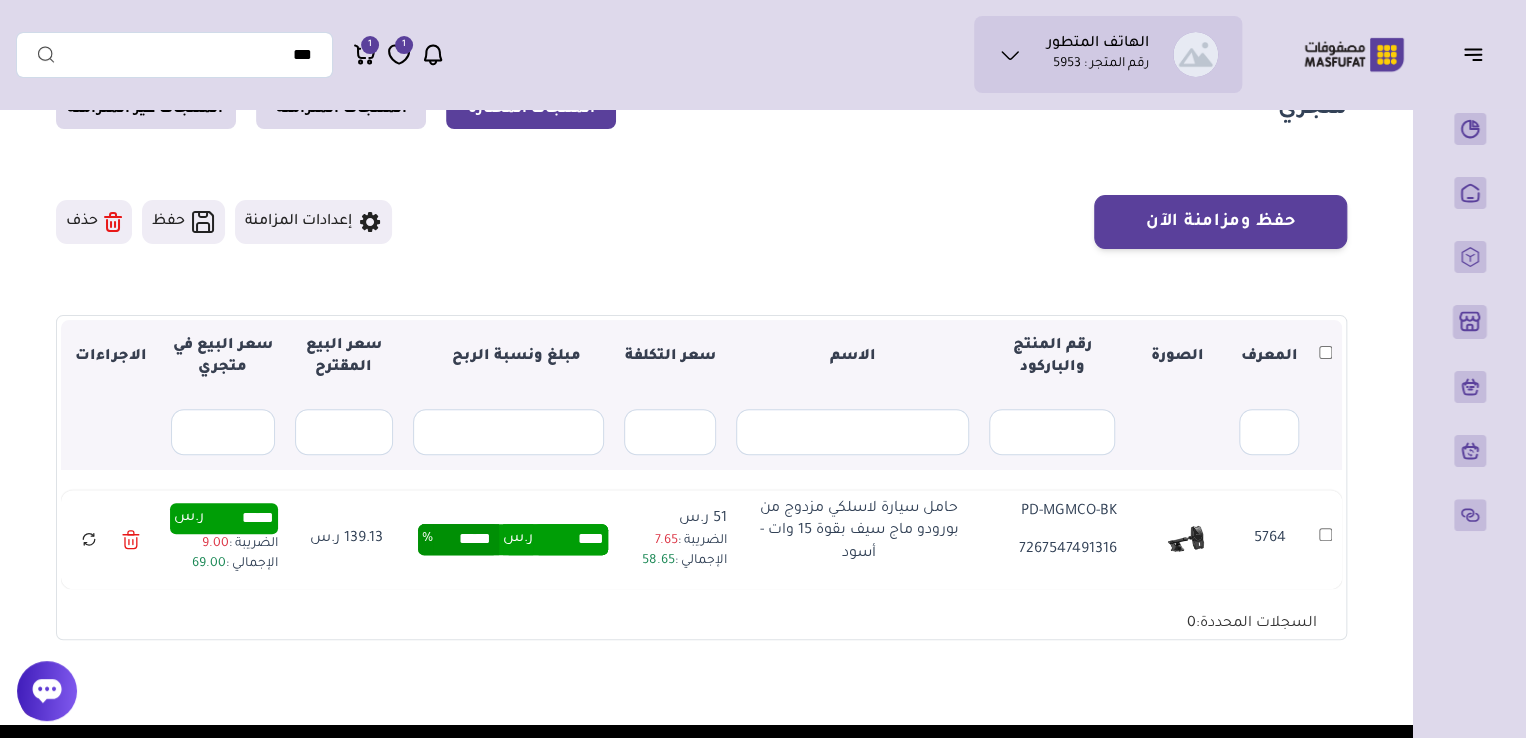 click on "متجري
المنتجات المختارة
المنتجات المتزامنة
المنتجات غير المتزامنة
حفظ ومزامنة الآن" at bounding box center (701, 365) 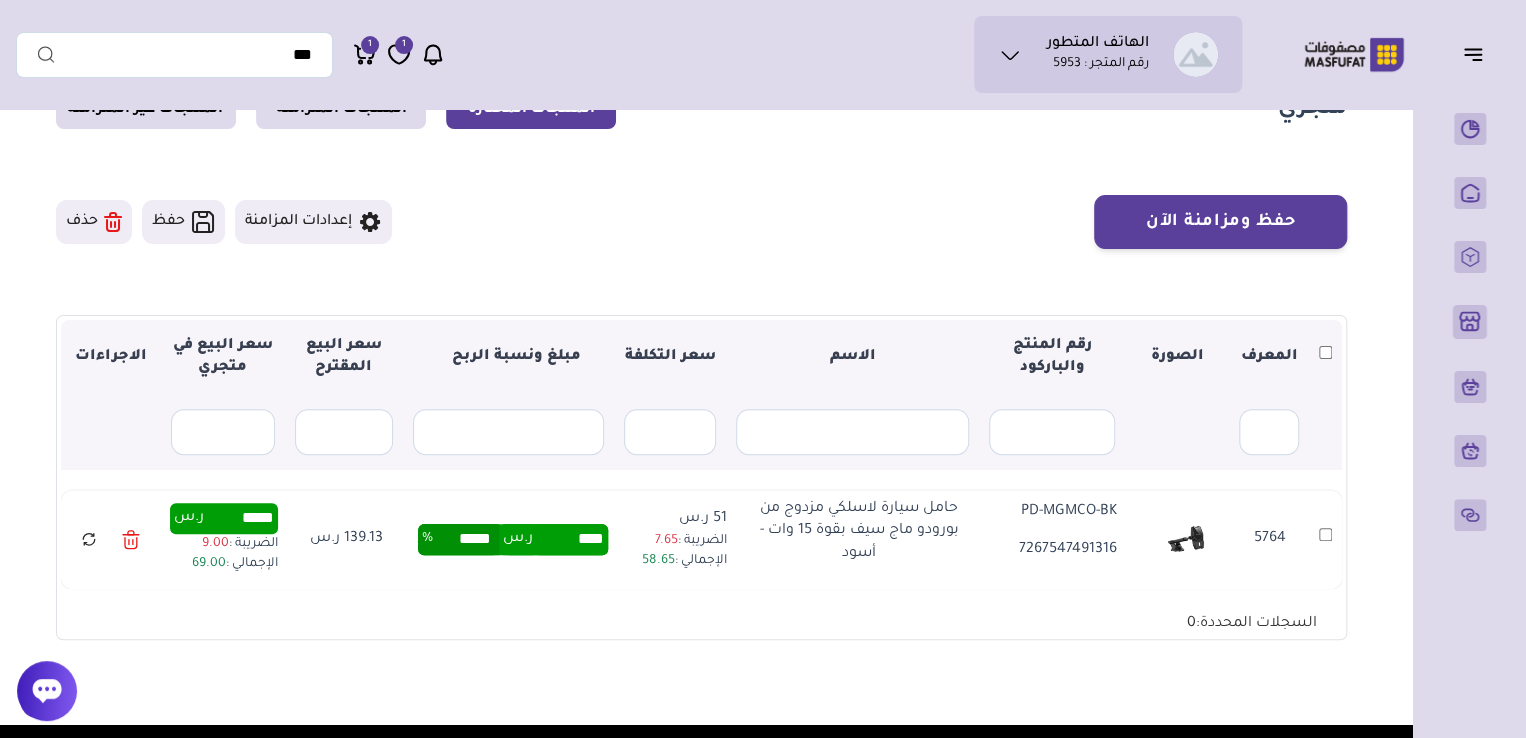 click 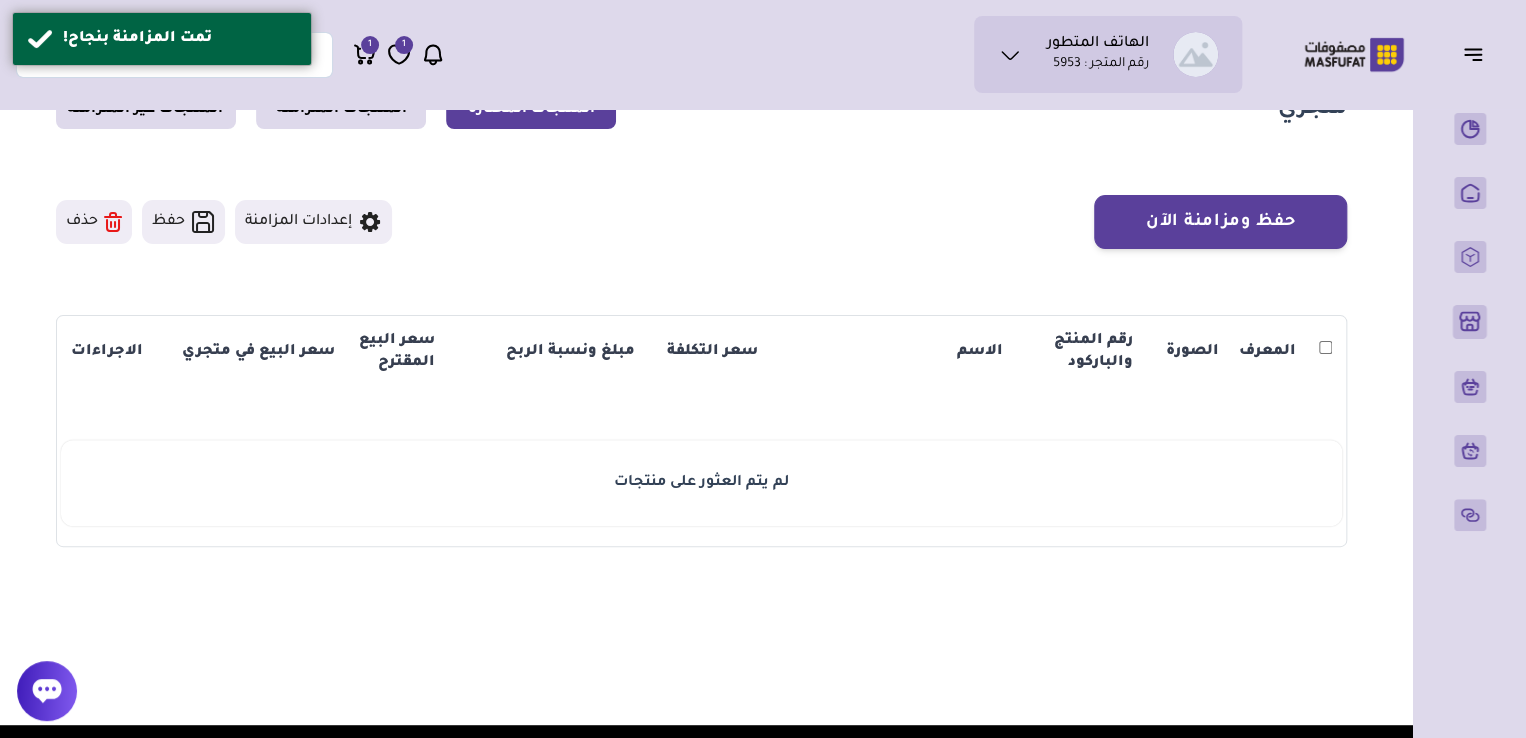 scroll, scrollTop: 0, scrollLeft: 0, axis: both 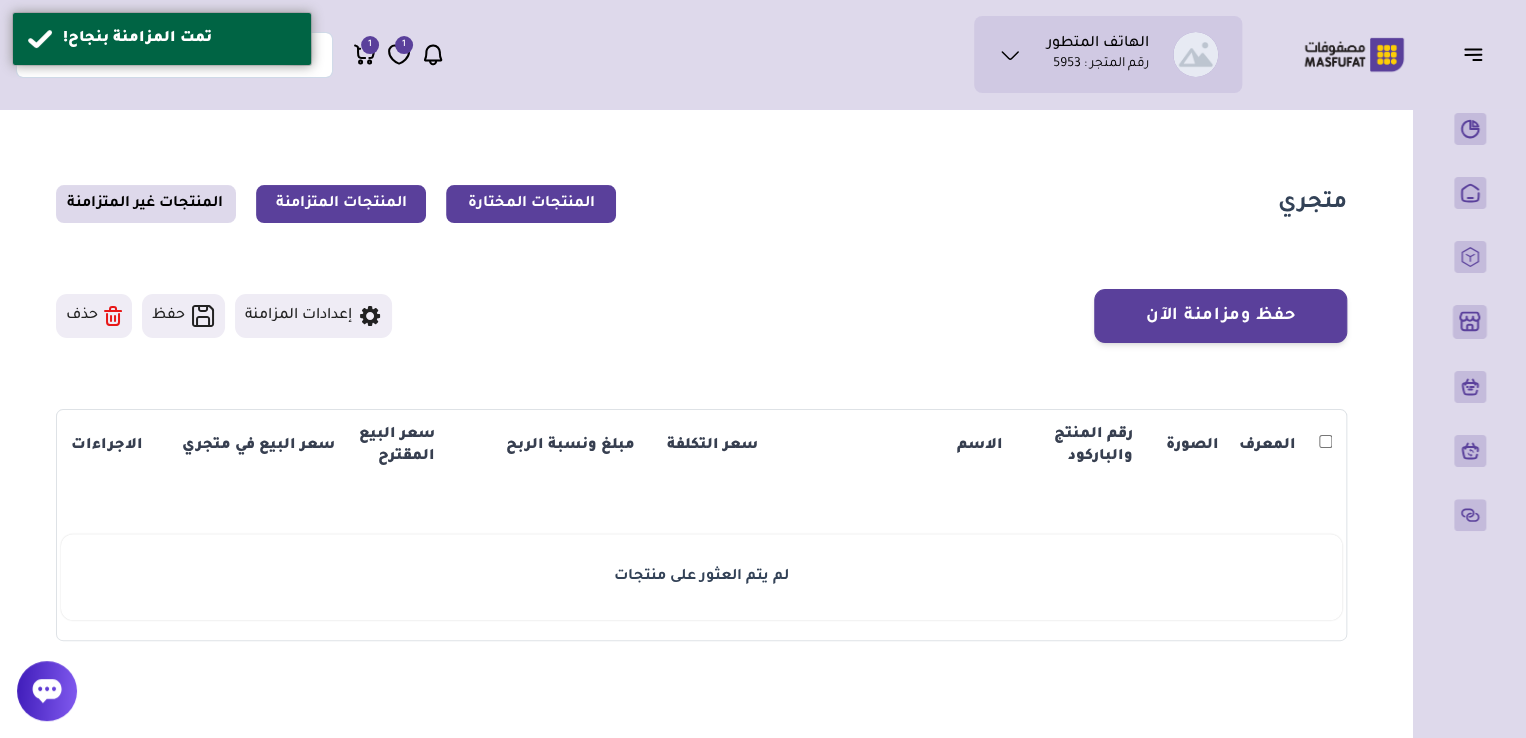 click on "المنتجات المتزامنة" at bounding box center [341, 204] 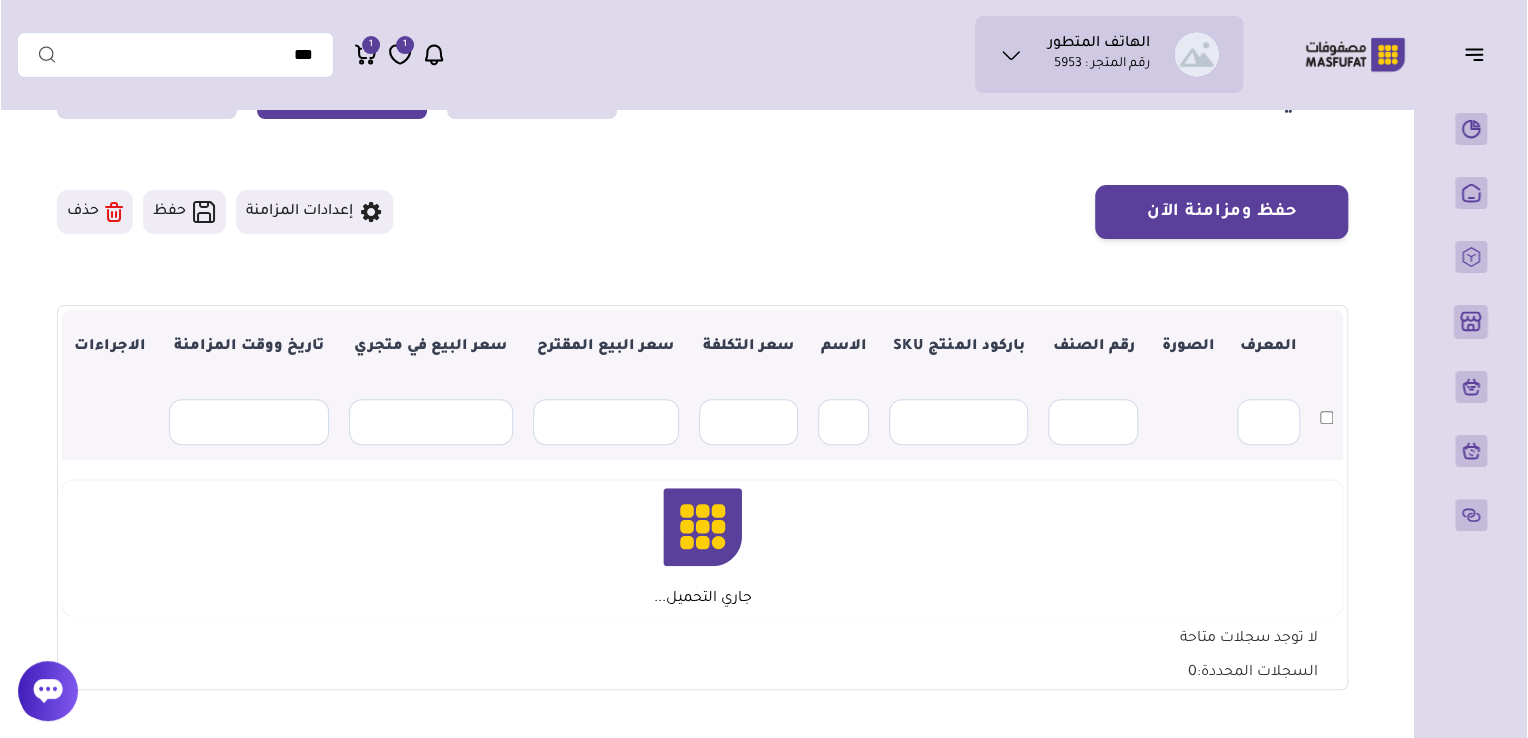 scroll, scrollTop: 124, scrollLeft: 0, axis: vertical 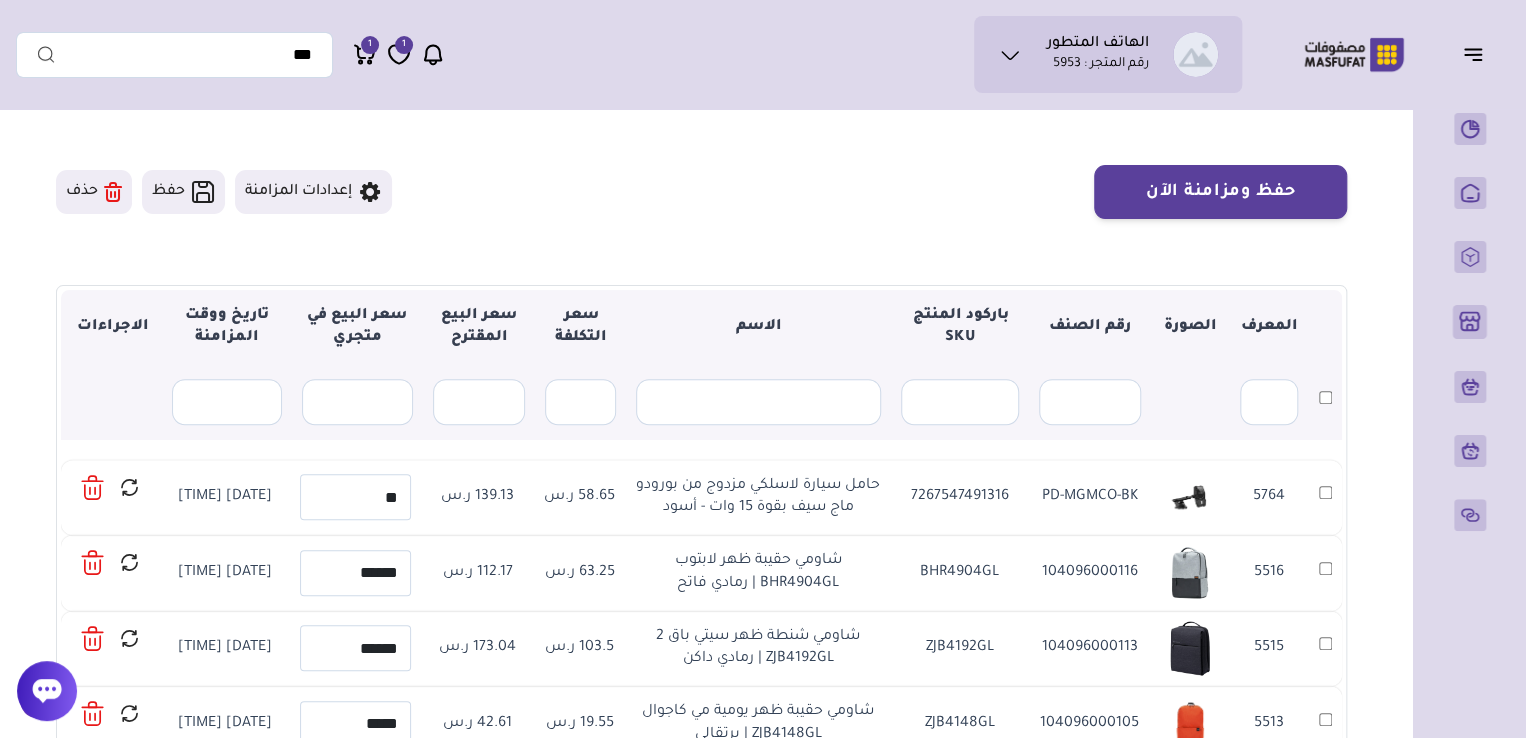 click 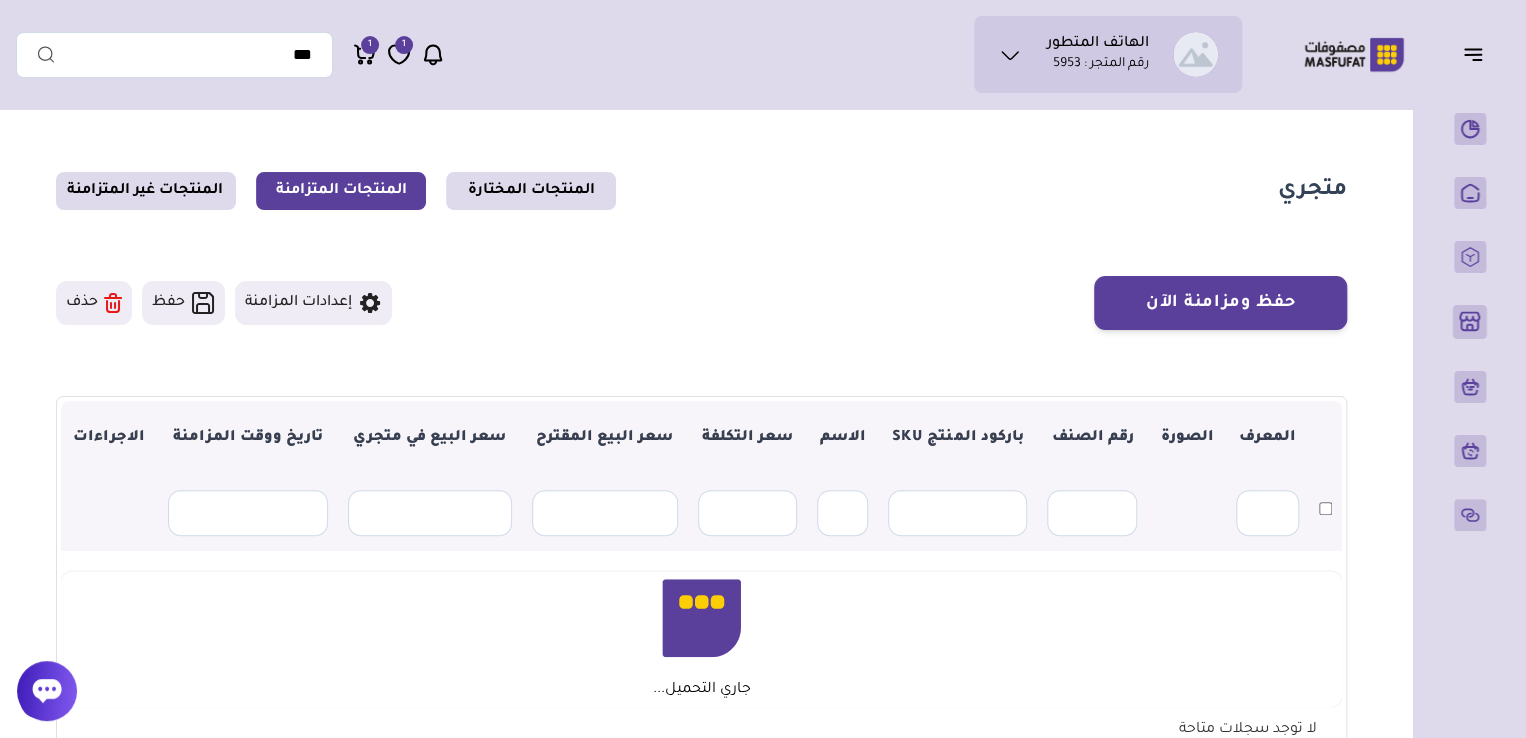 scroll, scrollTop: 124, scrollLeft: 0, axis: vertical 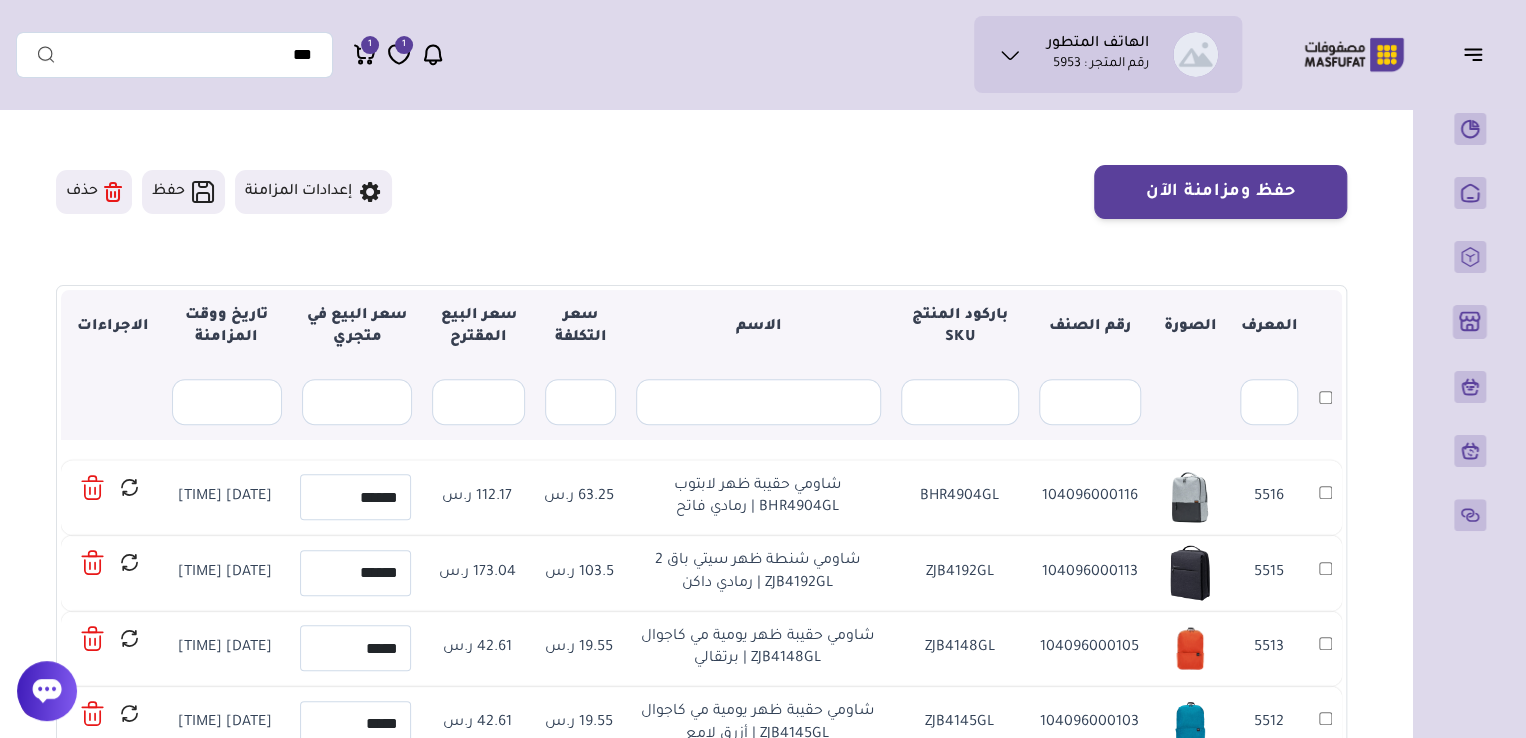 click on "متجري
المنتجات المختارة
المنتجات المتزامنة
المنتجات غير المتزامنة
حفظ ومزامنة الآن" at bounding box center (701, 521) 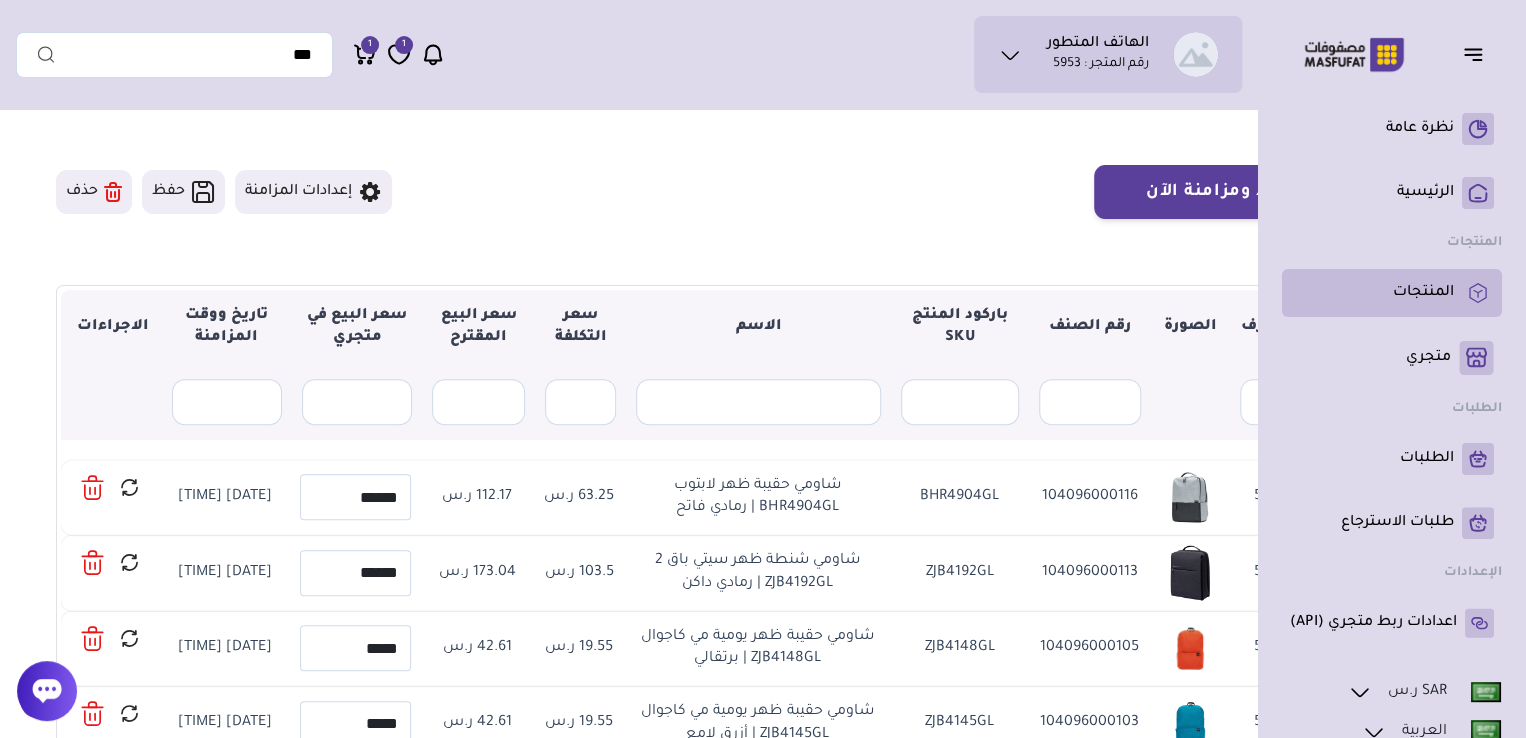 click on "المنتجات" at bounding box center (1423, 293) 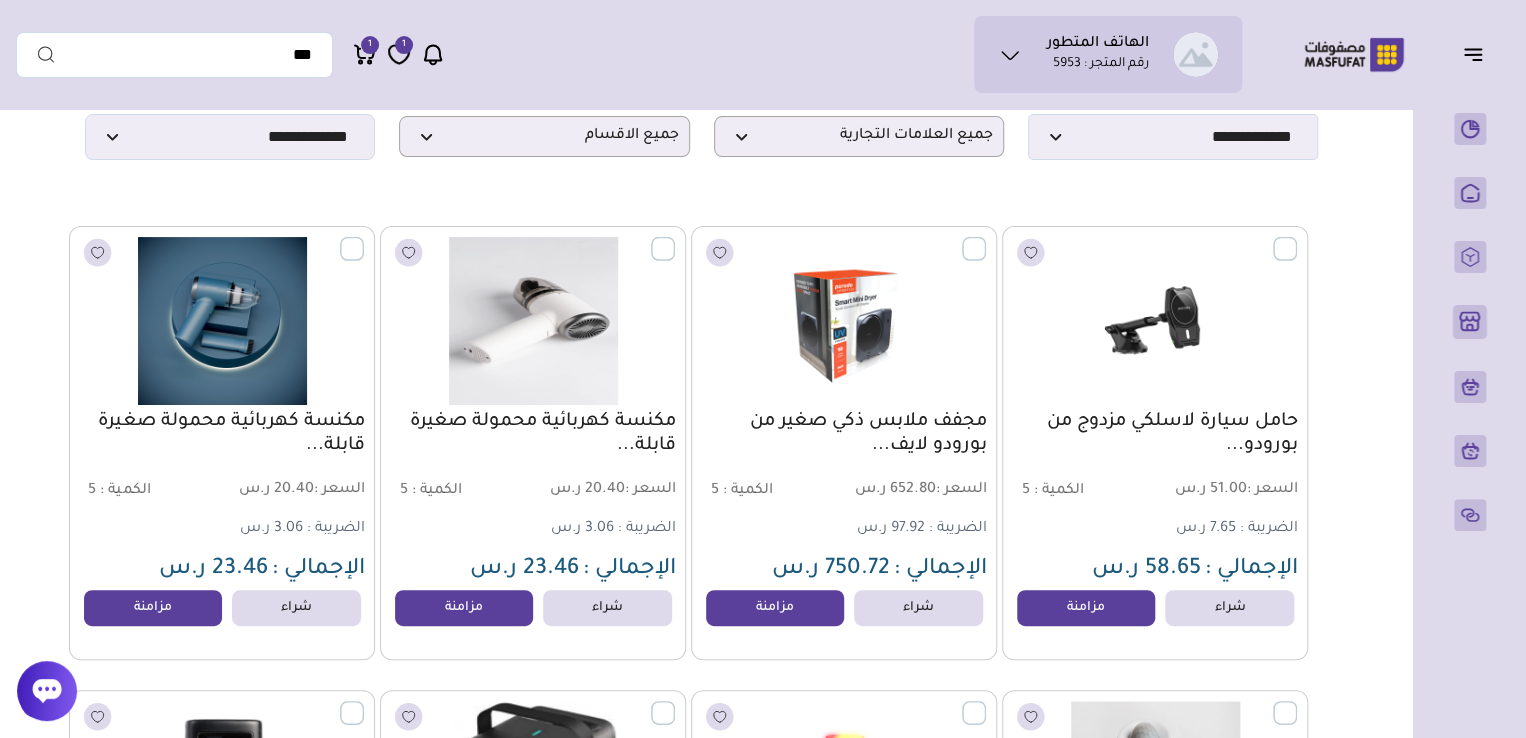 scroll, scrollTop: 134, scrollLeft: 0, axis: vertical 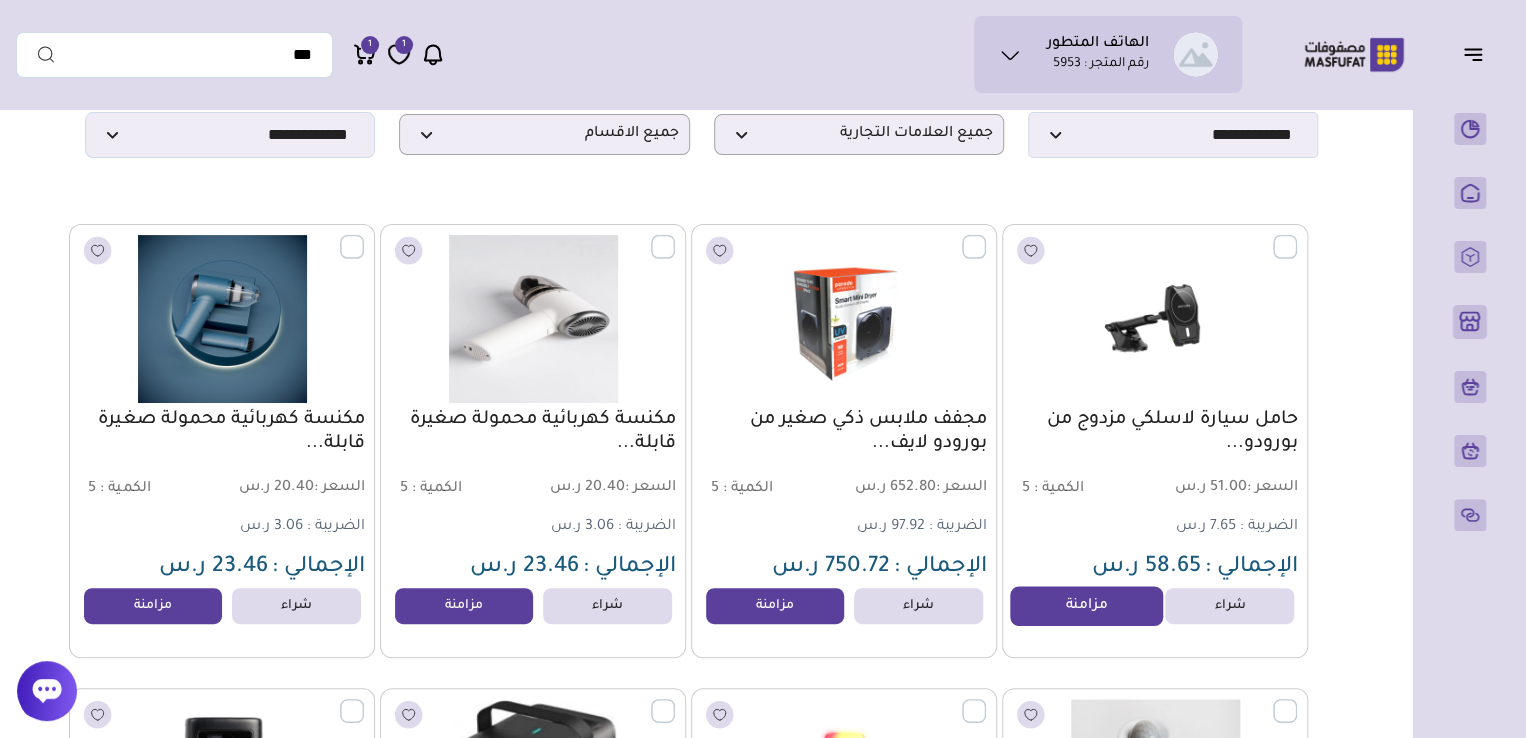 click on "مزامنة" at bounding box center (1086, 606) 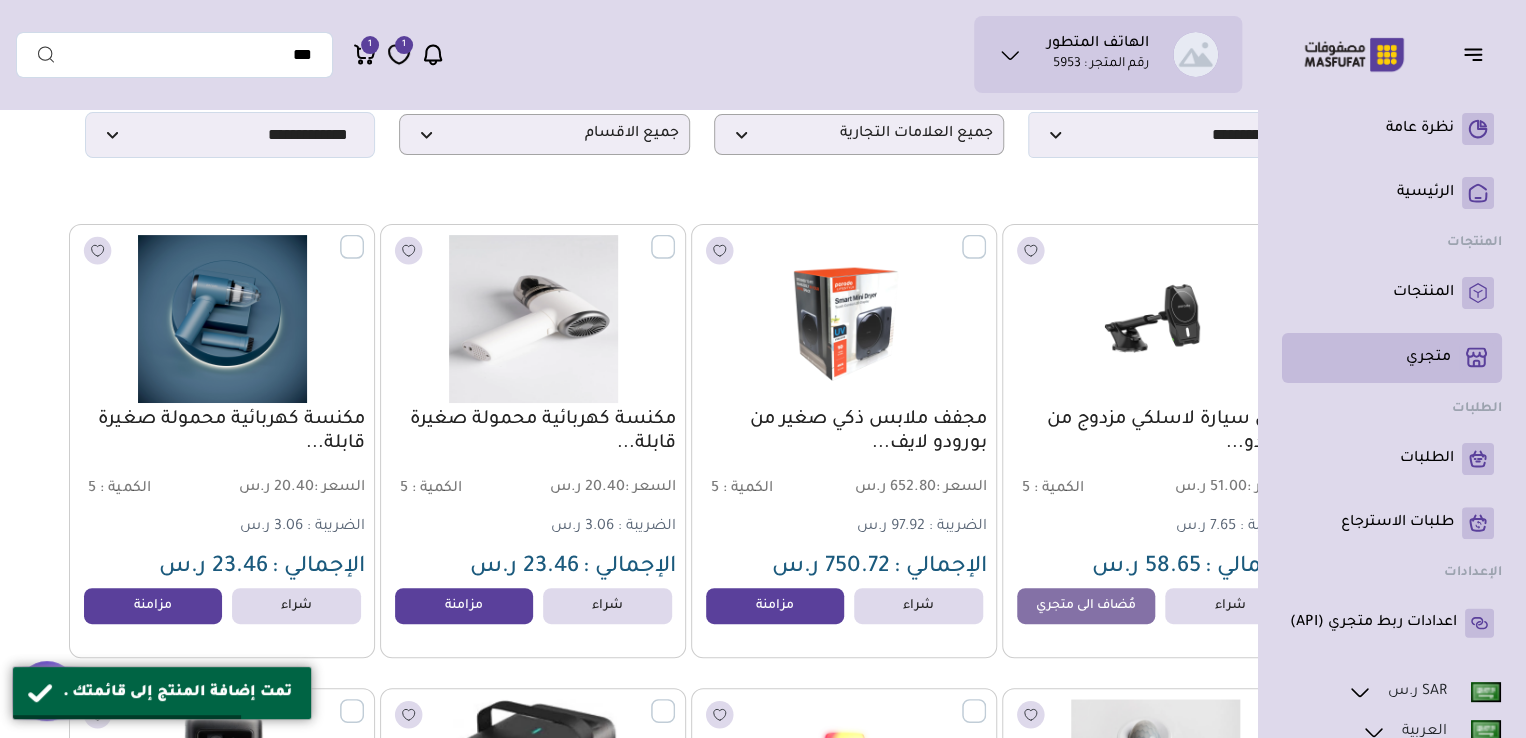 click on "متجري  ( 0 )" at bounding box center [1428, 358] 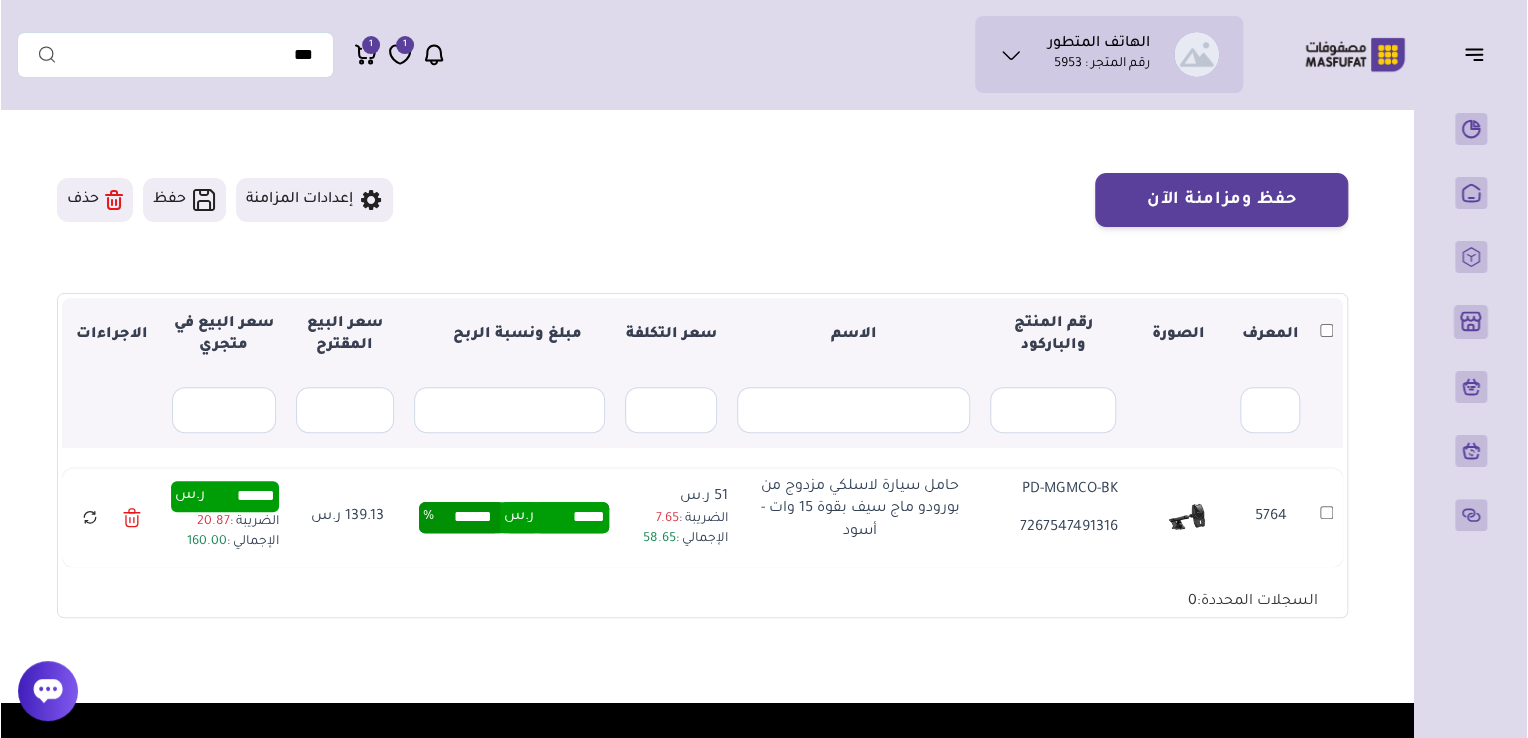 scroll, scrollTop: 124, scrollLeft: 0, axis: vertical 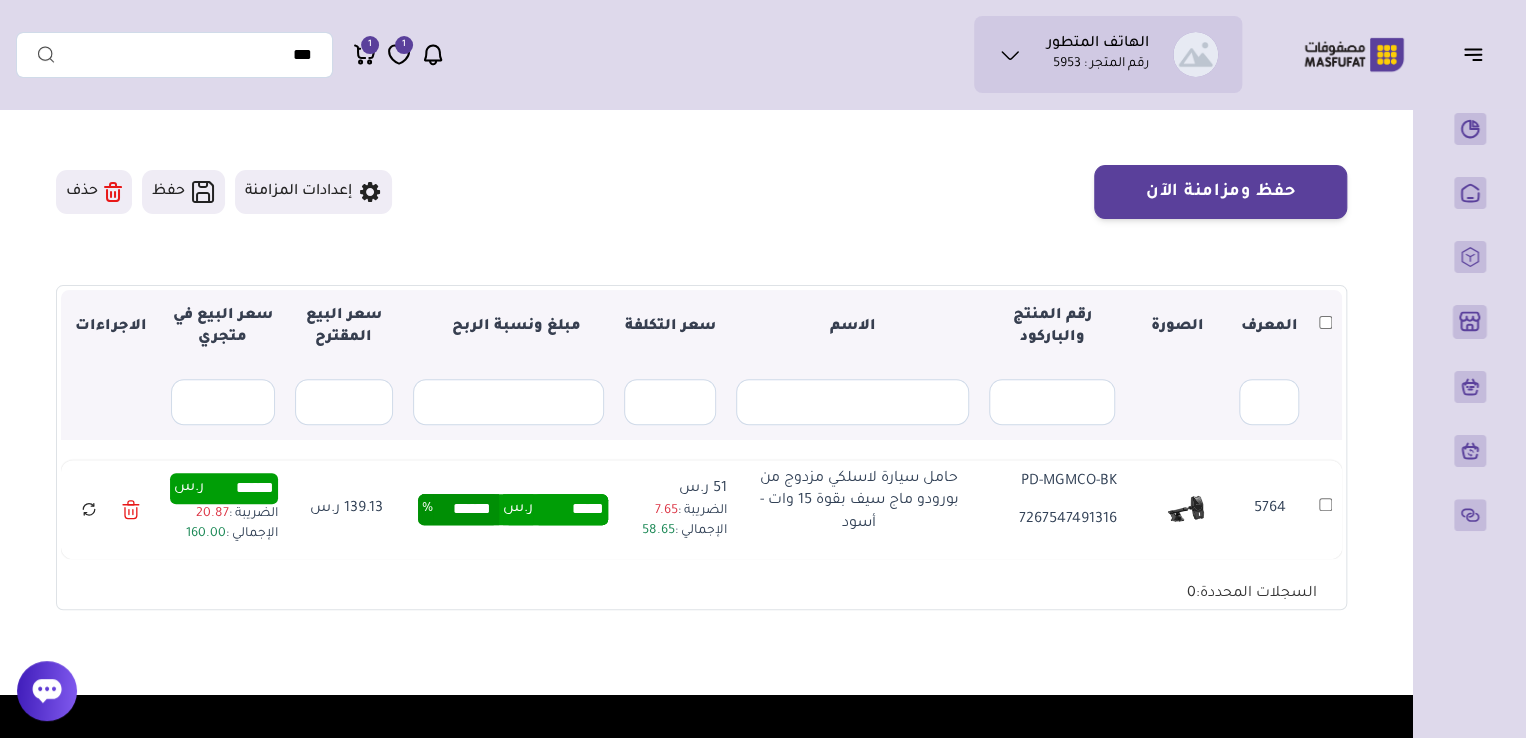 drag, startPoint x: 226, startPoint y: 486, endPoint x: 379, endPoint y: 492, distance: 153.1176 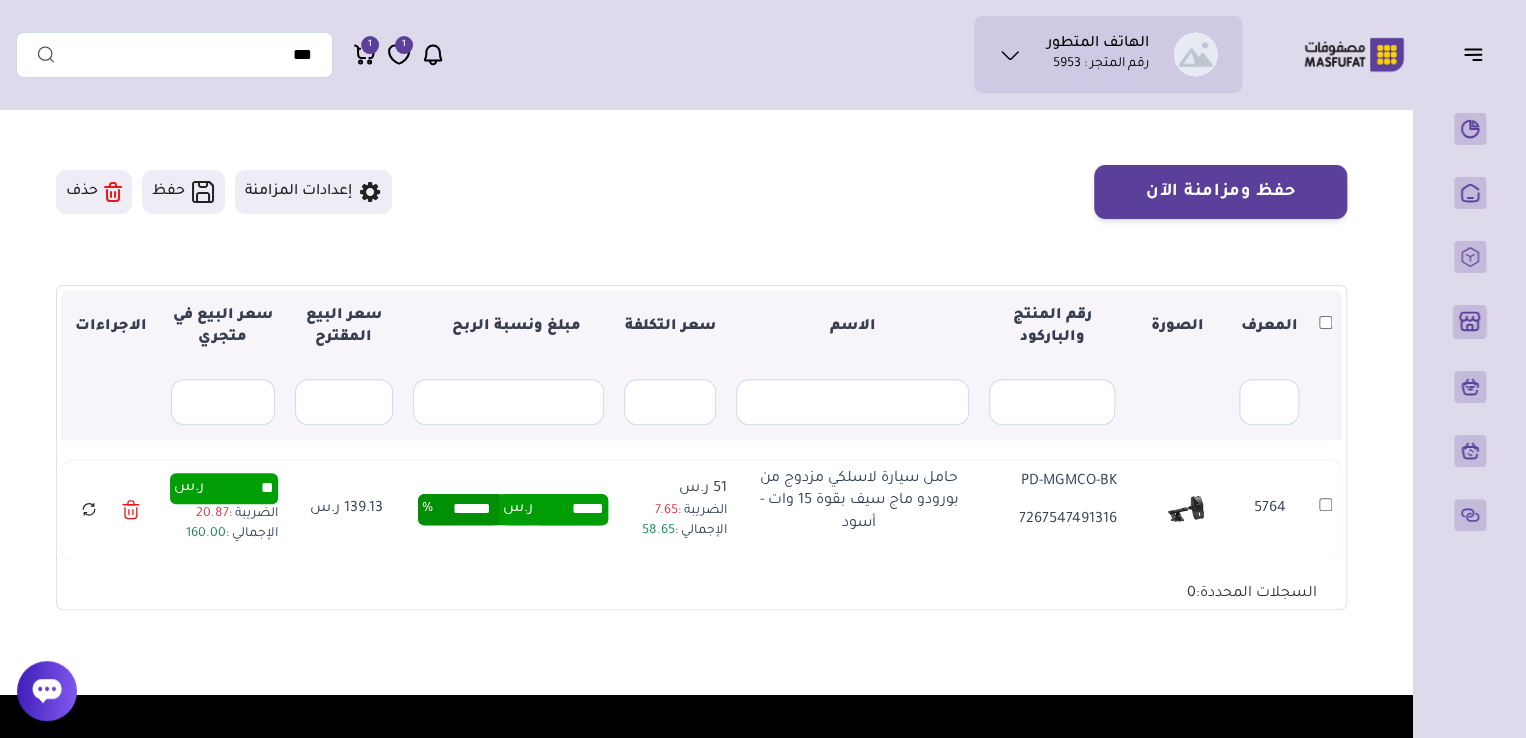 type on "**" 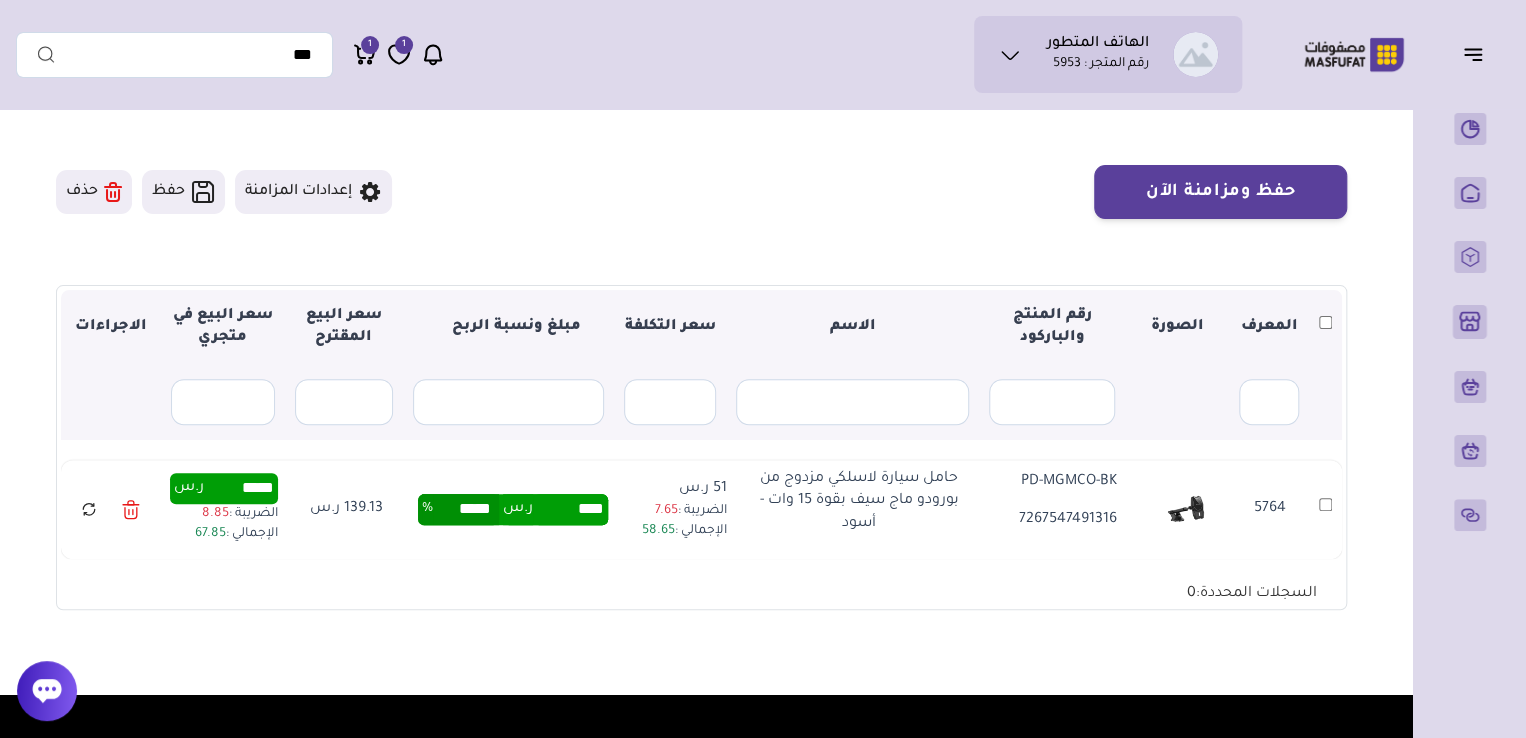 click on "متجري
المنتجات المختارة
المنتجات المتزامنة
المنتجات غير المتزامنة
حفظ ومزامنة الآن" at bounding box center [701, 335] 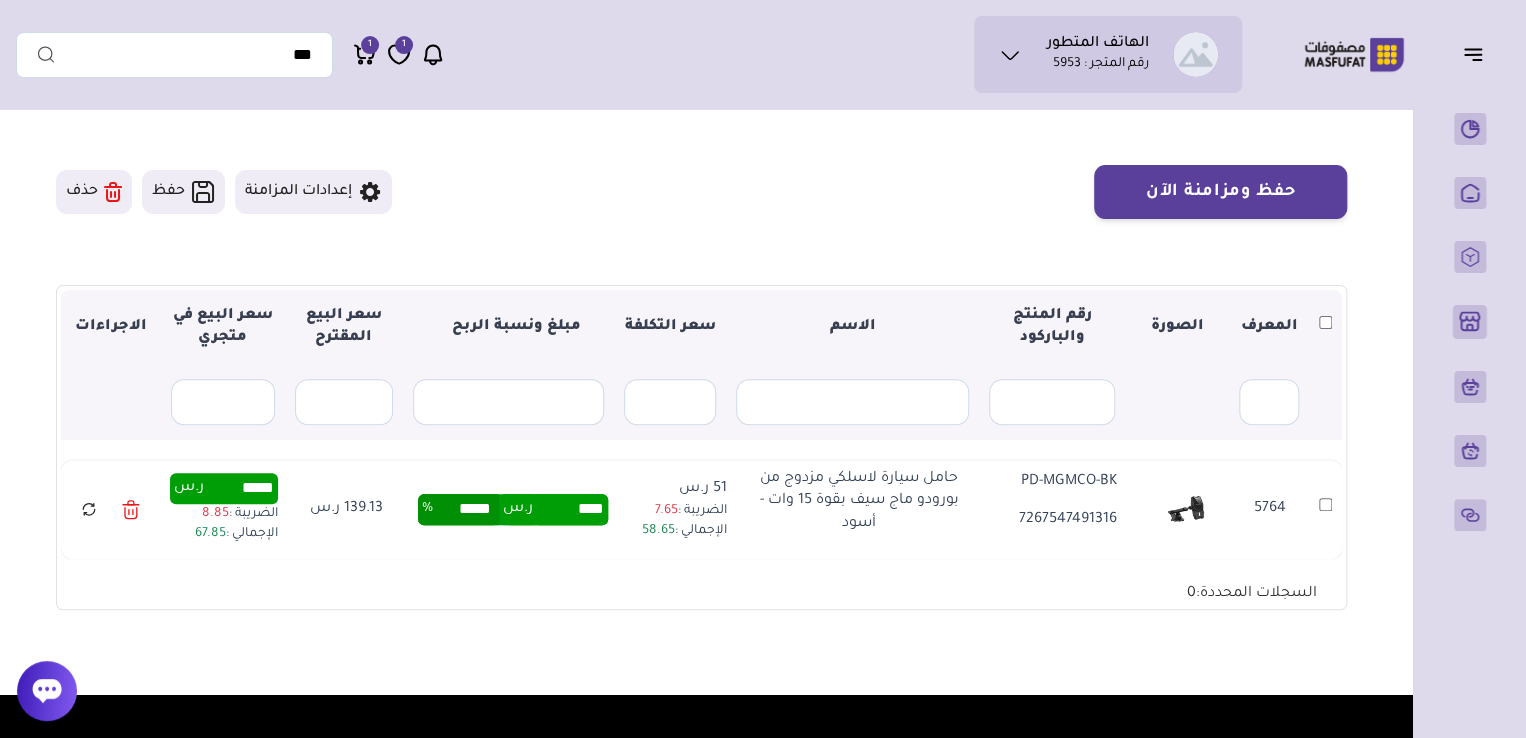 drag, startPoint x: 221, startPoint y: 484, endPoint x: 293, endPoint y: 492, distance: 72.443085 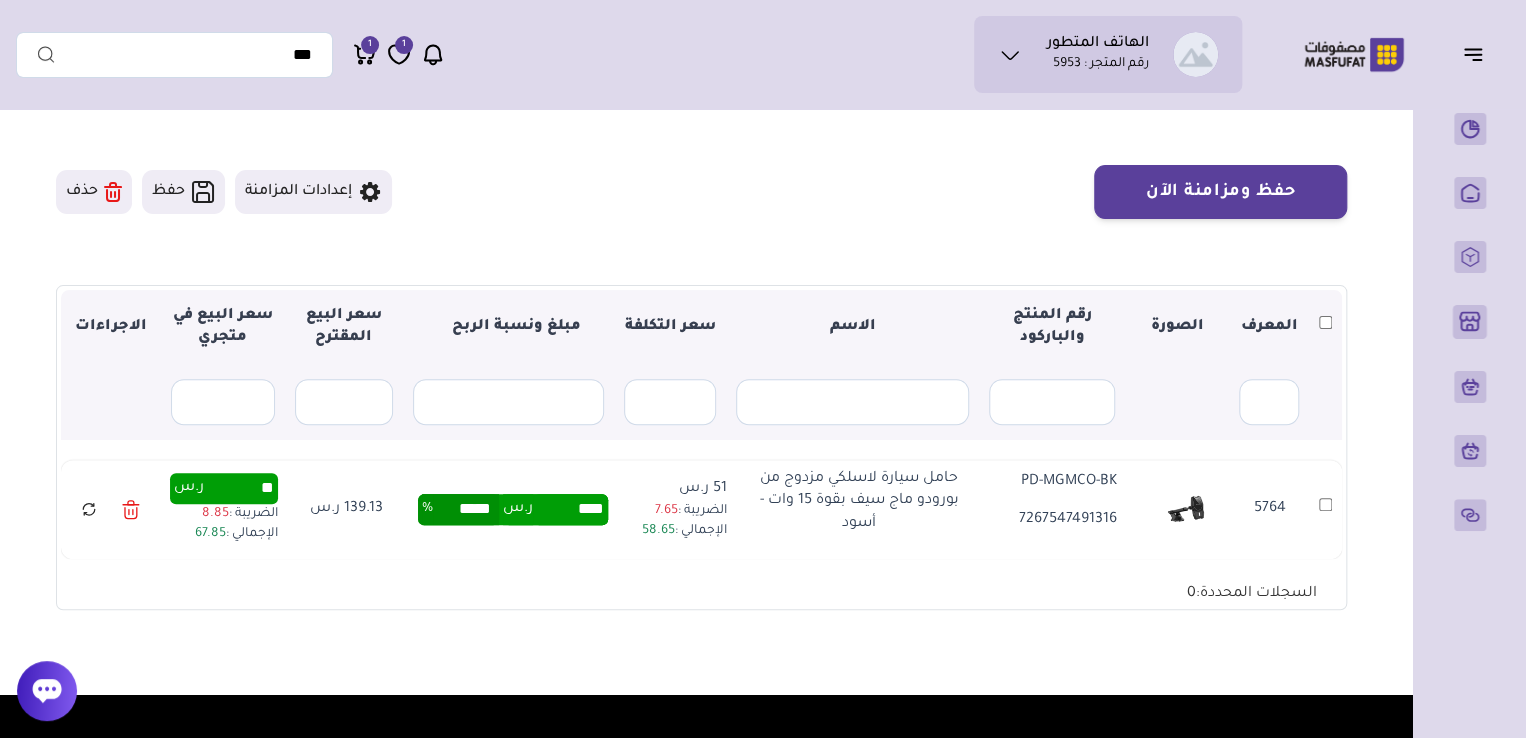 type on "**" 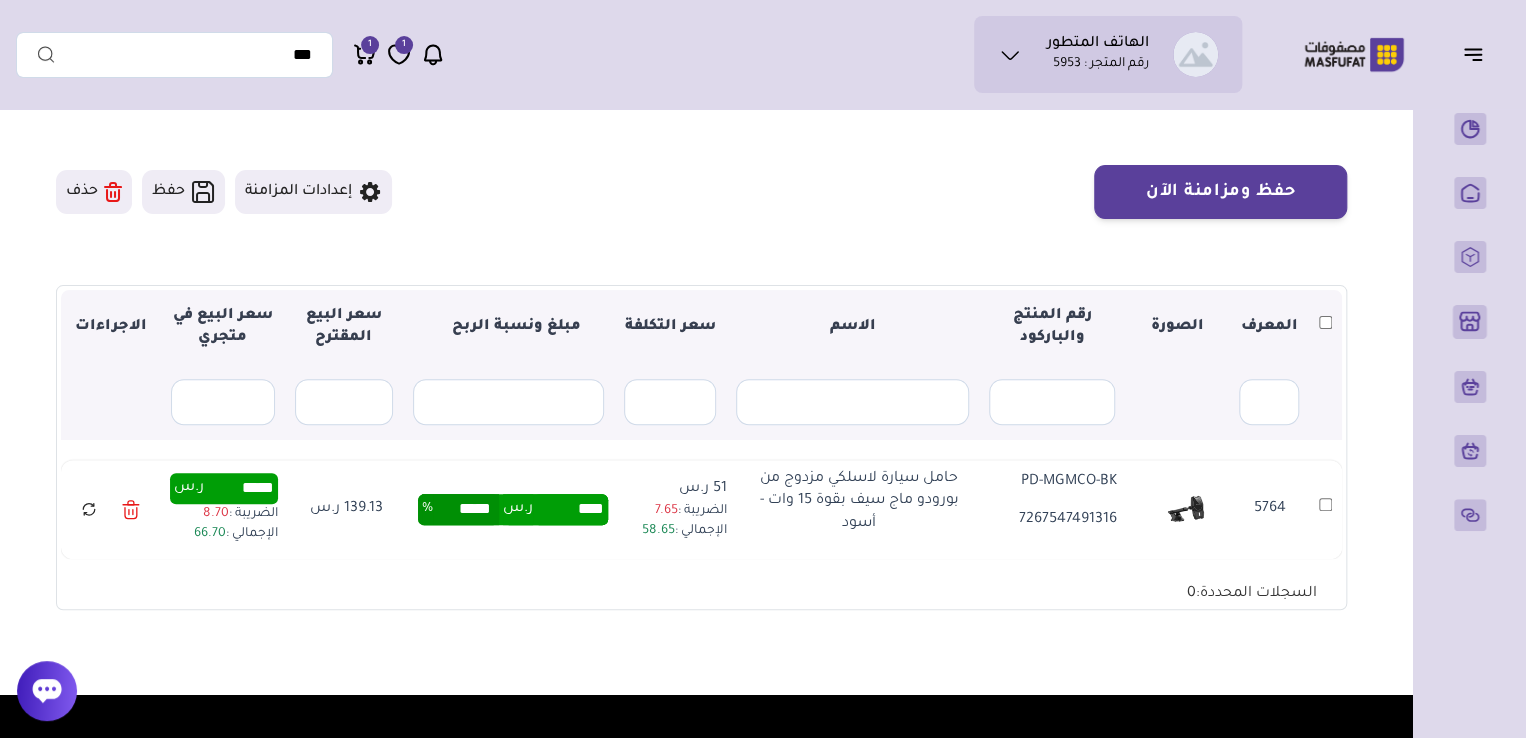 click on "▼
المعرف الصورة
رقم المنتج والباركود
الاسم سعر التكلفة مبلغ ونسبة الربح
سعر البيع المقترح
سعر البيع في متجري
الاجراءات
الاسم" at bounding box center [701, 448] 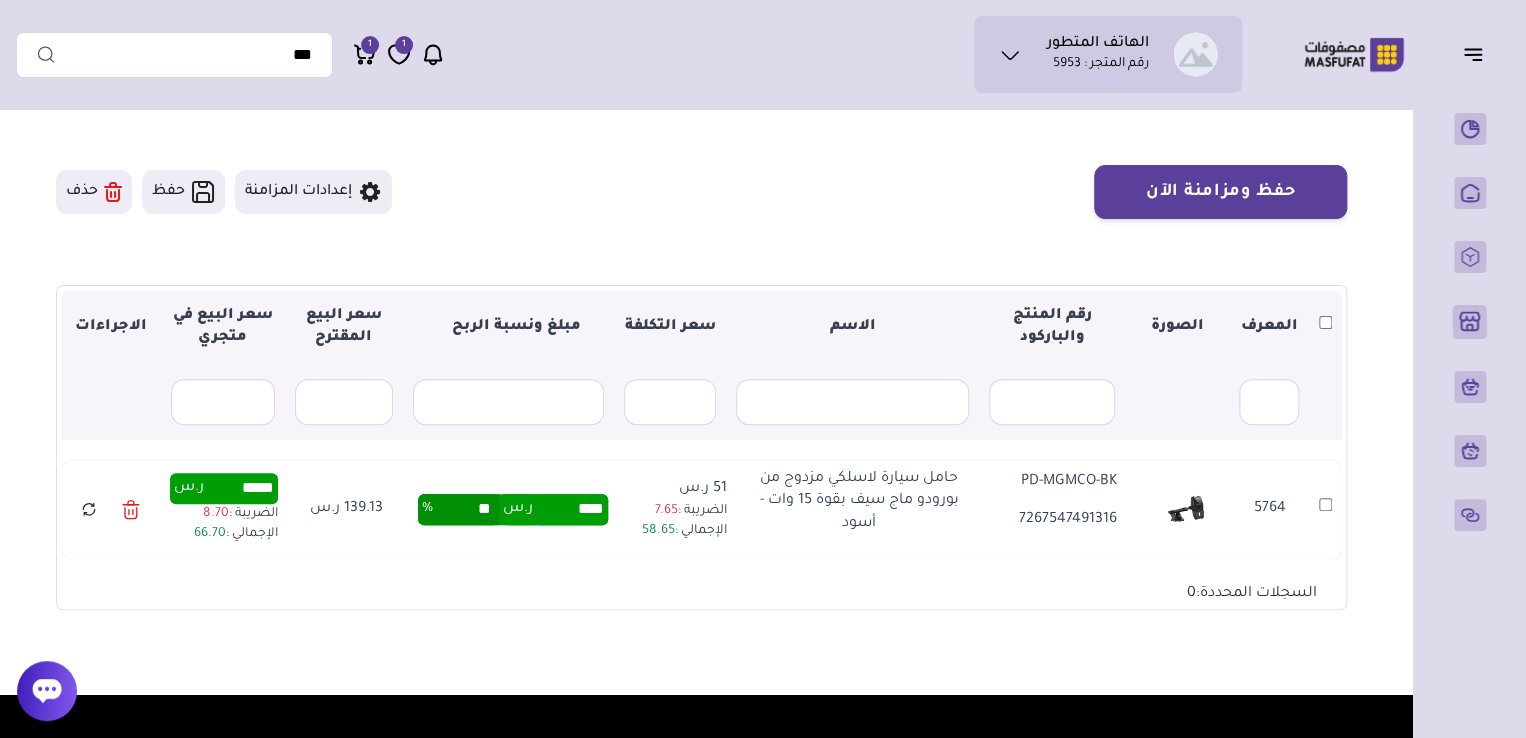 type on "**" 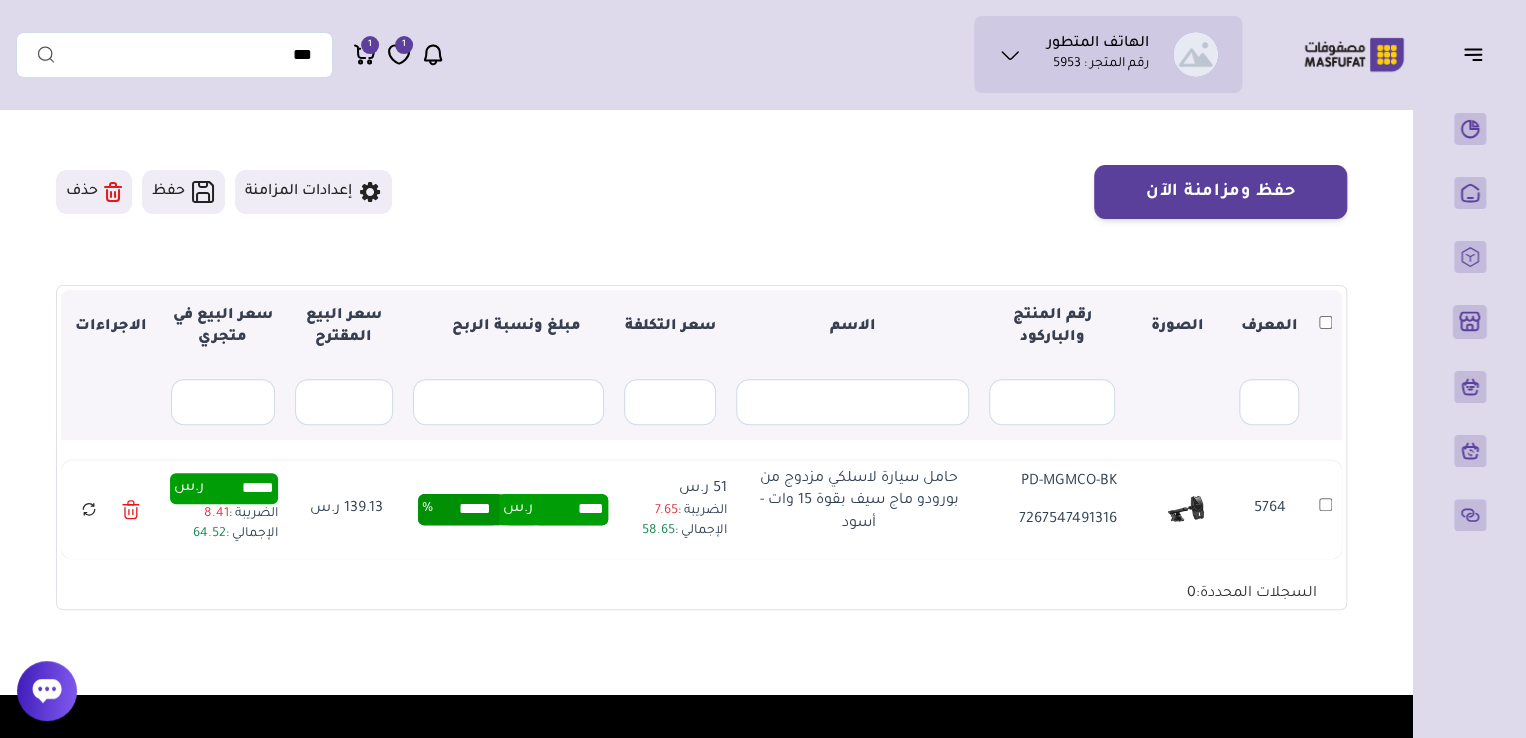 click on "▼
المعرف الصورة
رقم المنتج والباركود
الاسم سعر التكلفة مبلغ ونسبة الربح
سعر البيع المقترح
سعر البيع في متجري
الاجراءات
الاسم" at bounding box center (701, 448) 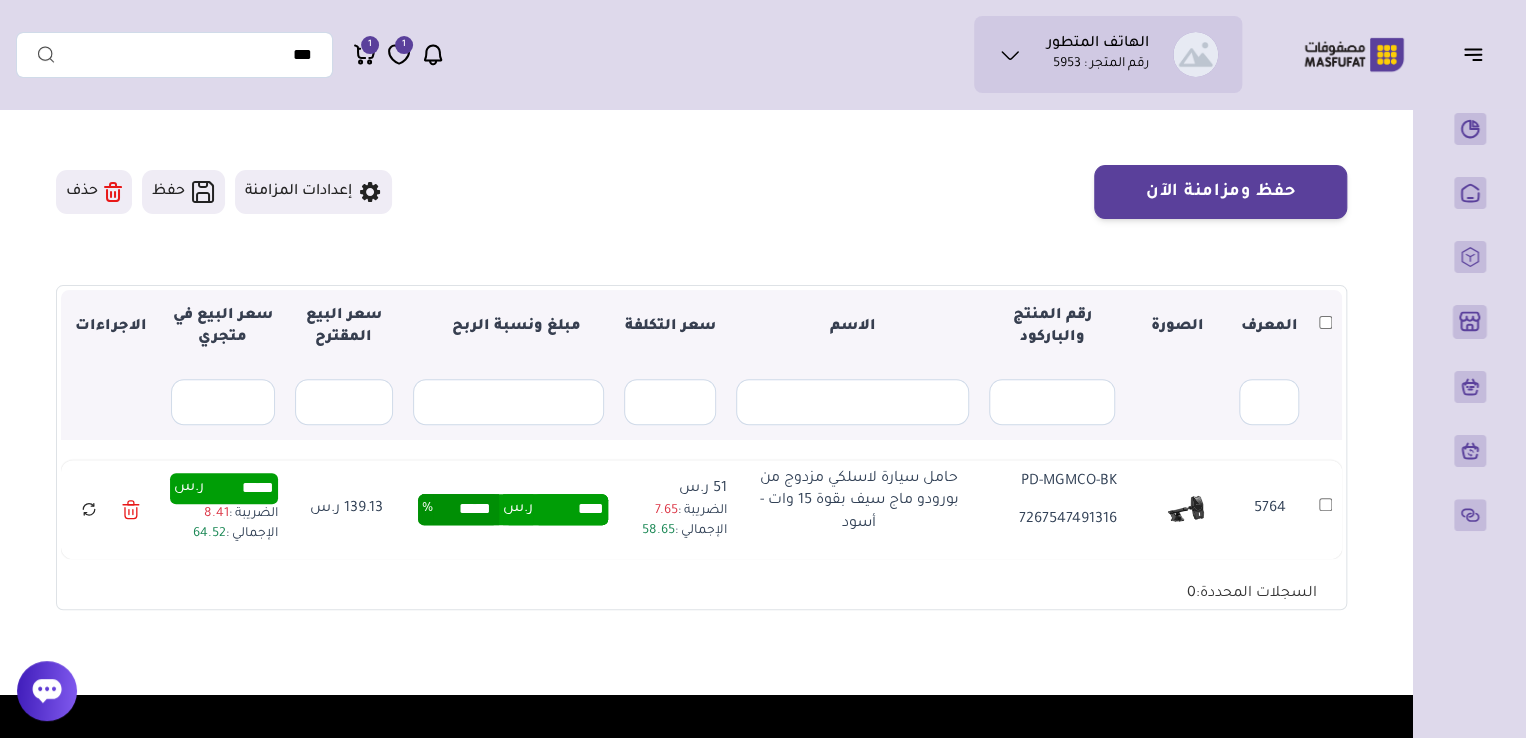 click on "متجري
المنتجات المختارة
المنتجات المتزامنة
المنتجات غير المتزامنة
حفظ ومزامنة الآن" at bounding box center (701, 335) 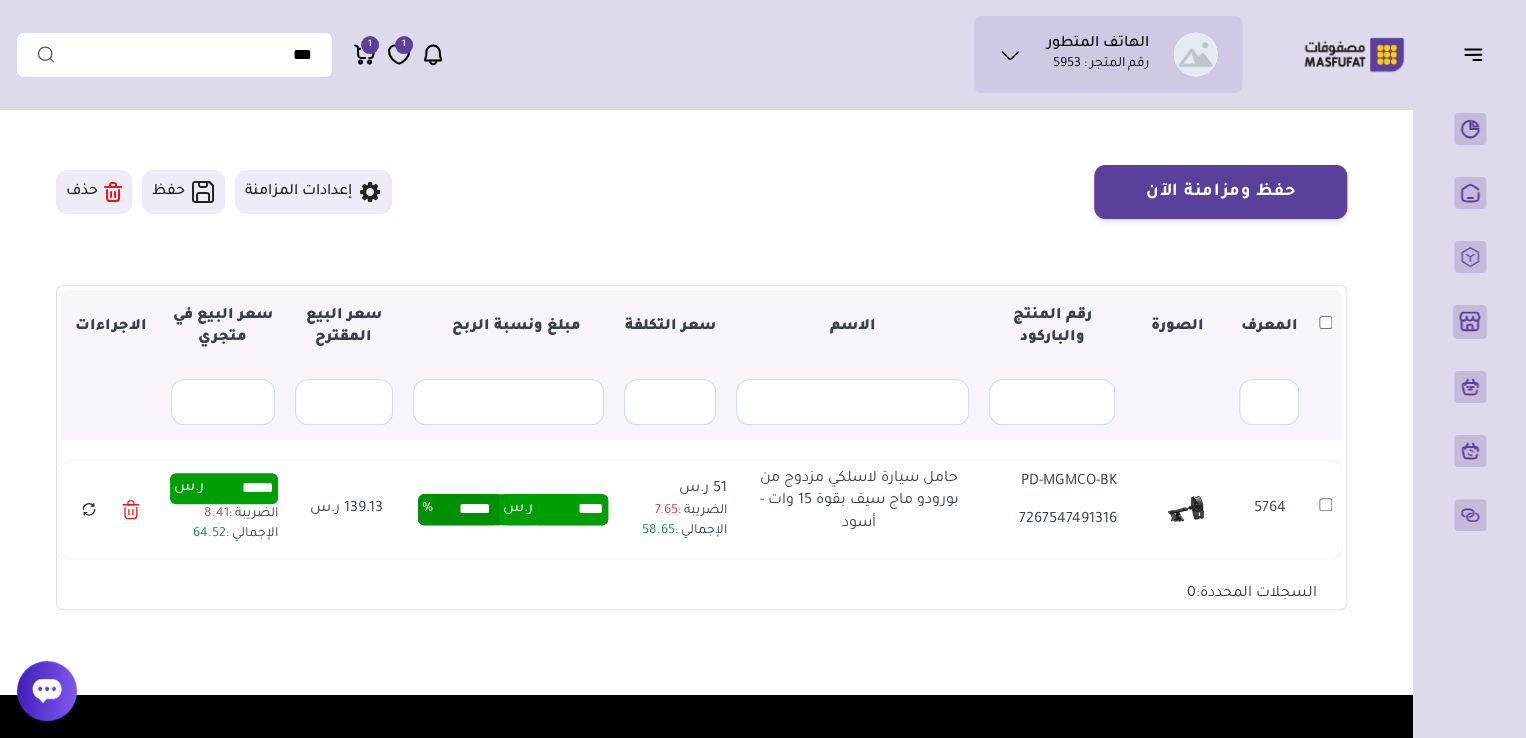 click 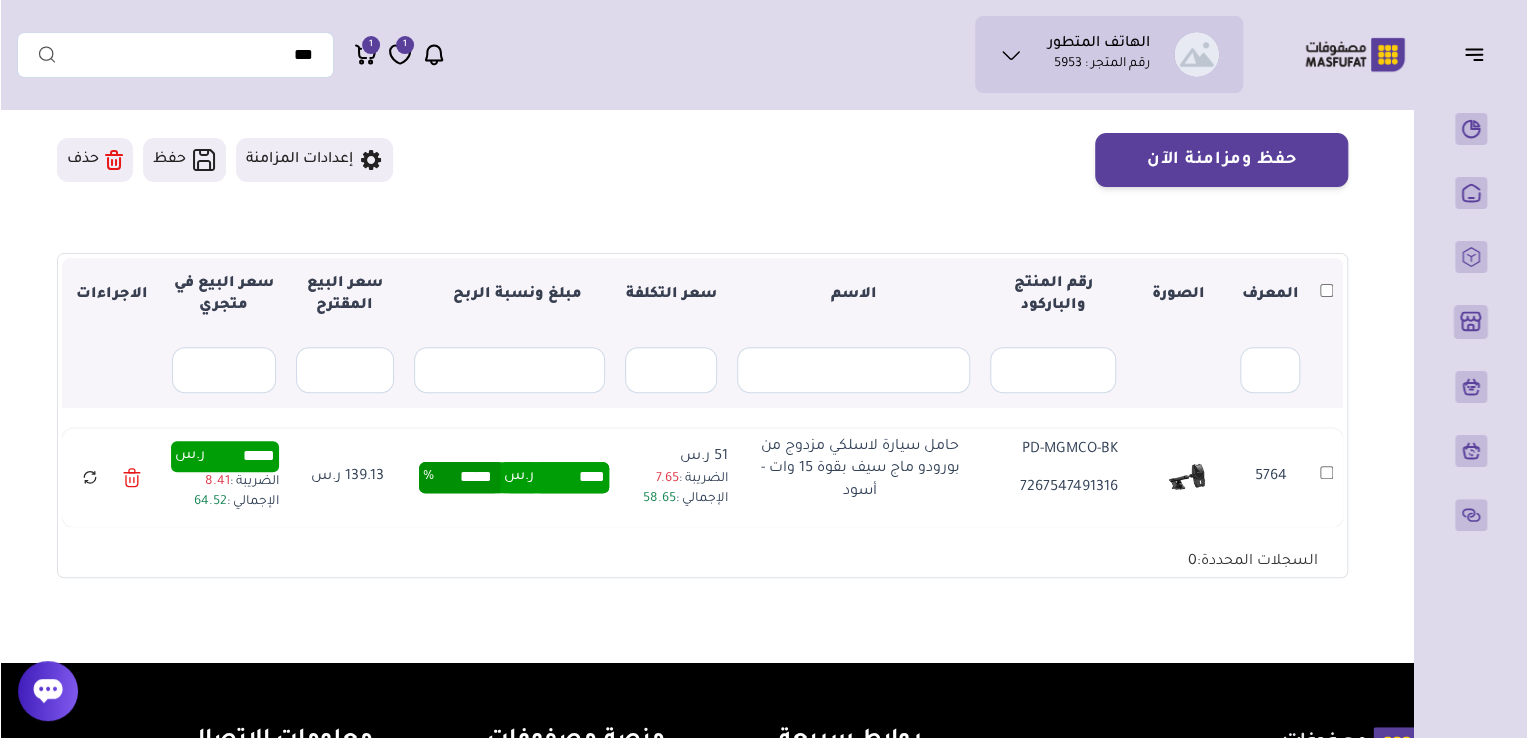 scroll, scrollTop: 157, scrollLeft: 0, axis: vertical 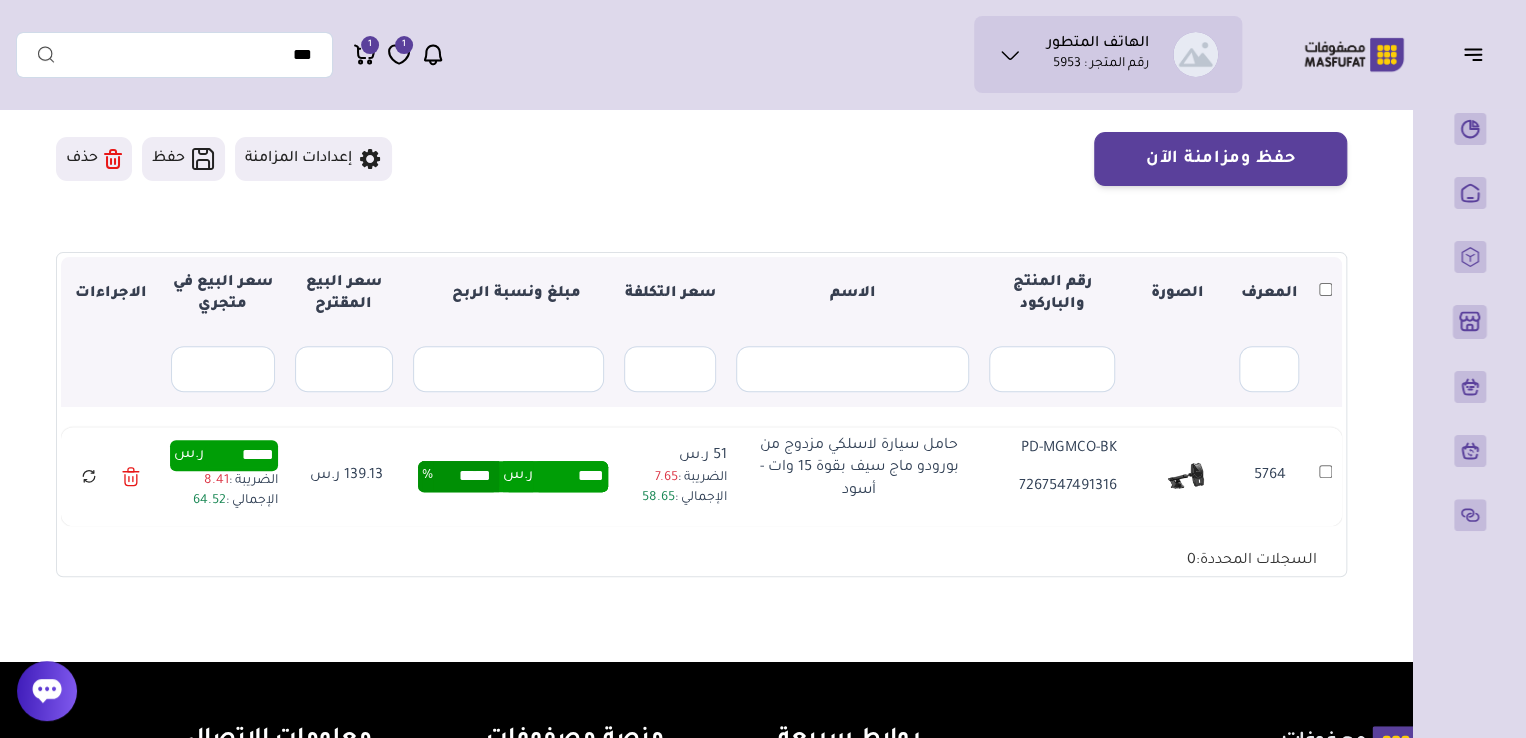 click on "الهاتف المتطور
رقم المتجر : [NUMBER]
محفظتي *" at bounding box center [763, 440] 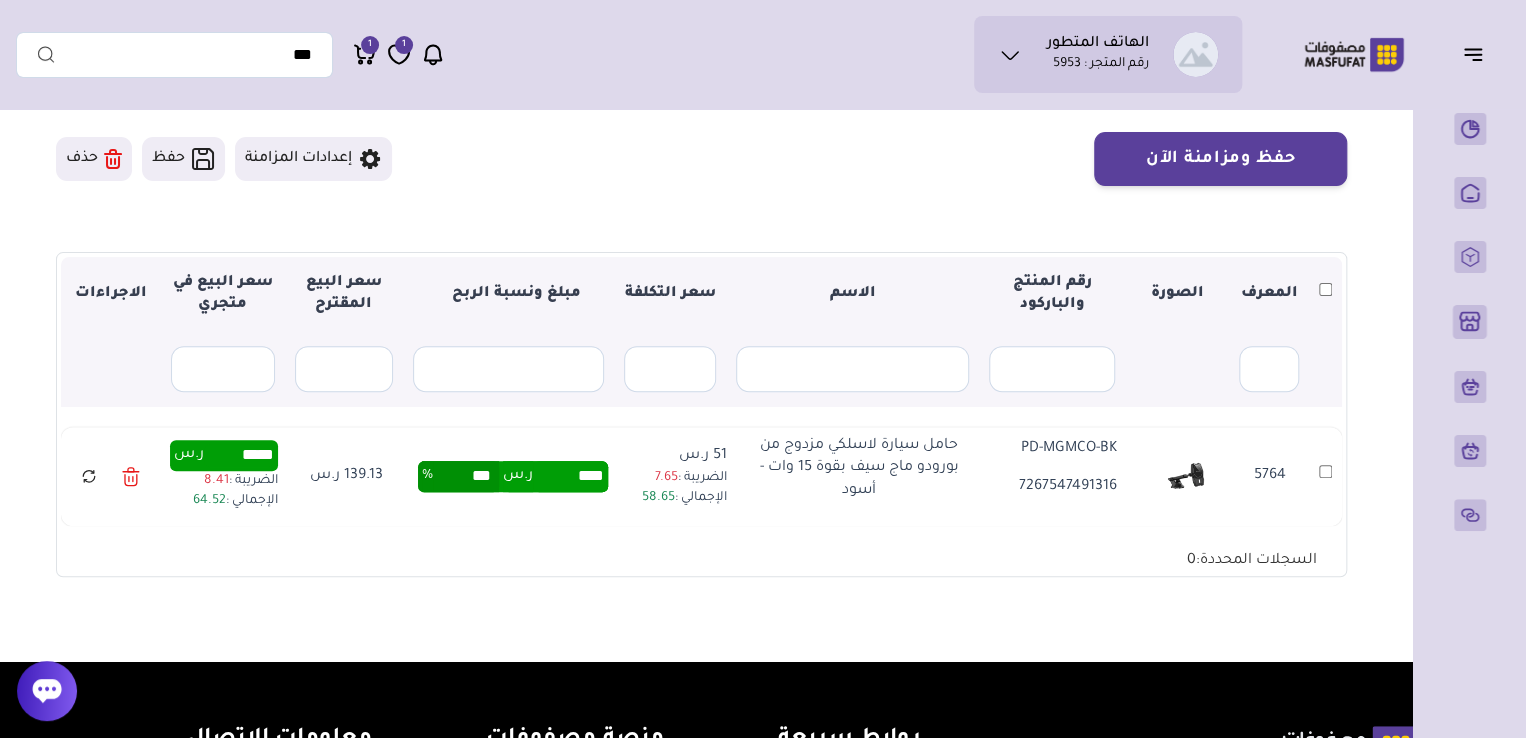type on "***" 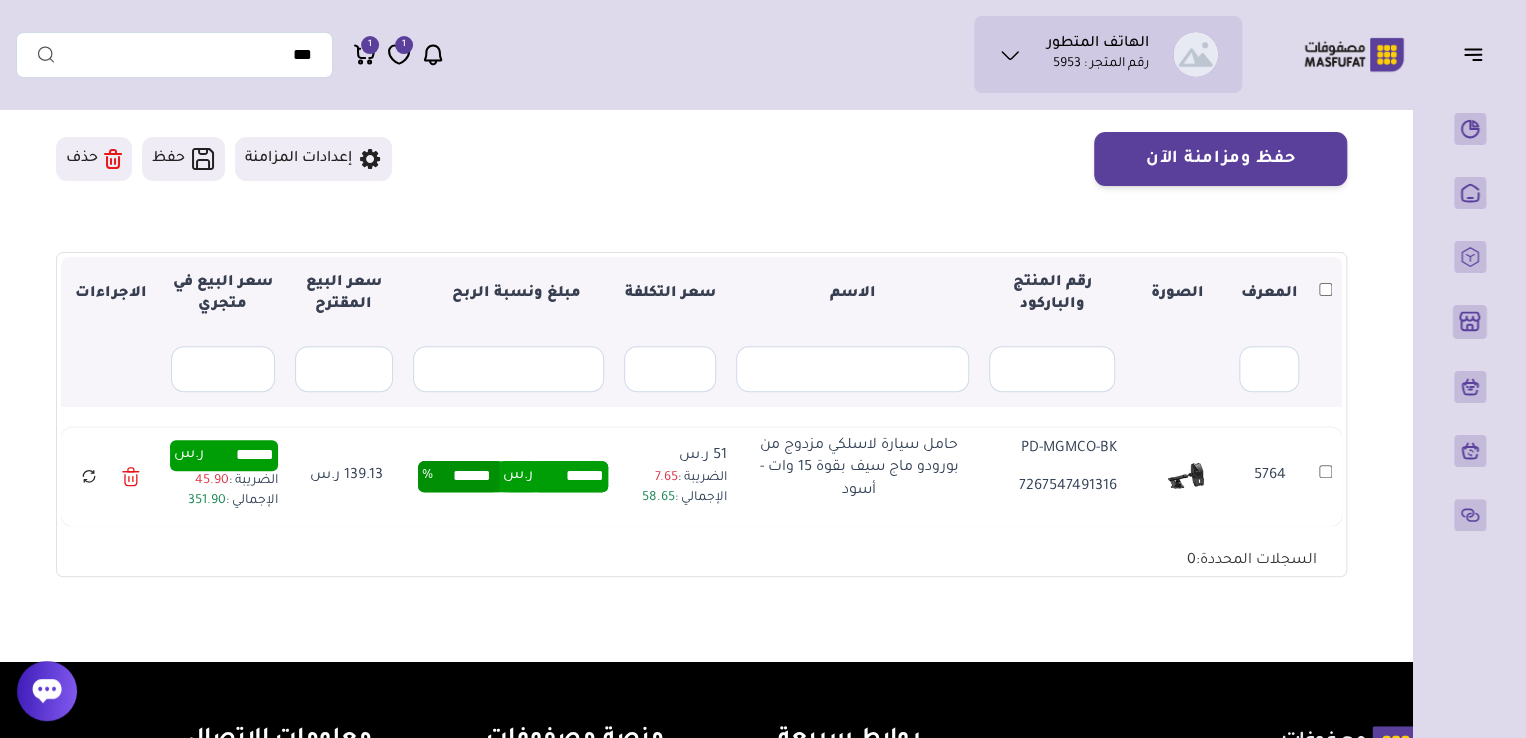 click on "متجري
المنتجات المختارة
المنتجات المتزامنة
المنتجات غير المتزامنة
حفظ ومزامنة الآن" at bounding box center [701, 302] 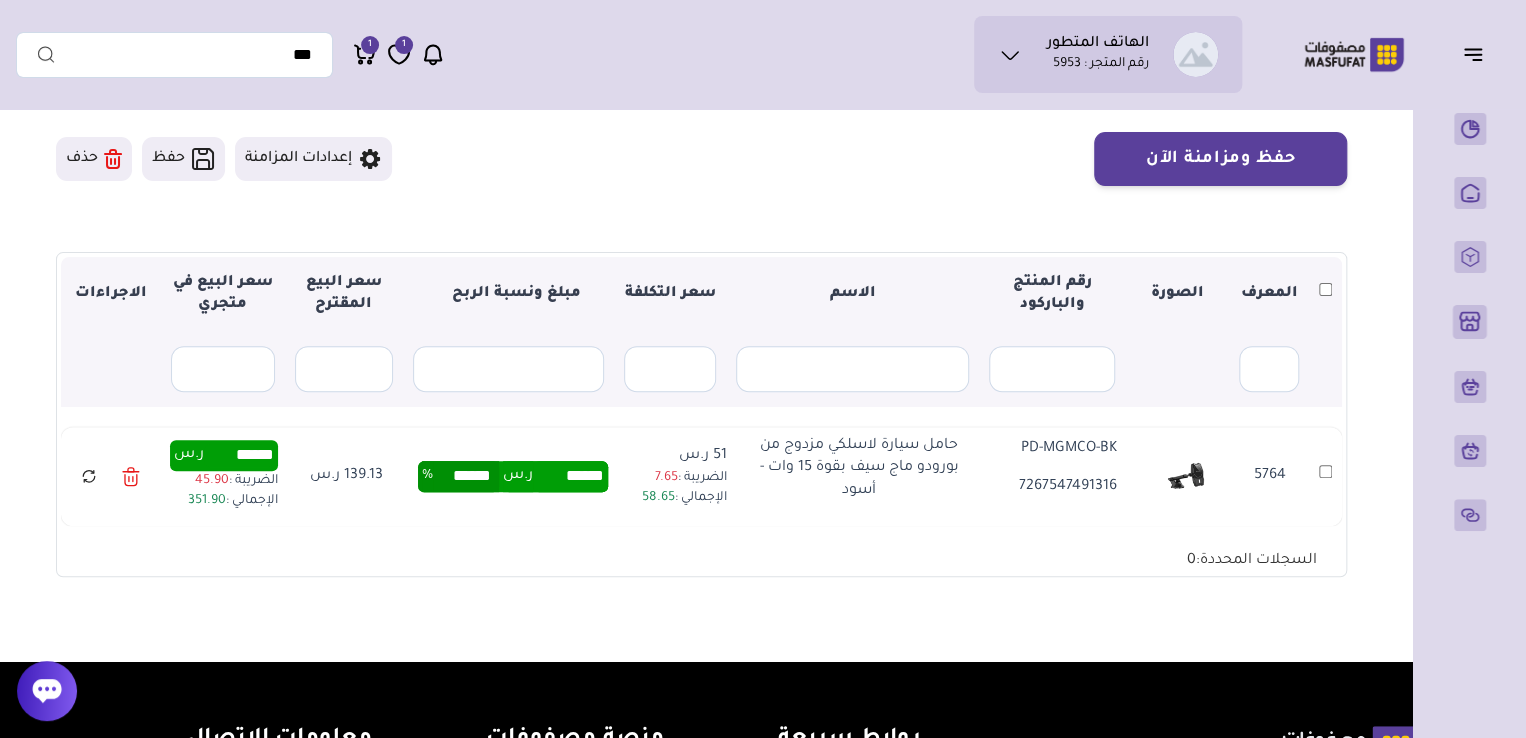 click on "******" at bounding box center [466, 476] 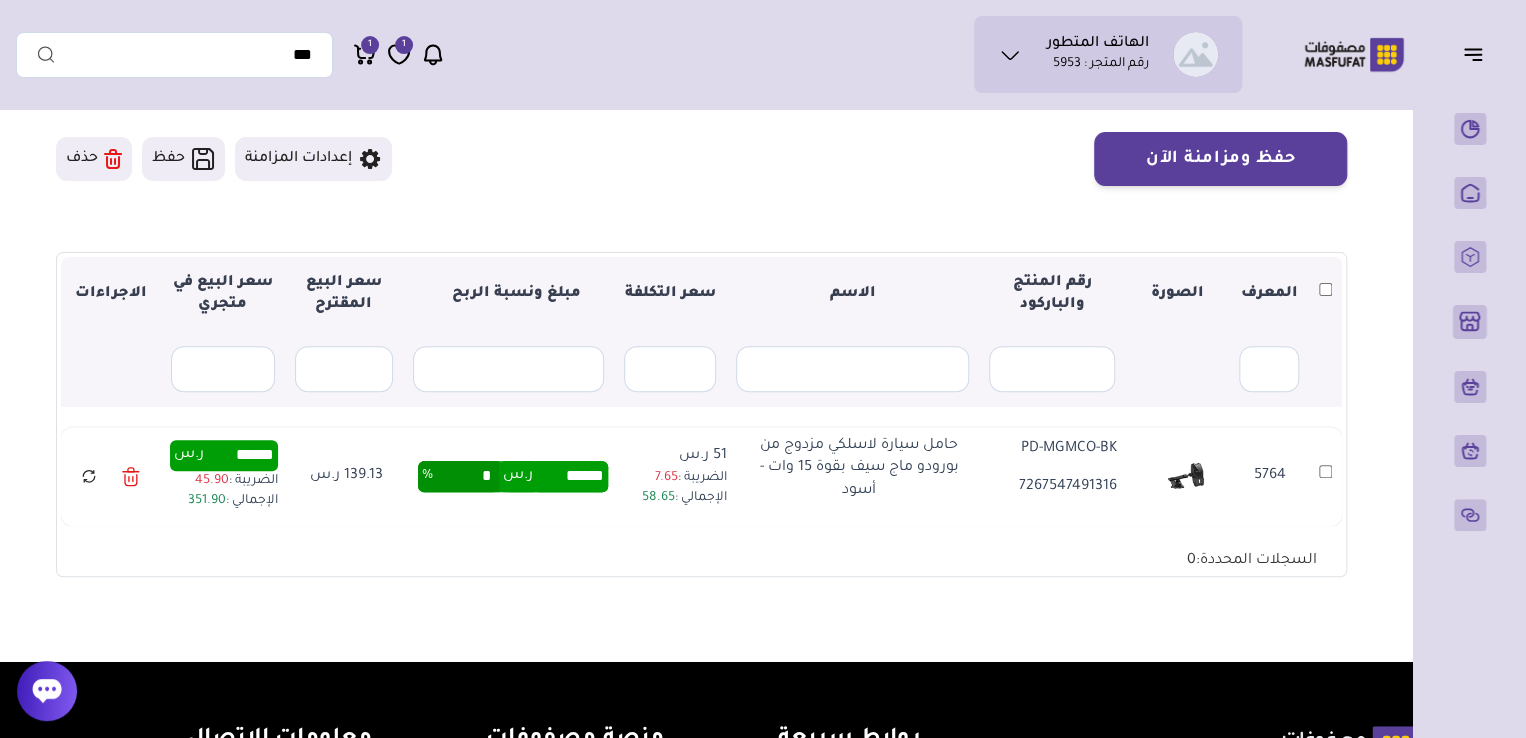 type on "*" 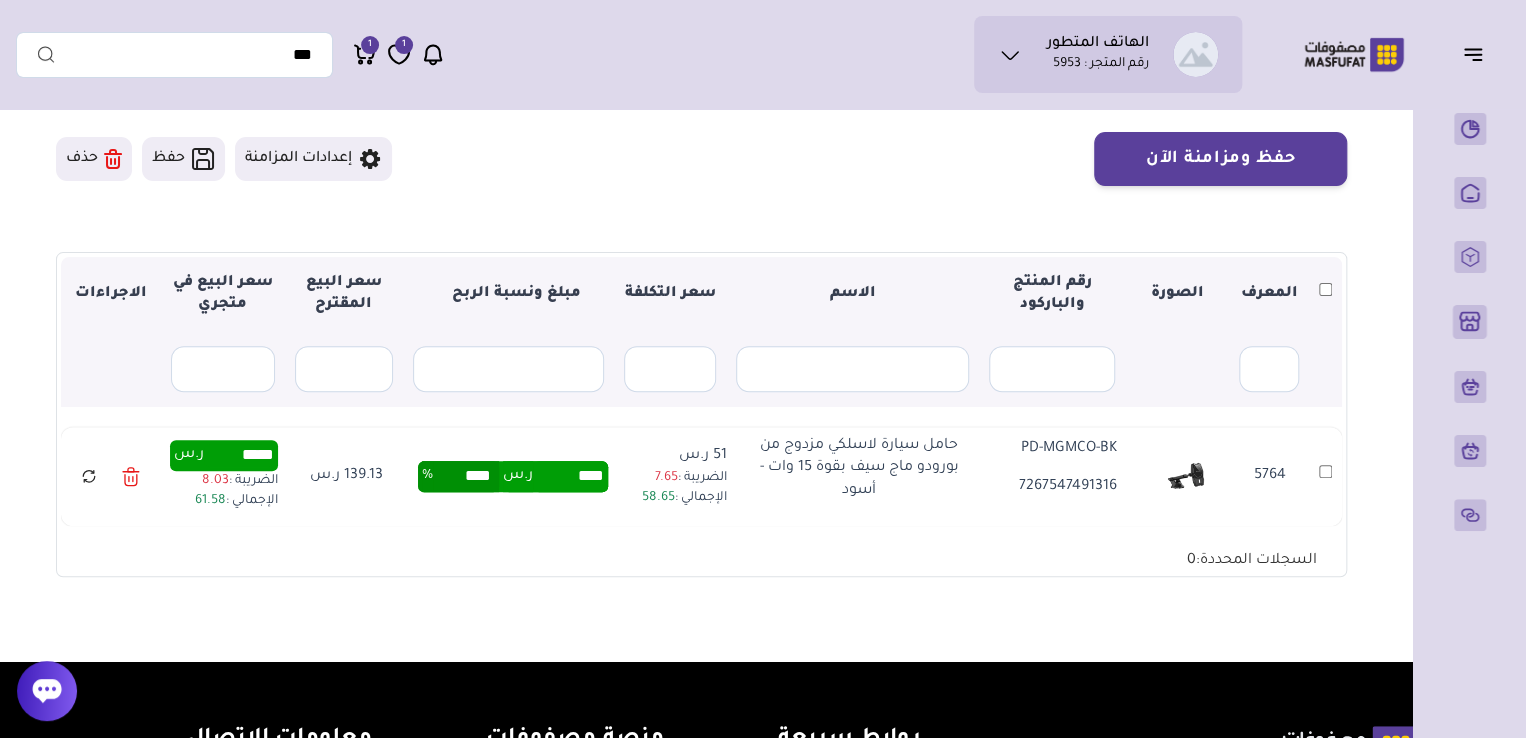 click on "متجري
المنتجات المختارة
المنتجات المتزامنة
المنتجات غير المتزامنة
حفظ ومزامنة الآن" at bounding box center (701, 302) 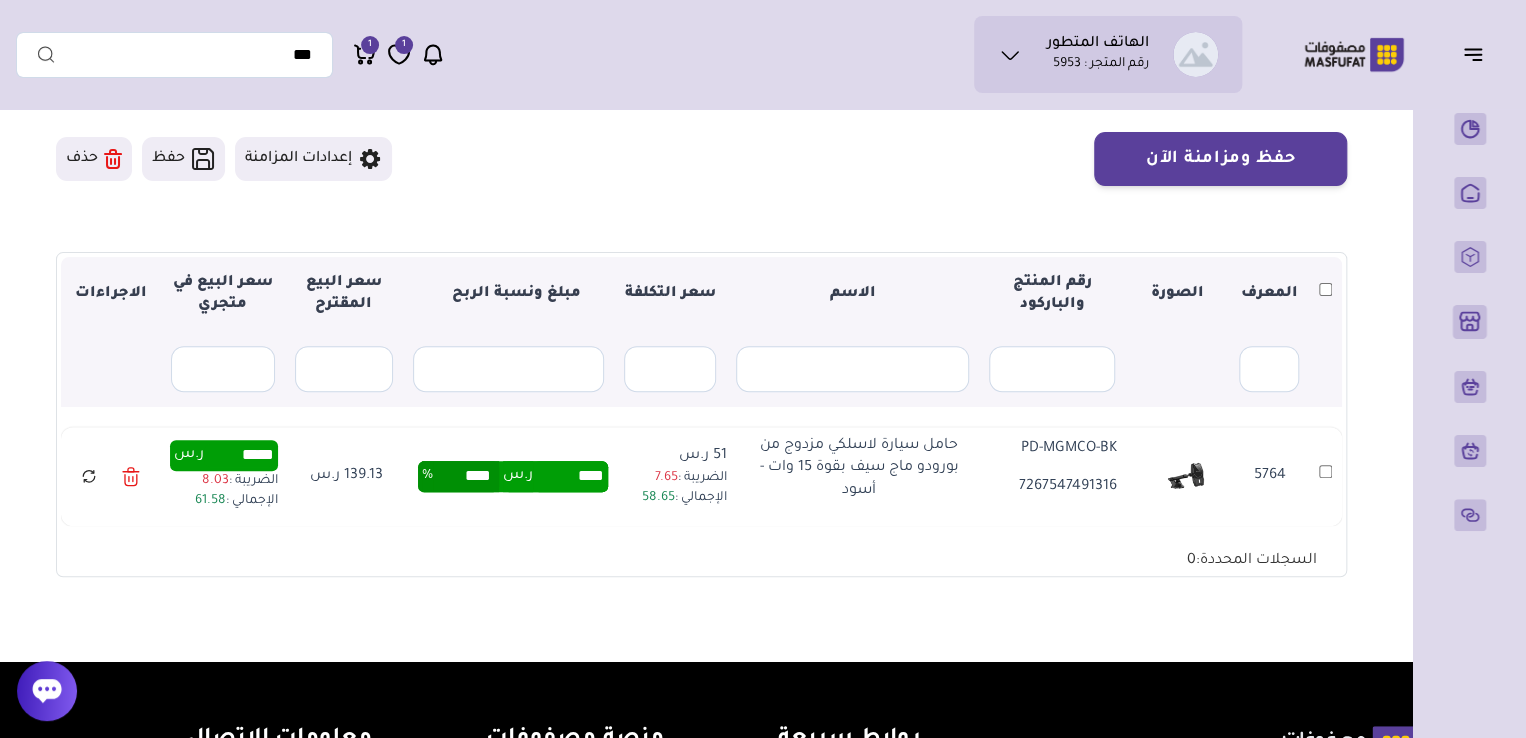 click on "متجري
المنتجات المختارة
المنتجات المتزامنة
المنتجات غير المتزامنة
حفظ ومزامنة الآن" at bounding box center [701, 302] 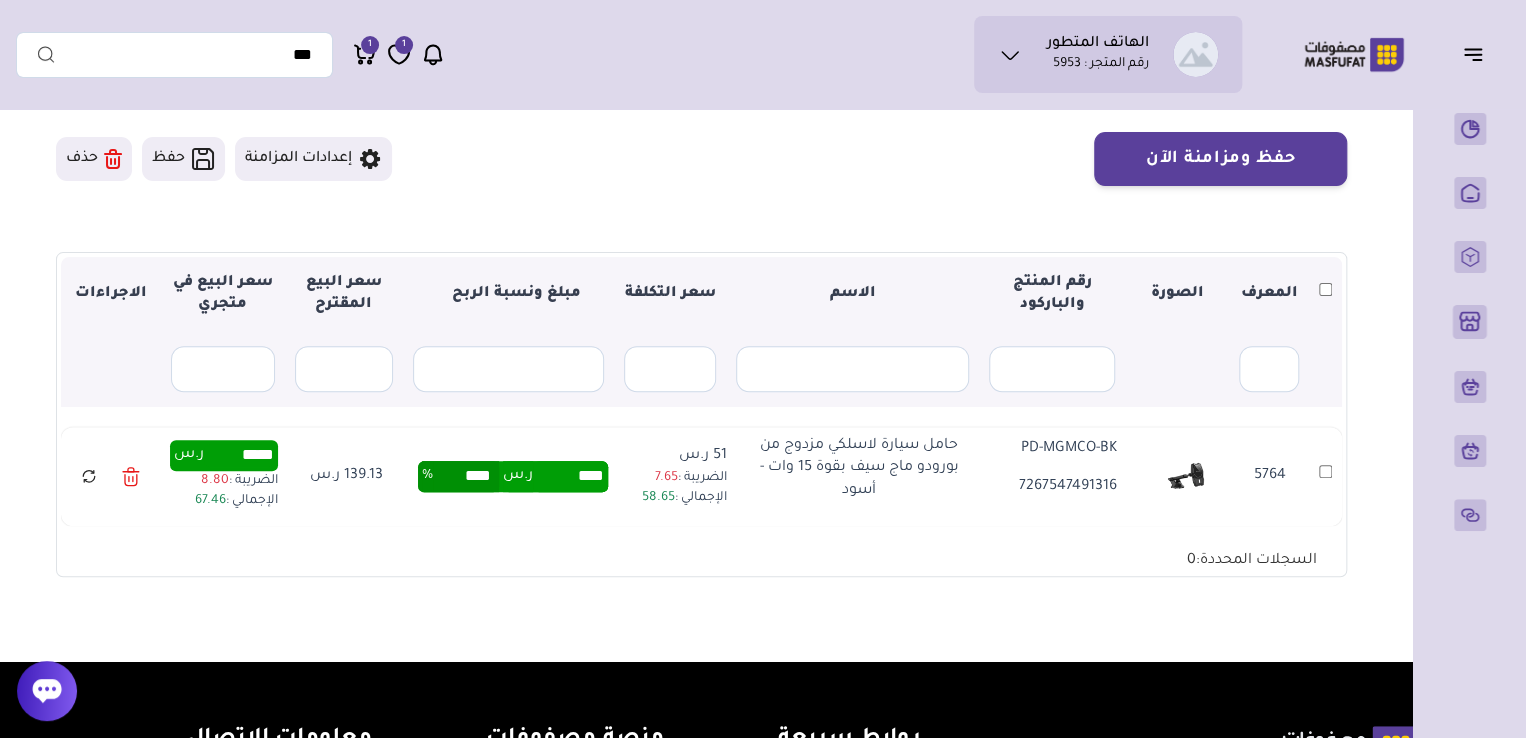 type on "****" 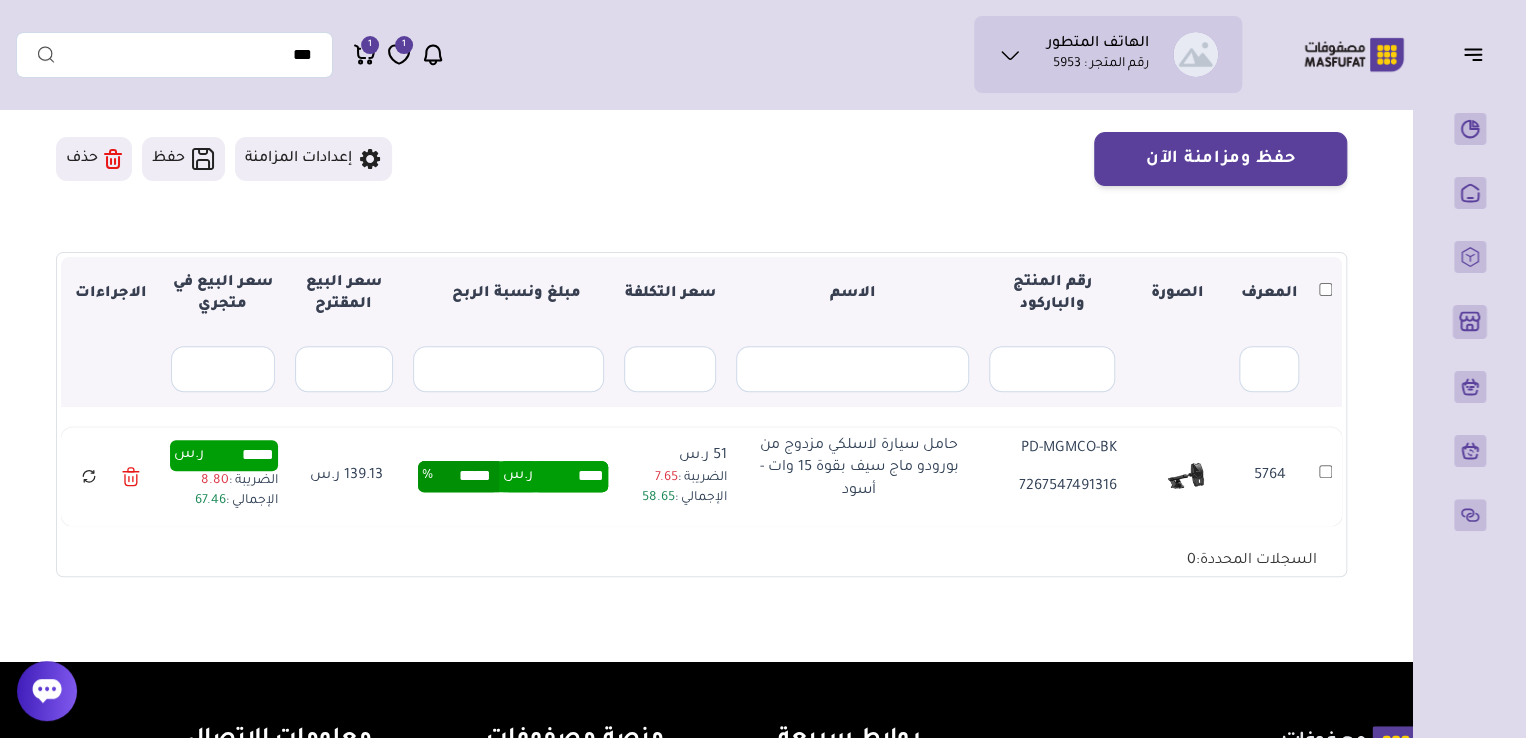 click on "متجري
المنتجات المختارة
المنتجات المتزامنة
المنتجات غير المتزامنة
حفظ ومزامنة الآن" at bounding box center (701, 302) 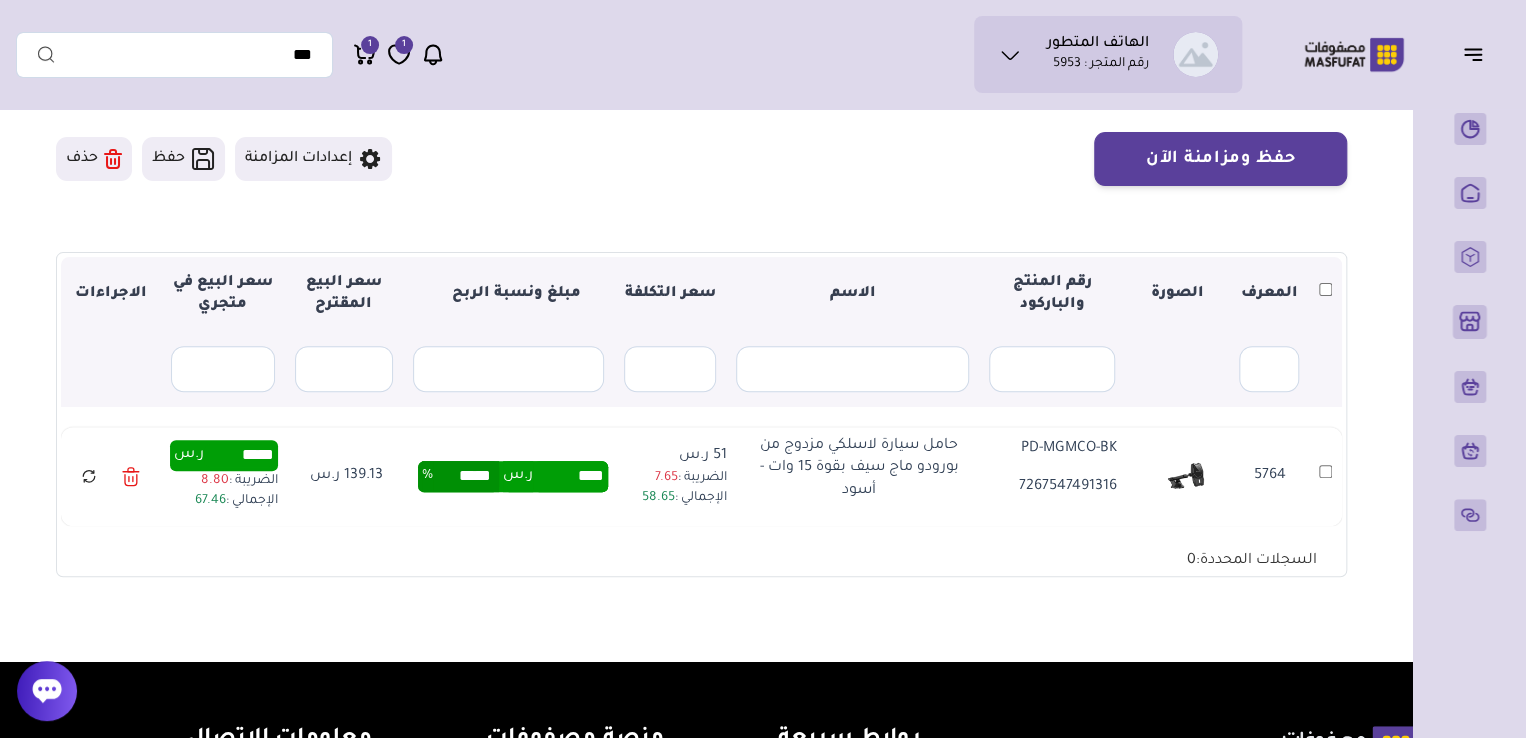 click on "*****" at bounding box center [239, 455] 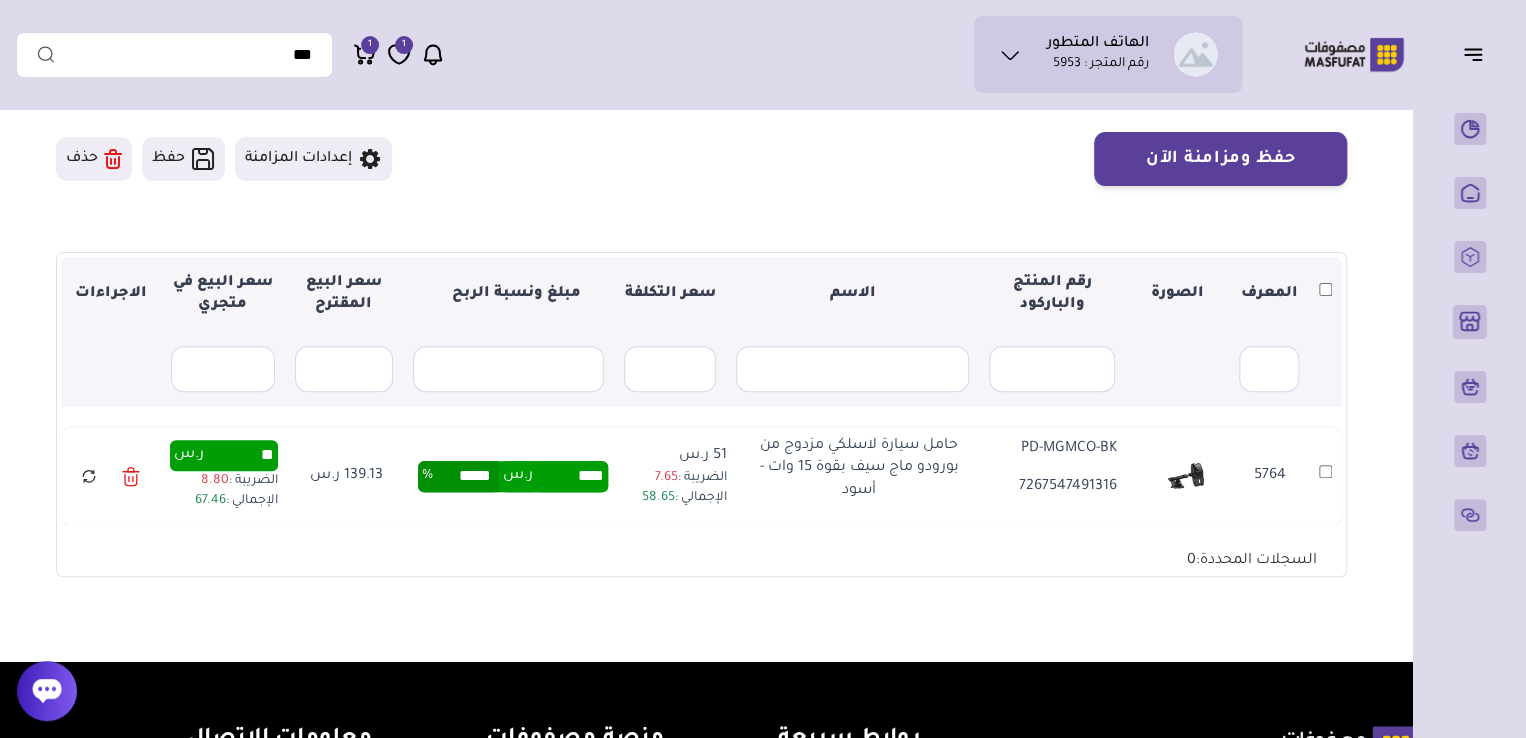 type on "**" 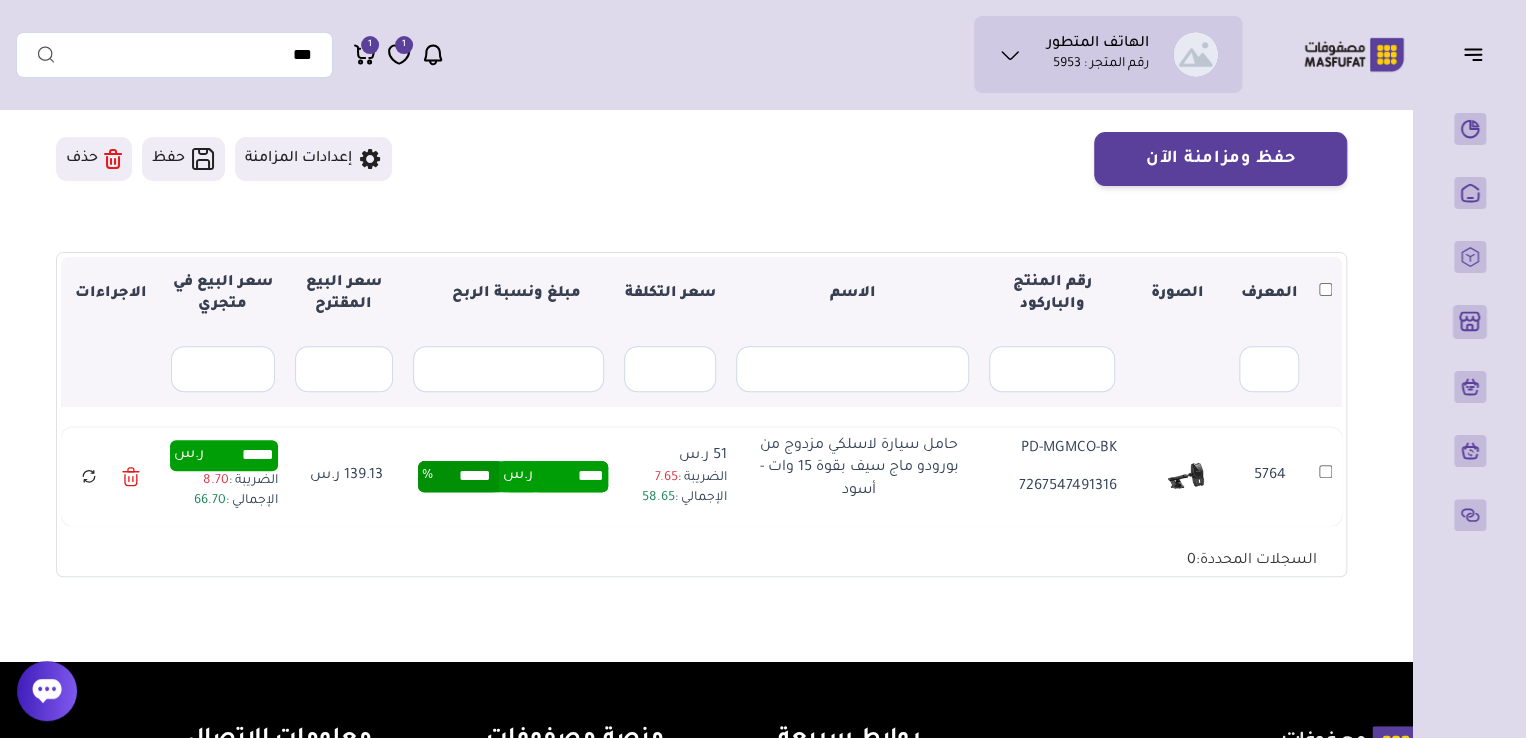 click on "▼
المعرف الصورة
رقم المنتج والباركود
الاسم سعر التكلفة مبلغ ونسبة الربح
سعر البيع المقترح
سعر البيع في متجري
الاجراءات
الاسم" at bounding box center [701, 415] 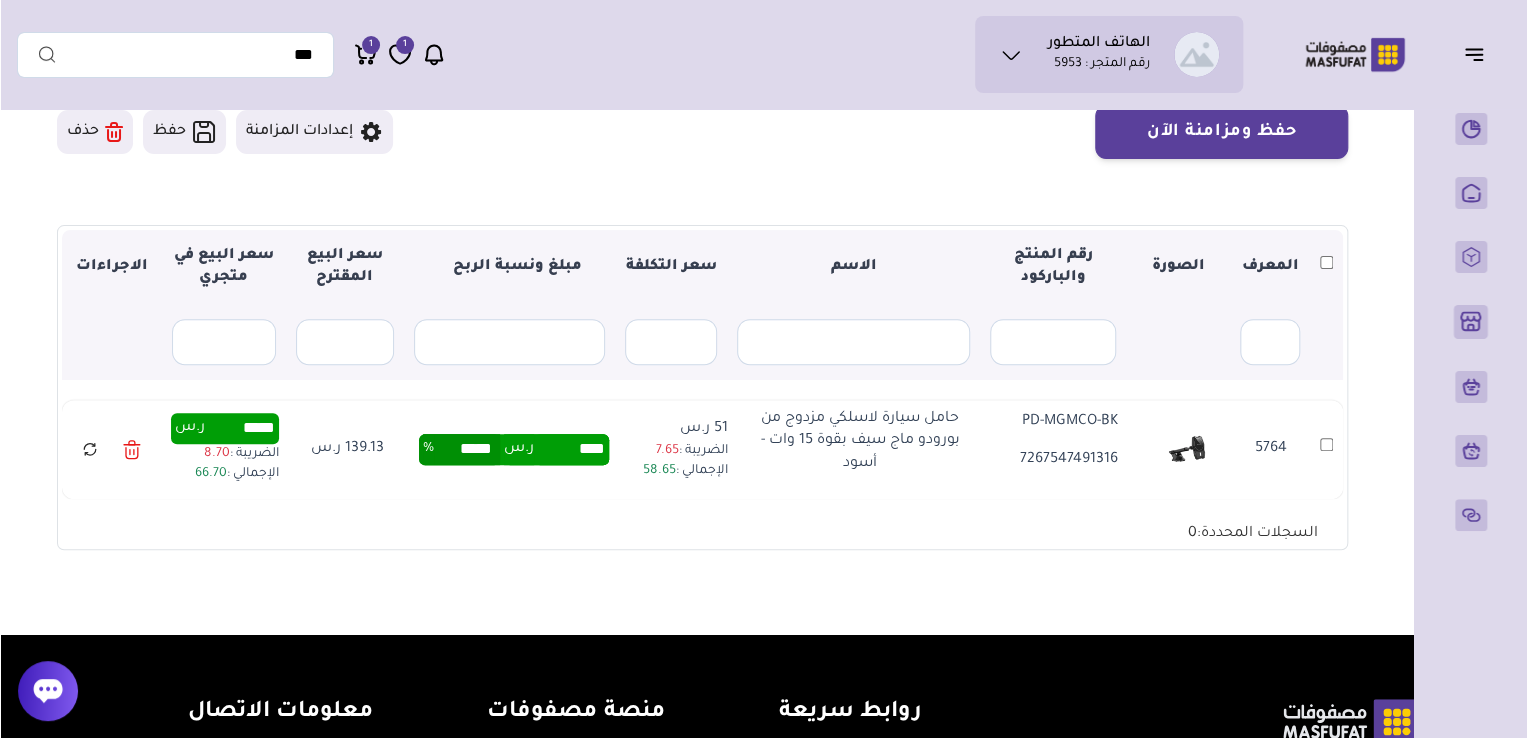 scroll, scrollTop: 200, scrollLeft: 0, axis: vertical 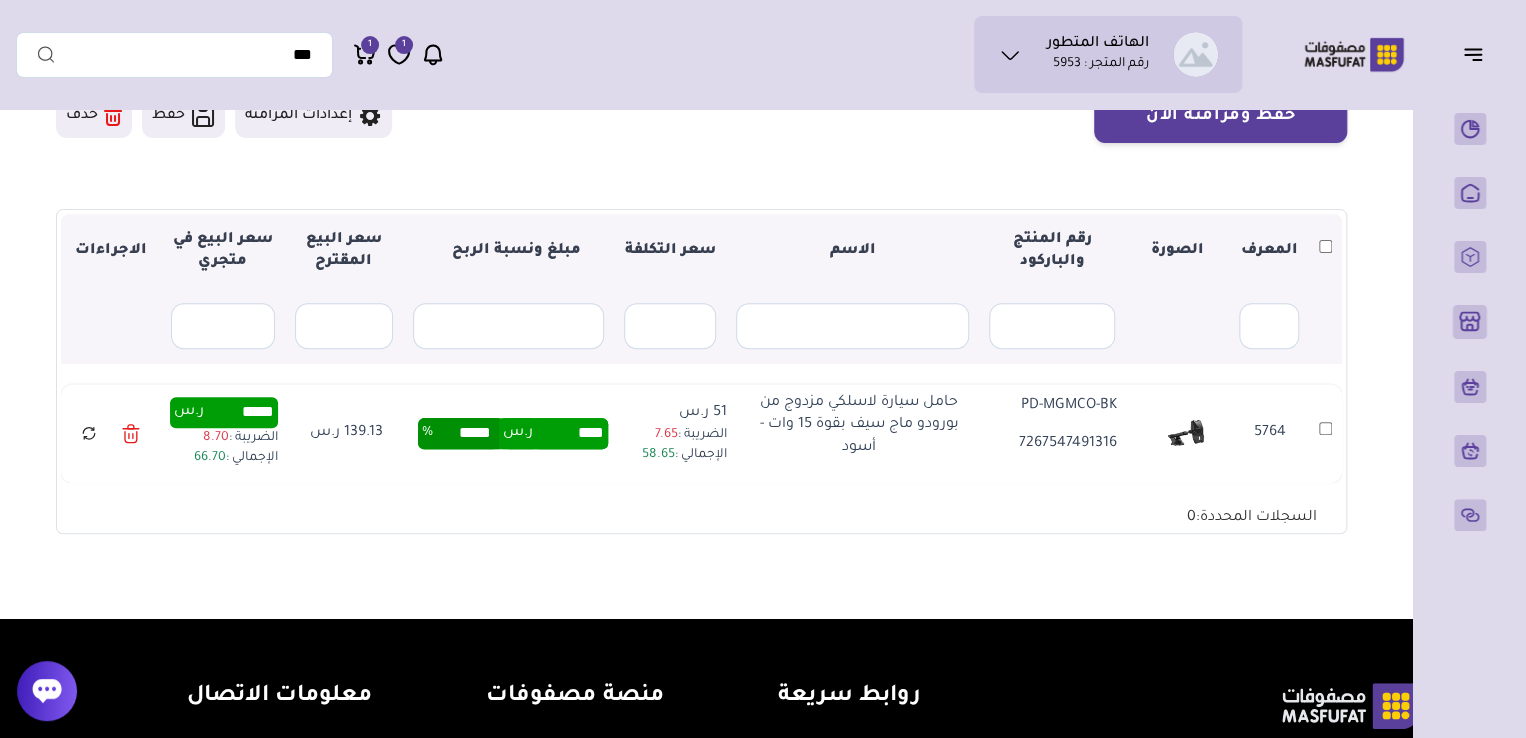 click on "*****" at bounding box center [239, 412] 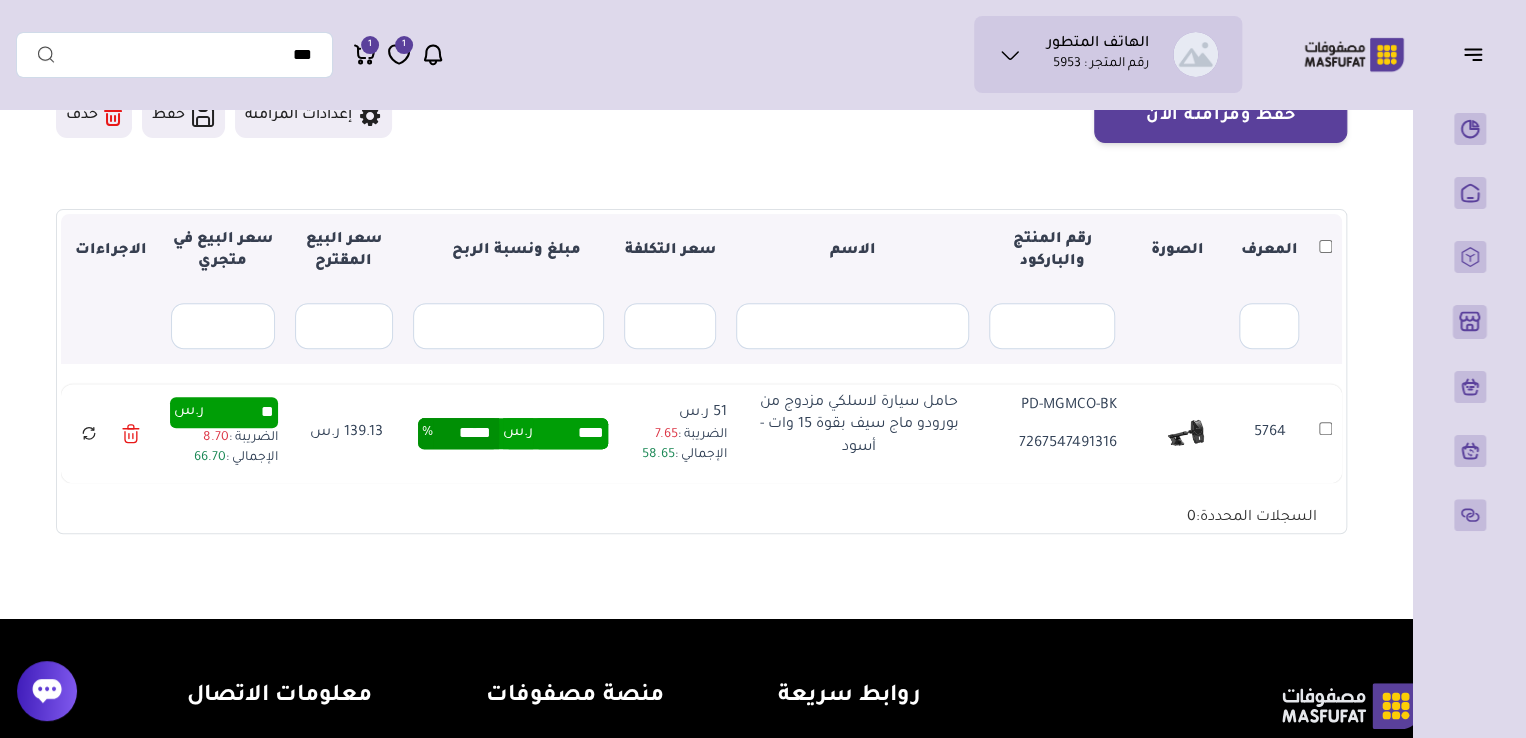 type on "**" 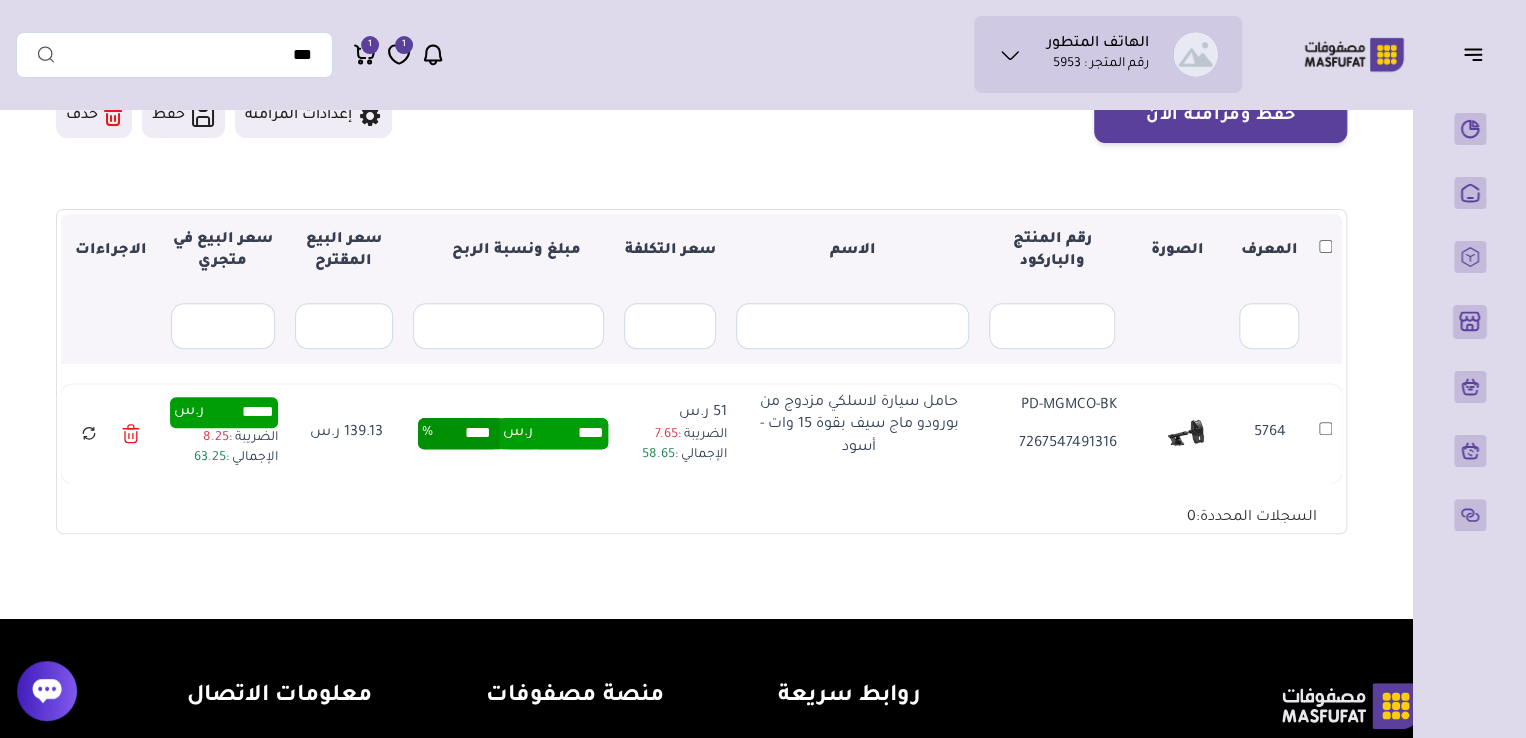 click on "متجري
المنتجات المختارة
المنتجات المتزامنة
المنتجات غير المتزامنة
حفظ ومزامنة الآن" at bounding box center [701, 259] 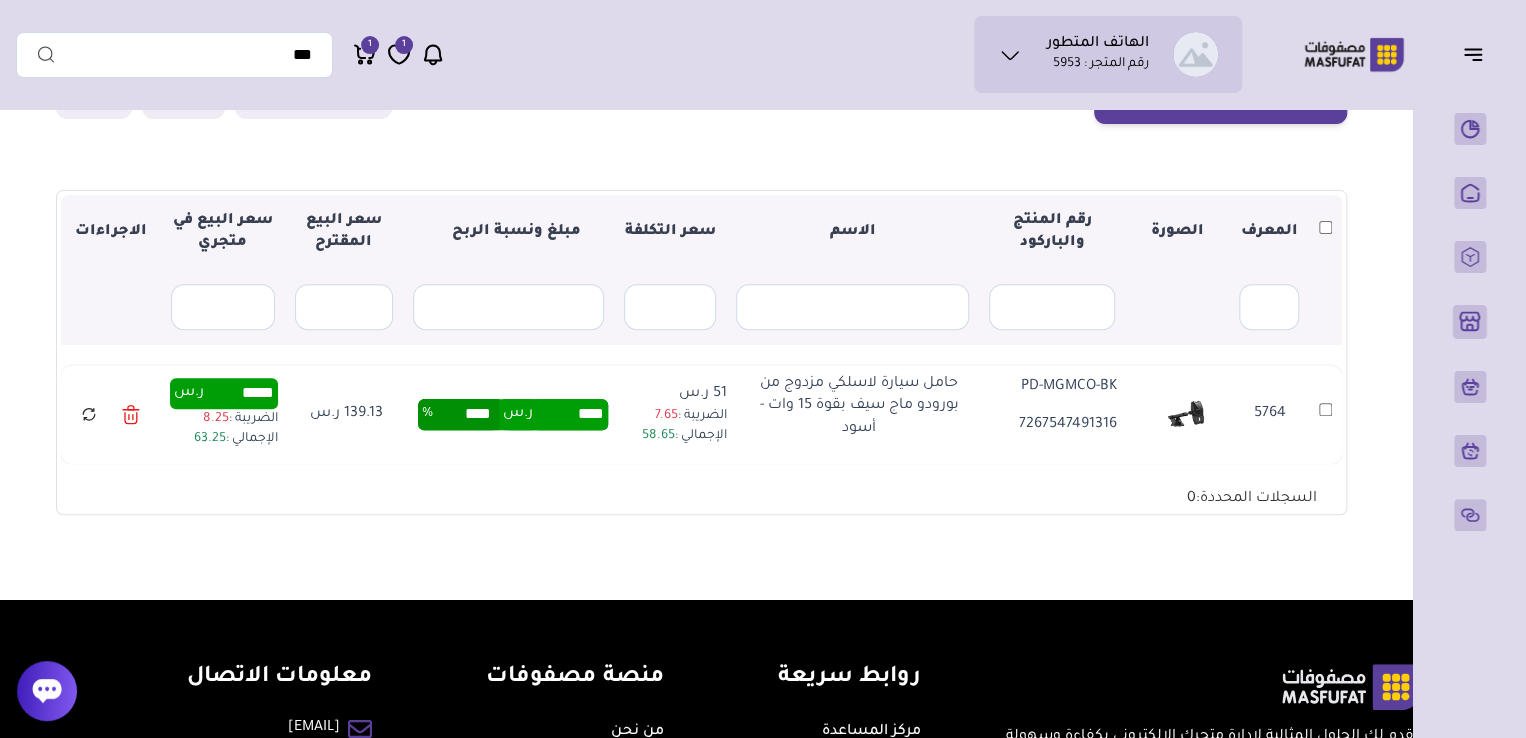 scroll, scrollTop: 220, scrollLeft: 0, axis: vertical 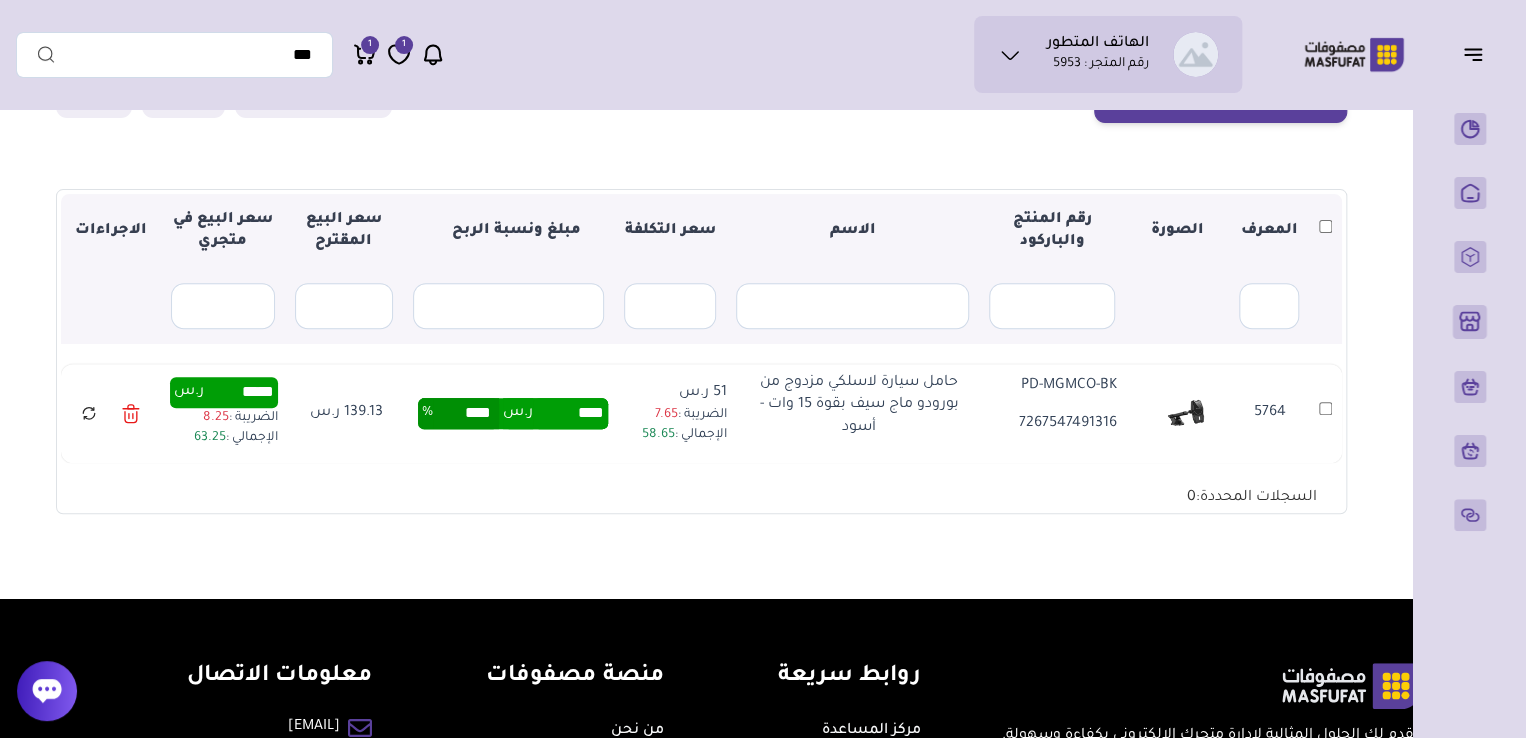 drag, startPoint x: 228, startPoint y: 386, endPoint x: 305, endPoint y: 397, distance: 77.781746 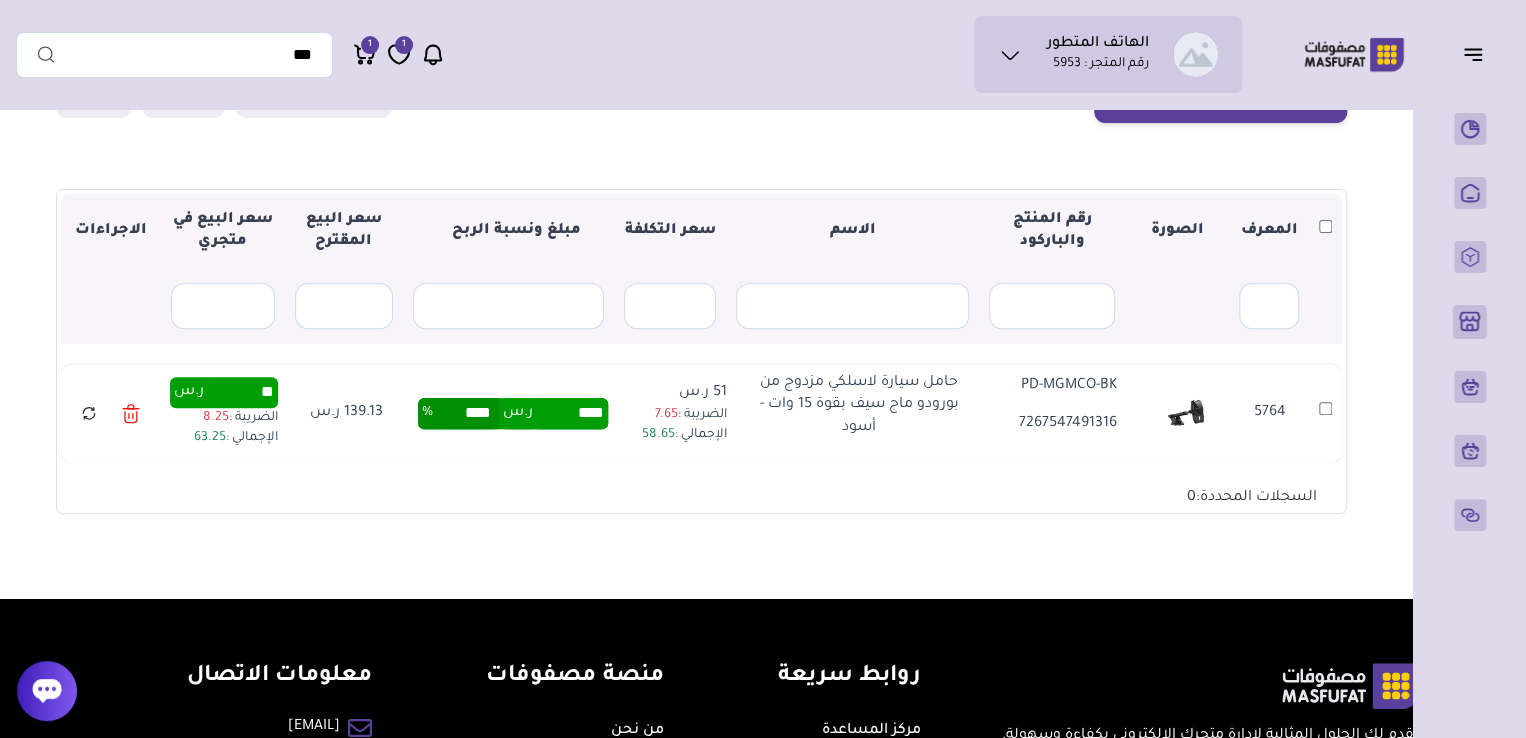 type on "**" 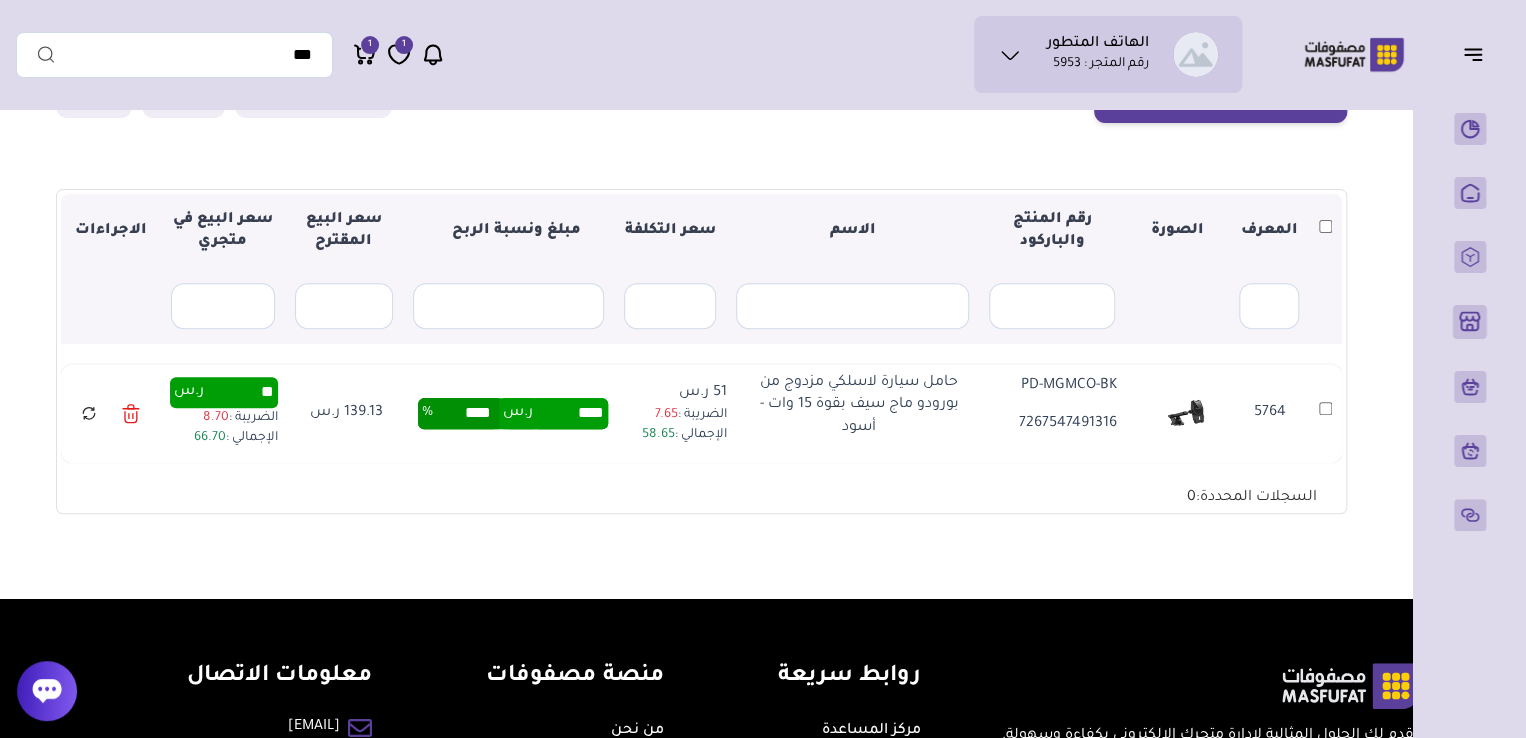 type on "****" 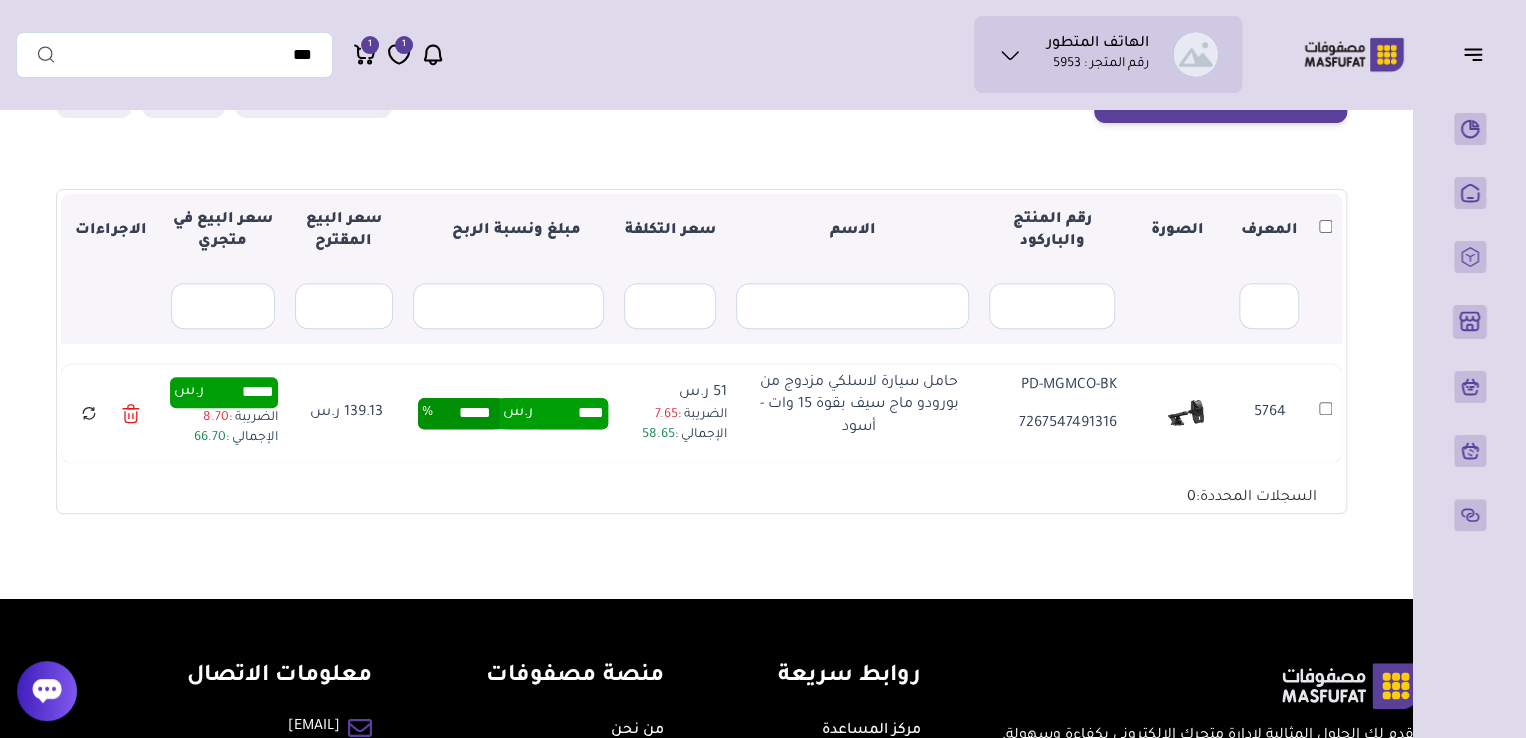 click on "▼
المعرف الصورة
رقم المنتج والباركود
الاسم سعر التكلفة مبلغ ونسبة الربح
سعر البيع المقترح
سعر البيع في متجري
الاجراءات
الاسم" at bounding box center (701, 352) 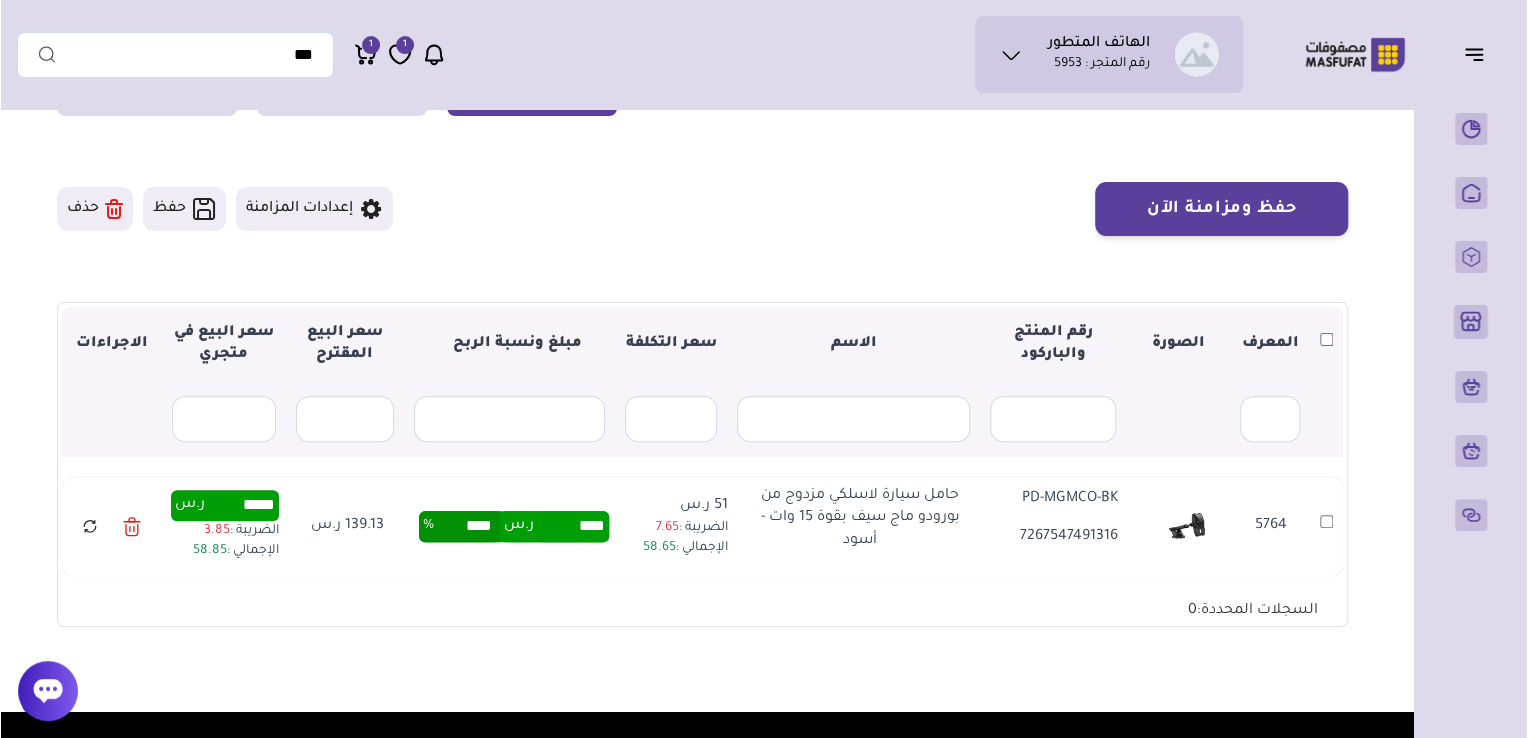 scroll, scrollTop: 104, scrollLeft: 0, axis: vertical 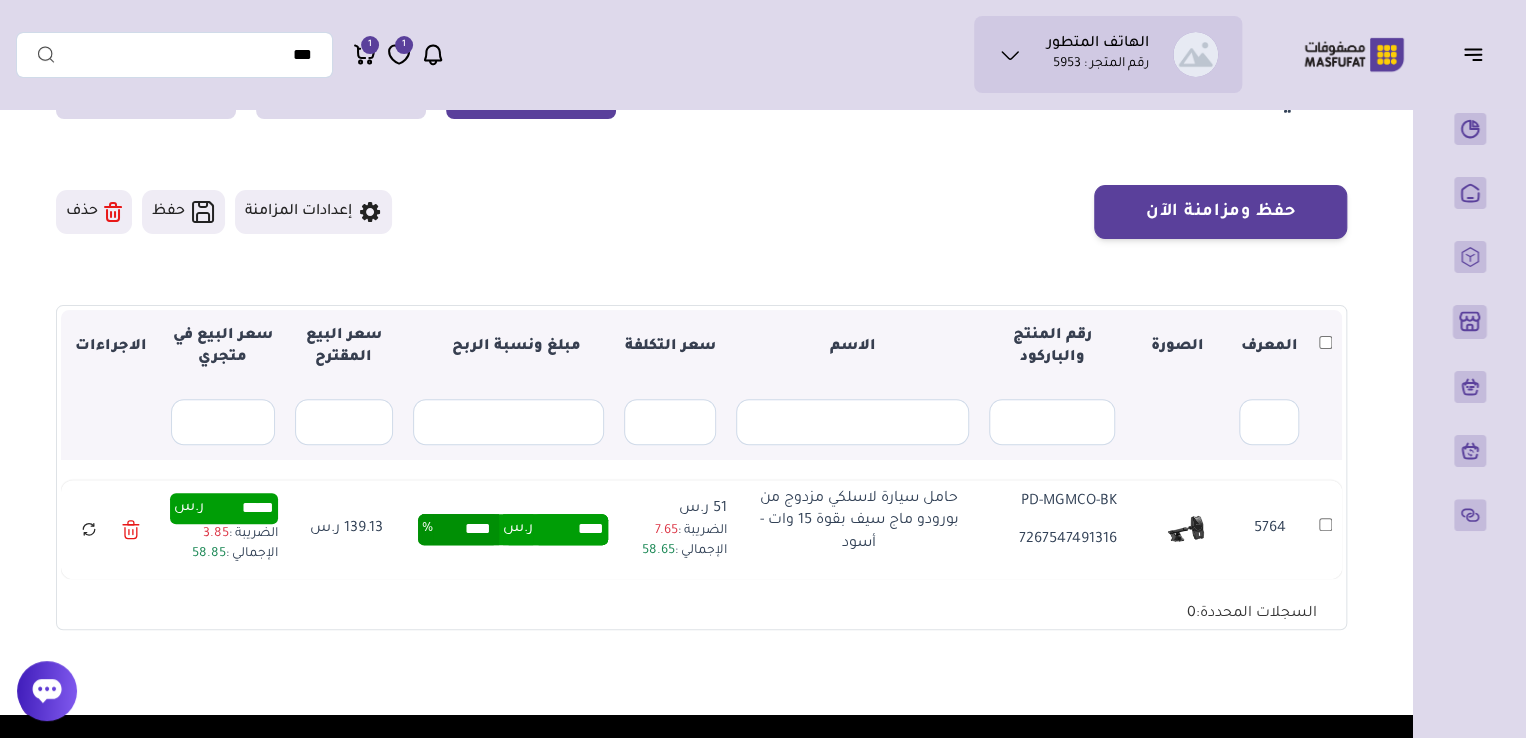 drag, startPoint x: 231, startPoint y: 502, endPoint x: 280, endPoint y: 503, distance: 49.010204 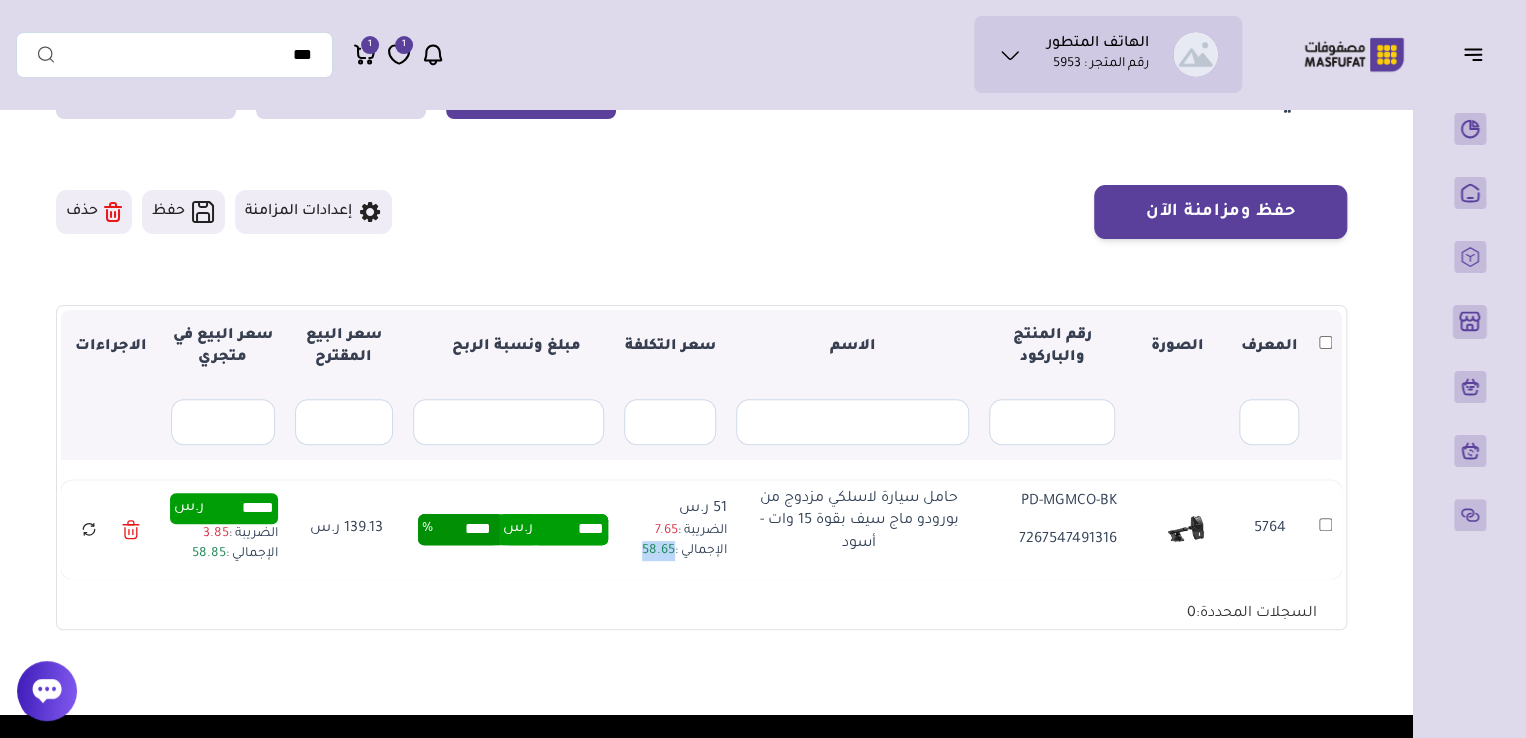 click on "58.65" at bounding box center [658, 551] 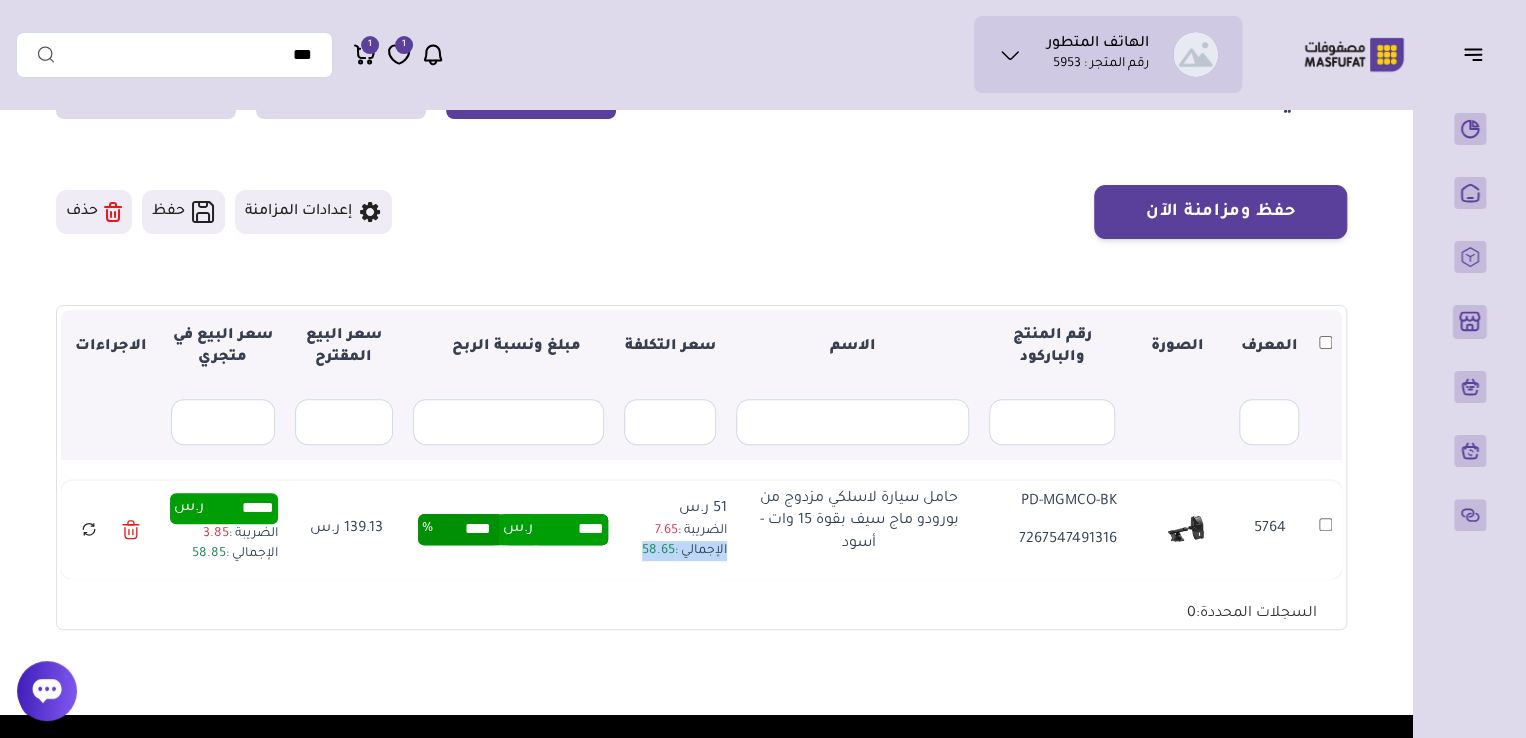 click 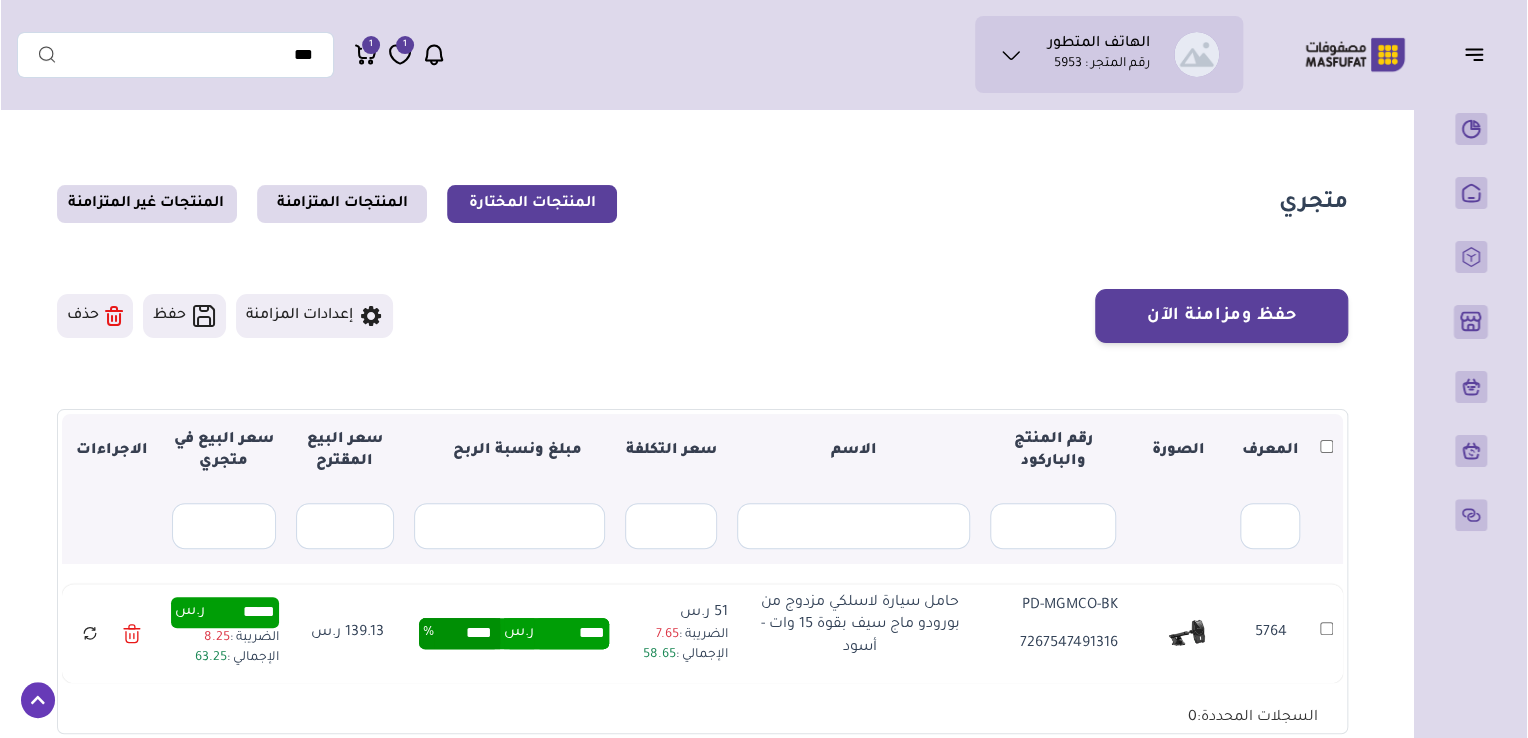 scroll, scrollTop: 104, scrollLeft: 0, axis: vertical 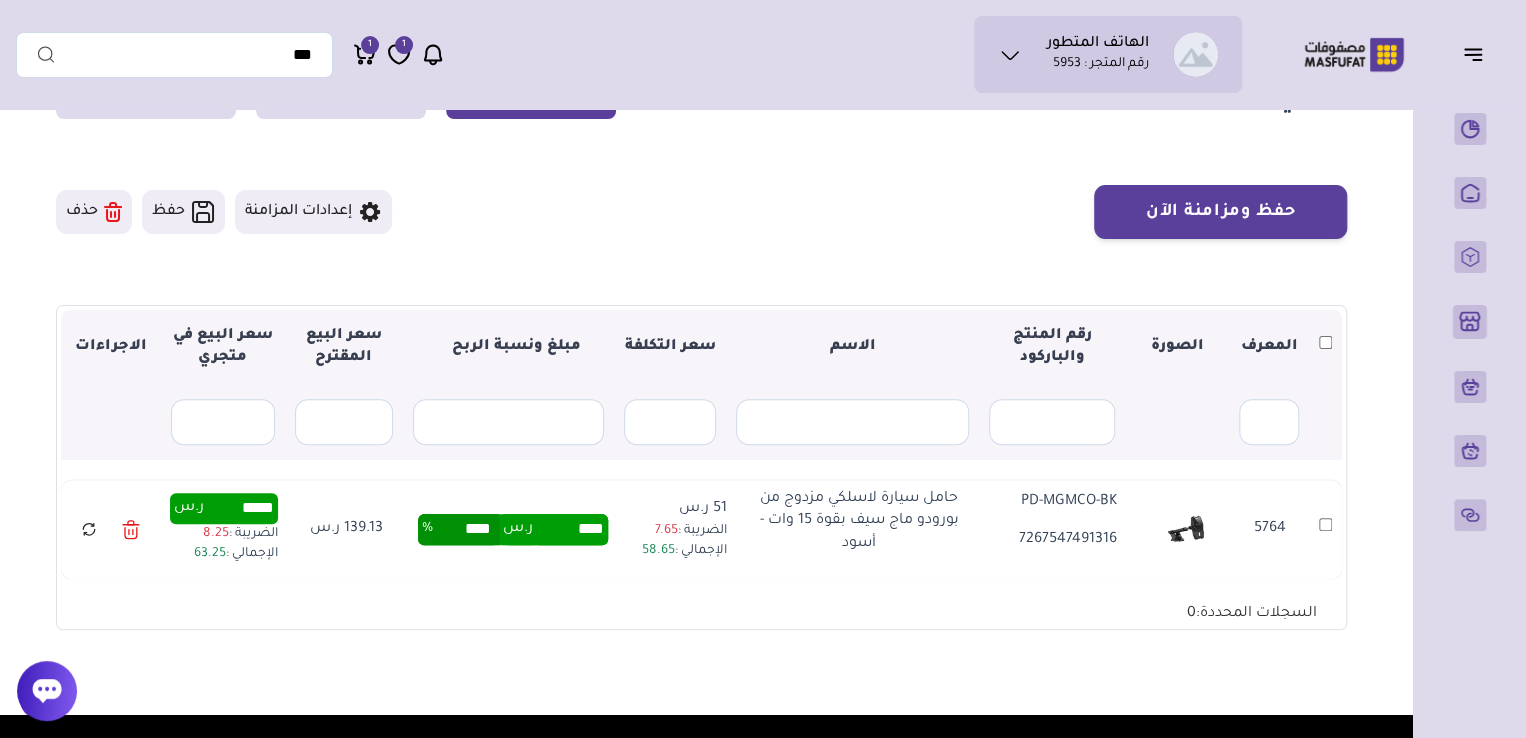 click on "*****" at bounding box center (239, 508) 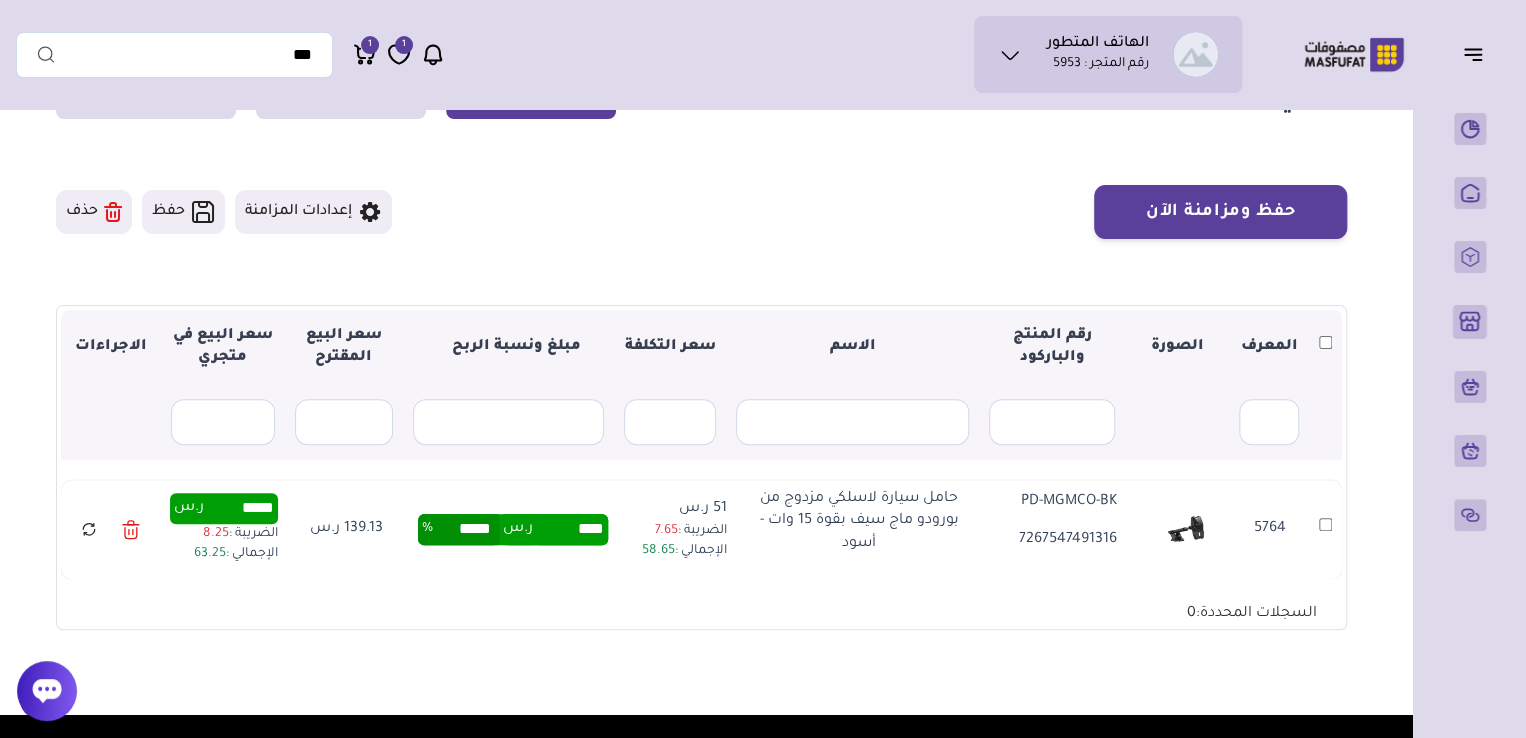 click on "▼
المعرف الصورة
رقم المنتج والباركود
الاسم سعر التكلفة مبلغ ونسبة الربح
سعر البيع المقترح
سعر البيع في متجري
الاجراءات
الاسم" at bounding box center [701, 468] 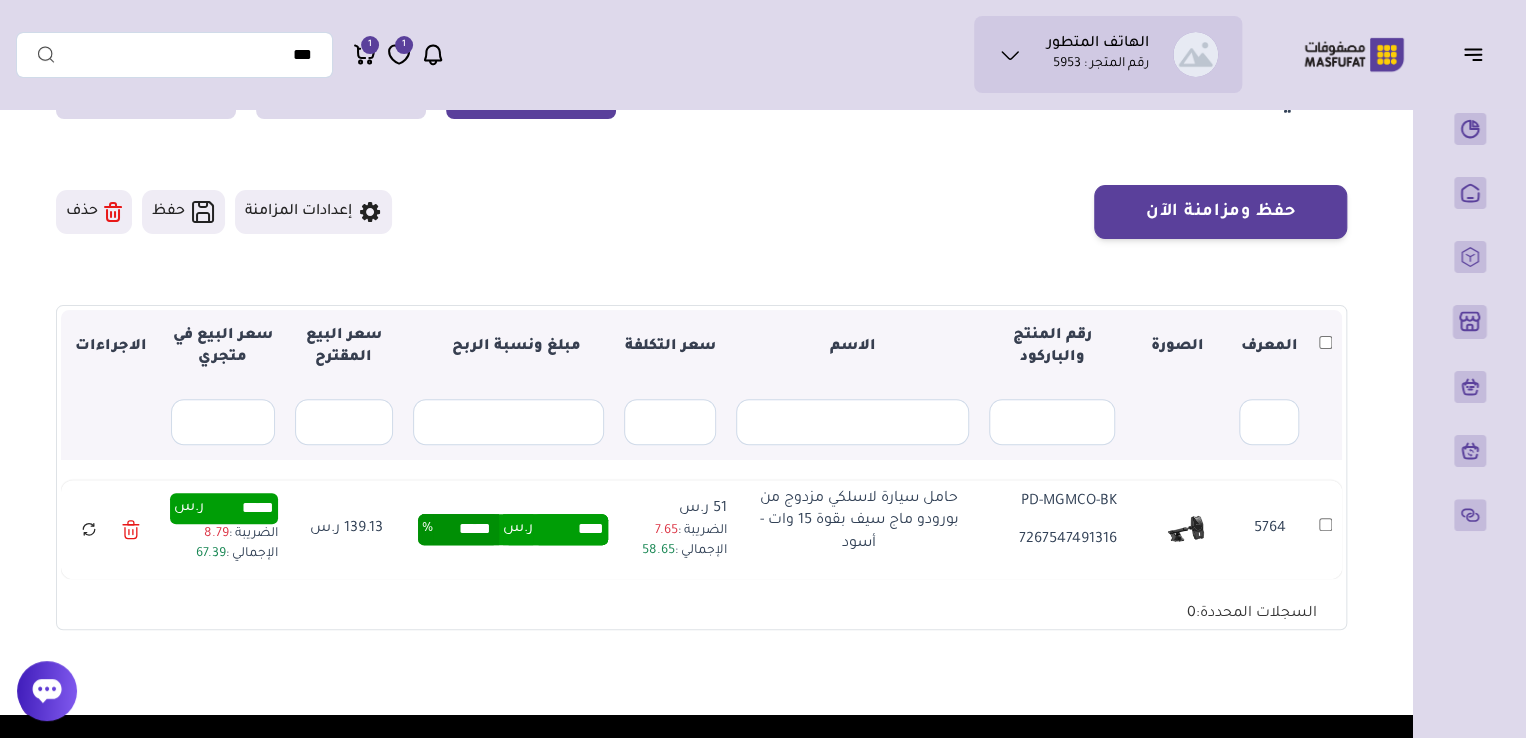 click 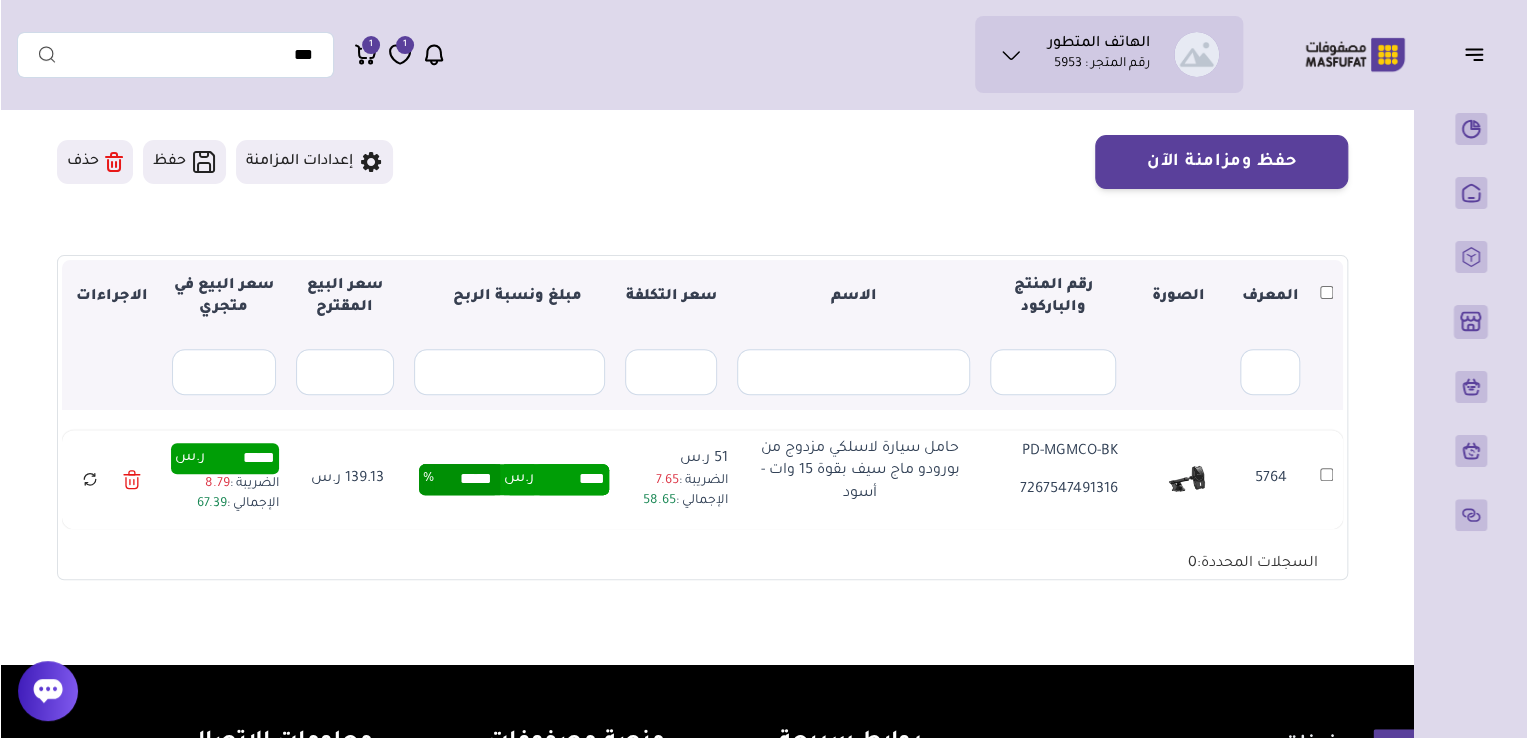 scroll, scrollTop: 160, scrollLeft: 0, axis: vertical 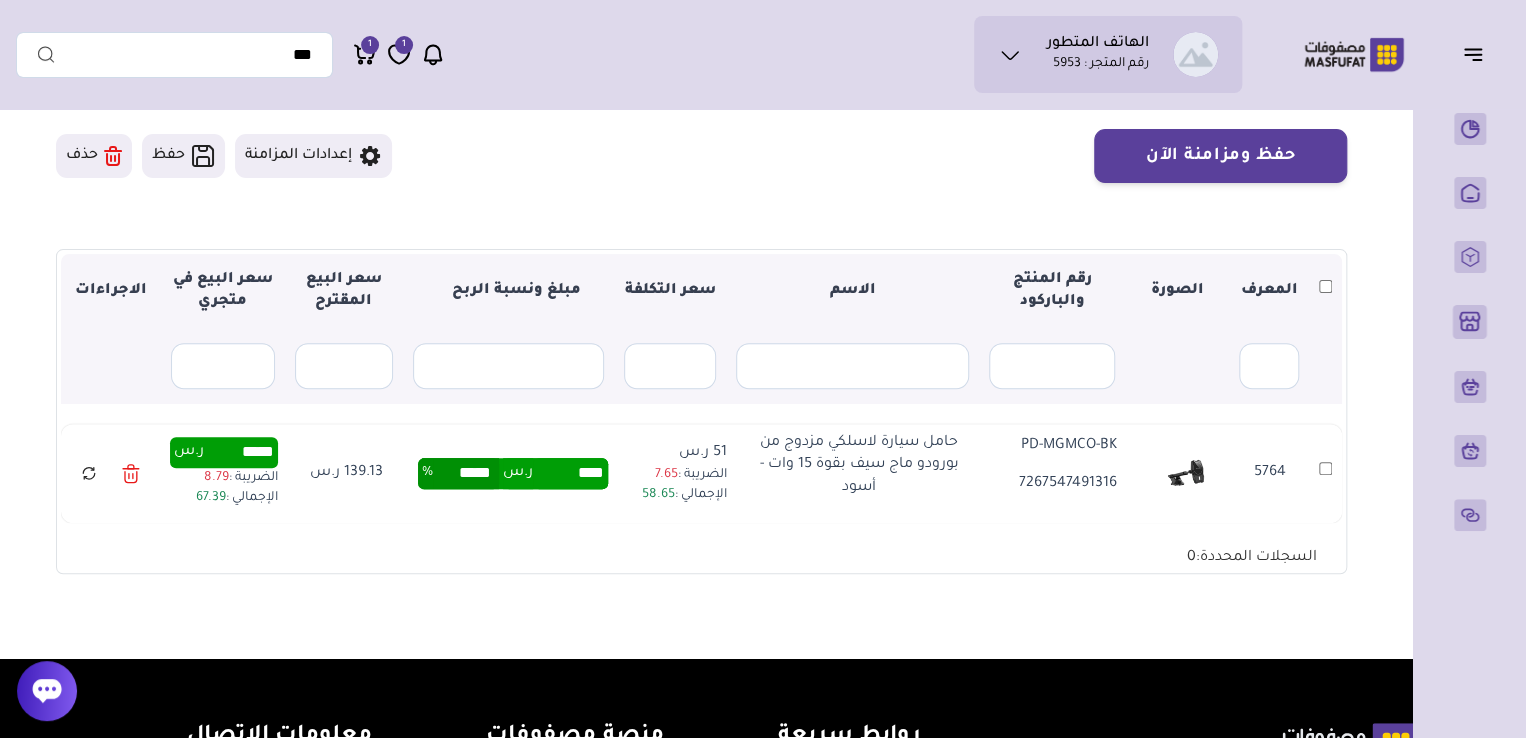 click on "*****" at bounding box center (239, 452) 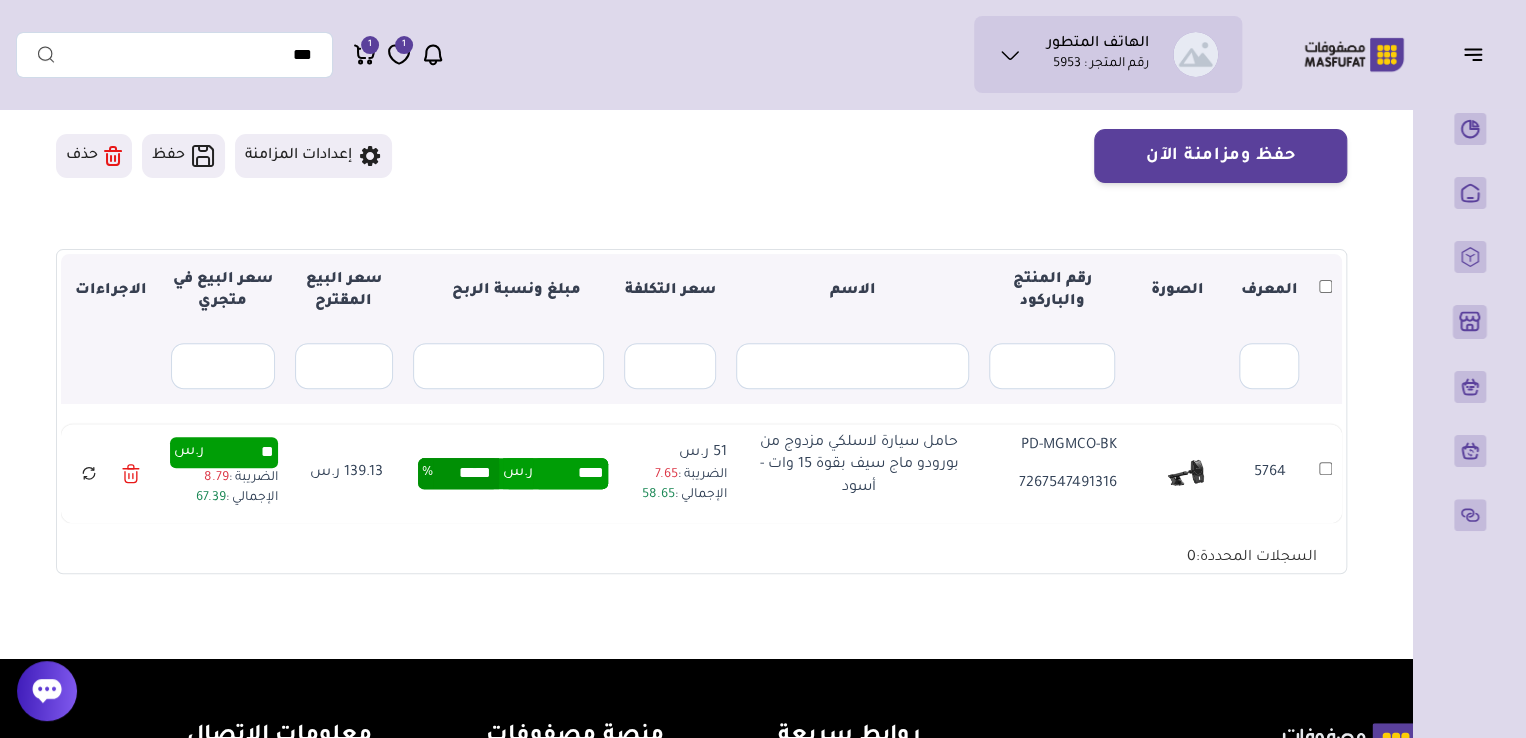 type on "**" 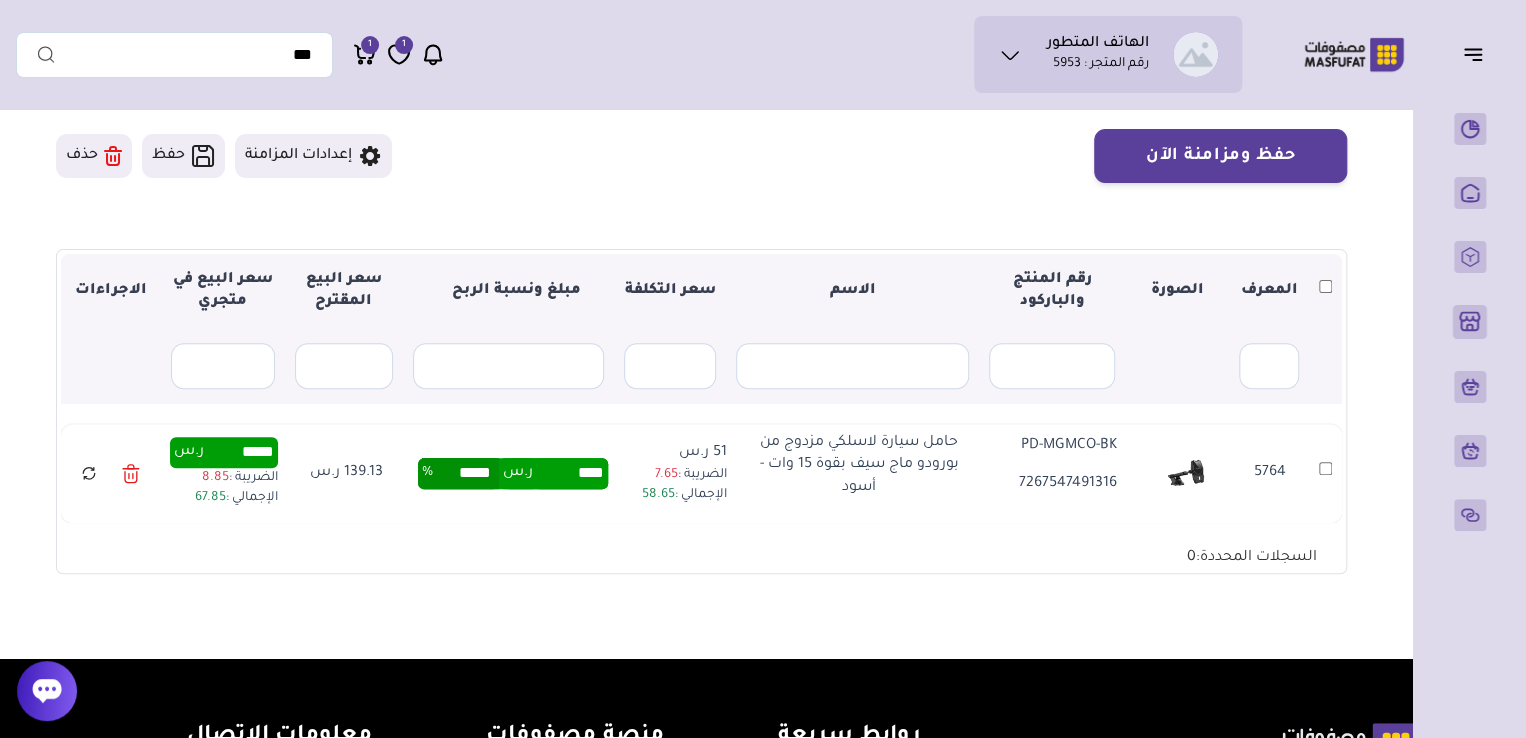 click on "▼
المعرف الصورة
رقم المنتج والباركود
الاسم سعر التكلفة مبلغ ونسبة الربح
سعر البيع المقترح
سعر البيع في متجري
الاجراءات
الاسم" at bounding box center [701, 412] 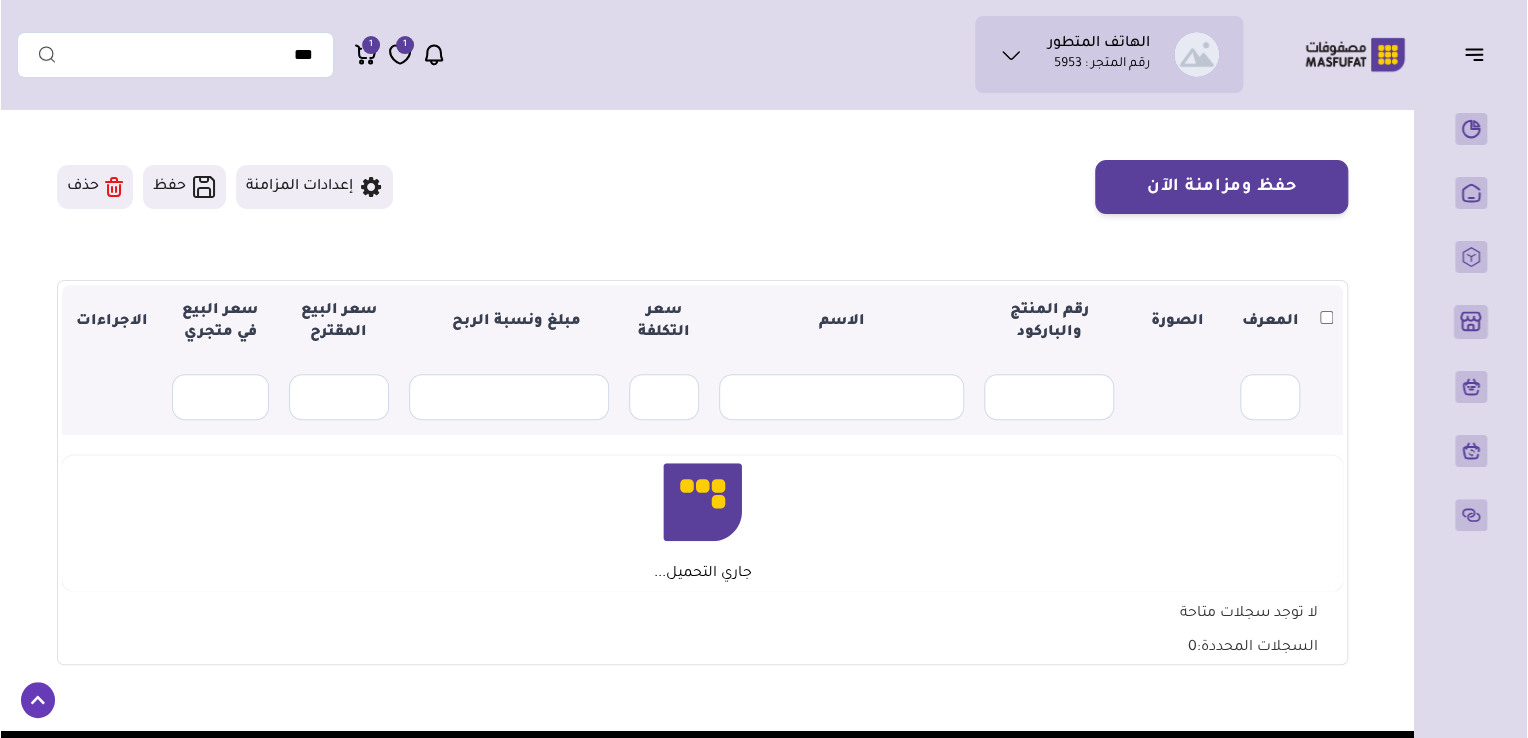 scroll, scrollTop: 160, scrollLeft: 0, axis: vertical 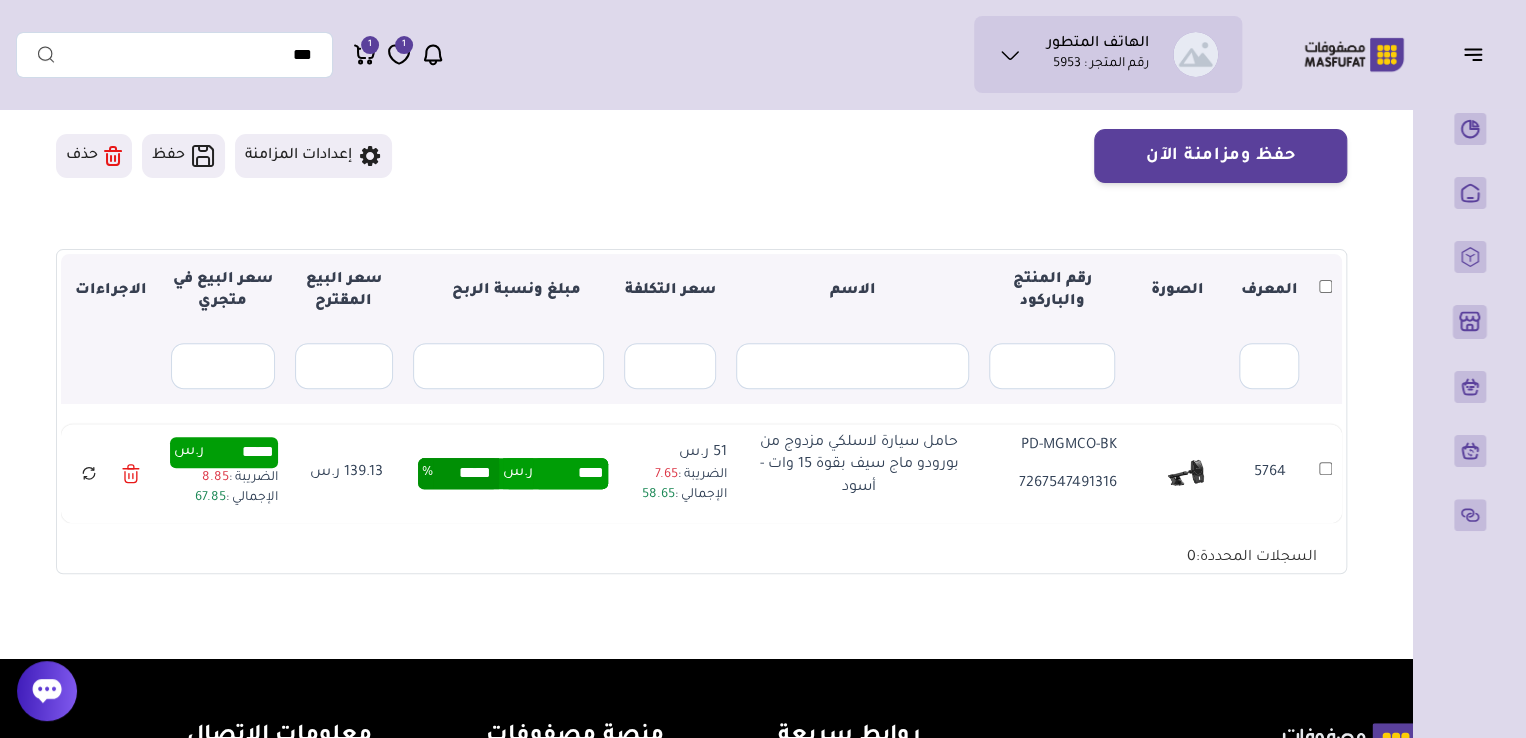 drag, startPoint x: 235, startPoint y: 459, endPoint x: 278, endPoint y: 457, distance: 43.046486 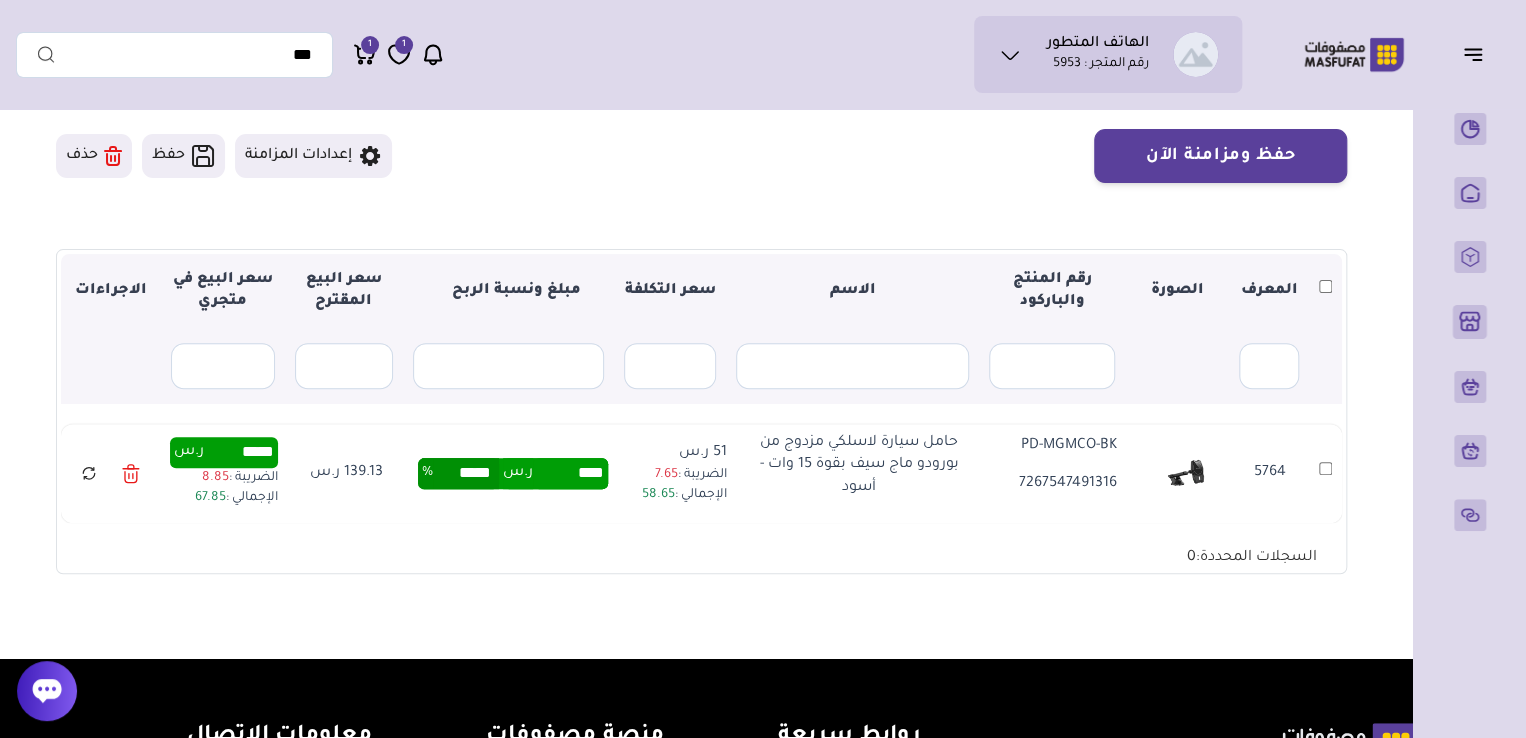 click on "*****
ر.س
الضريبة :  8.85
الإجمالي :  67.85
59.00" at bounding box center [224, 473] 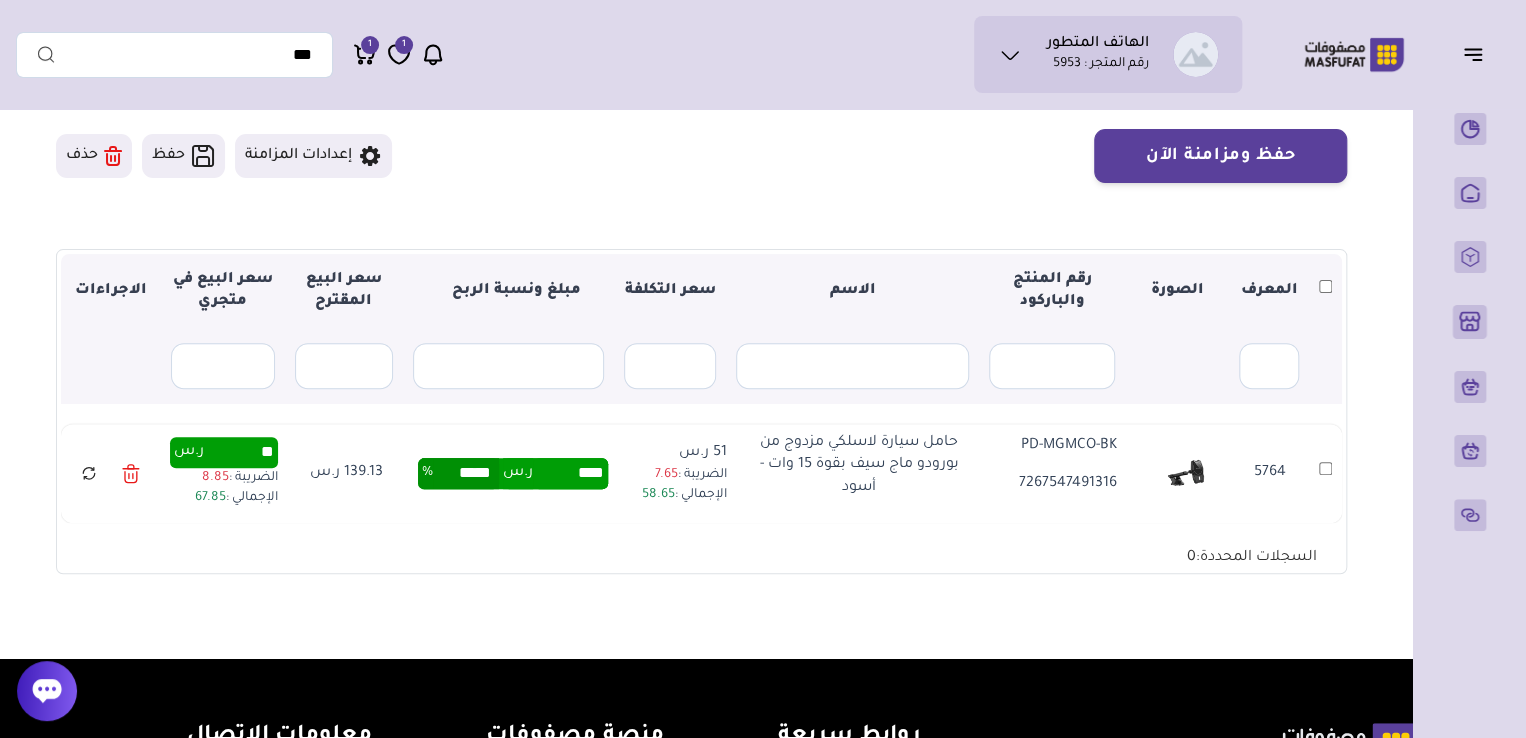 type on "**" 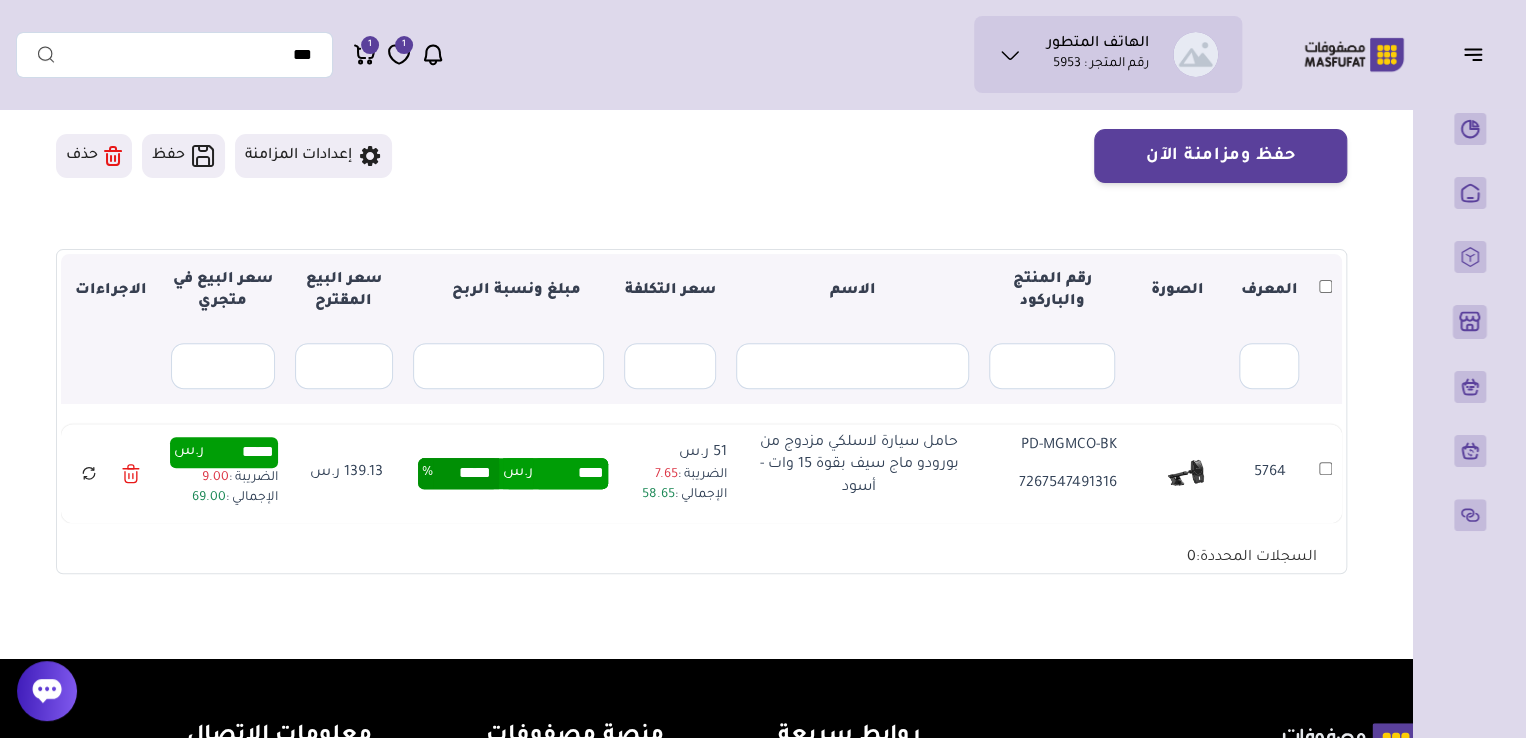 click on "▼
المعرف الصورة
رقم المنتج والباركود
الاسم سعر التكلفة مبلغ ونسبة الربح
سعر البيع المقترح
سعر البيع في متجري
الاجراءات
الاسم" at bounding box center (701, 412) 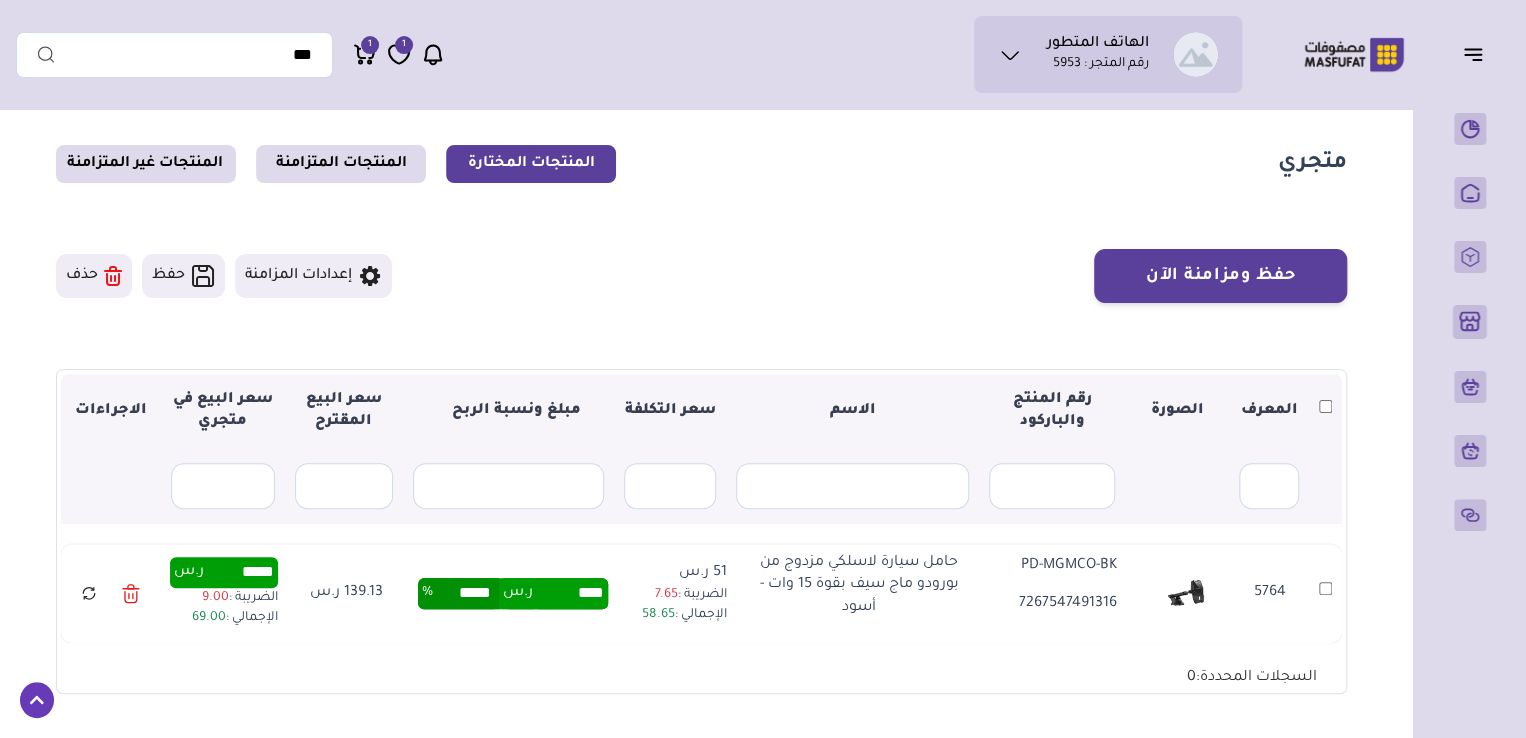 scroll, scrollTop: 160, scrollLeft: 0, axis: vertical 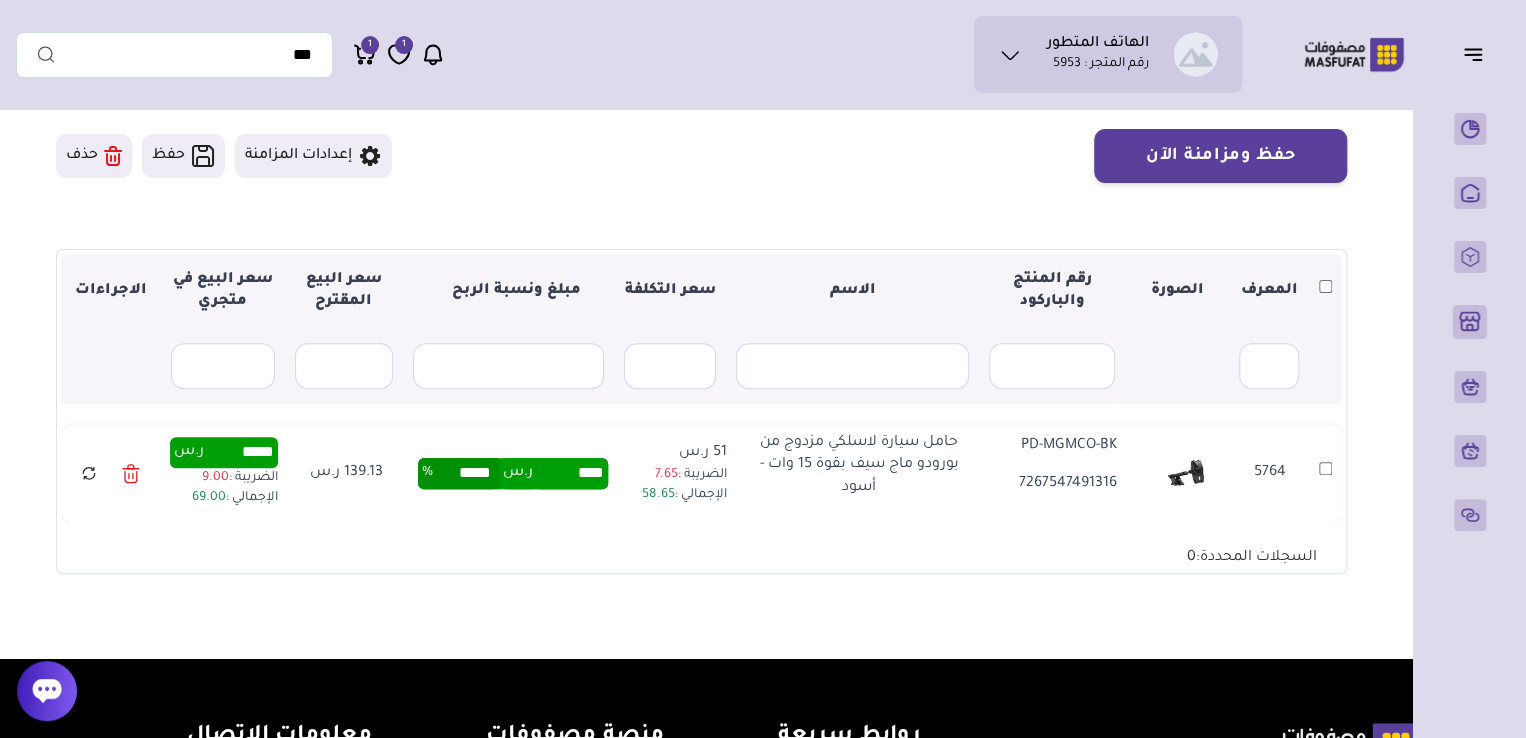 click on "*****" at bounding box center (239, 452) 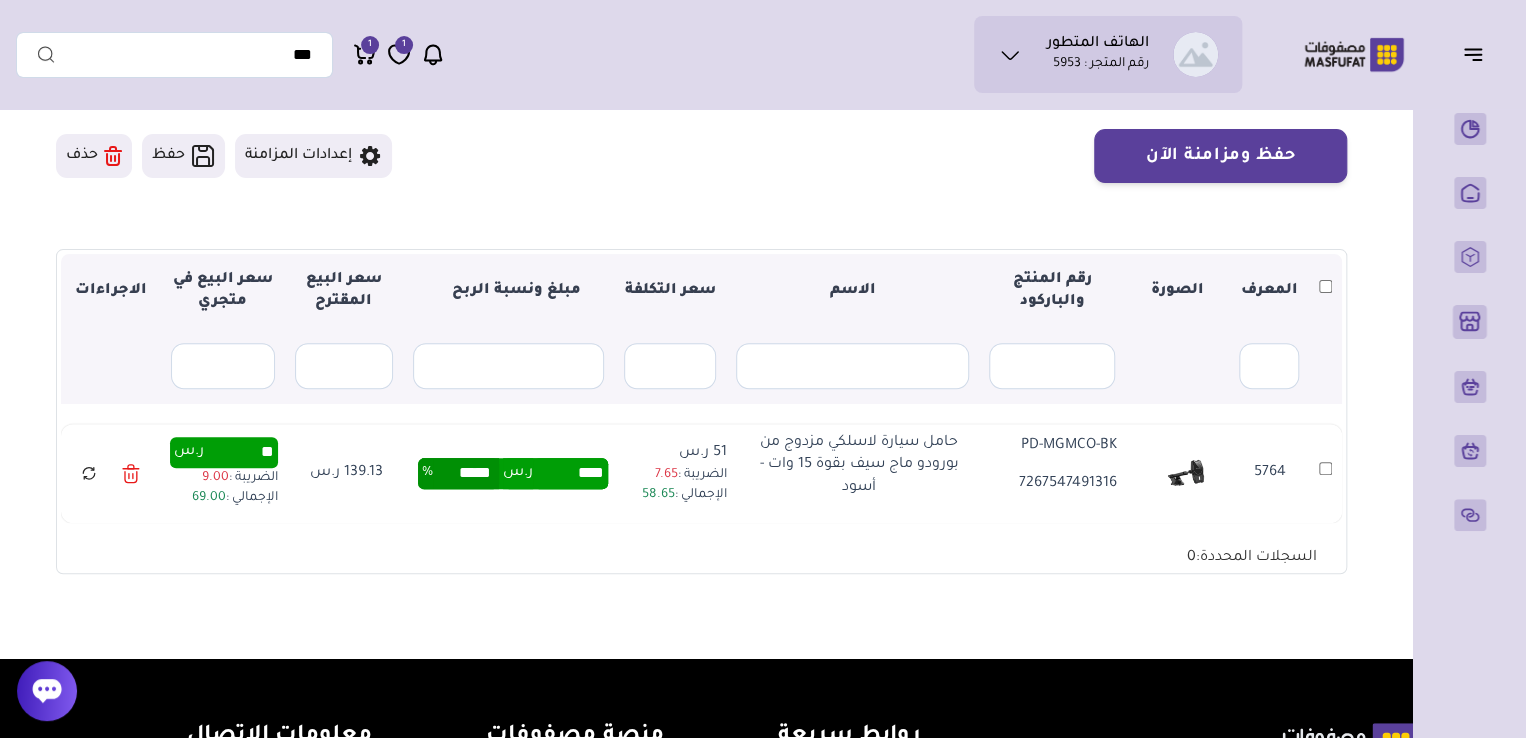 type on "**" 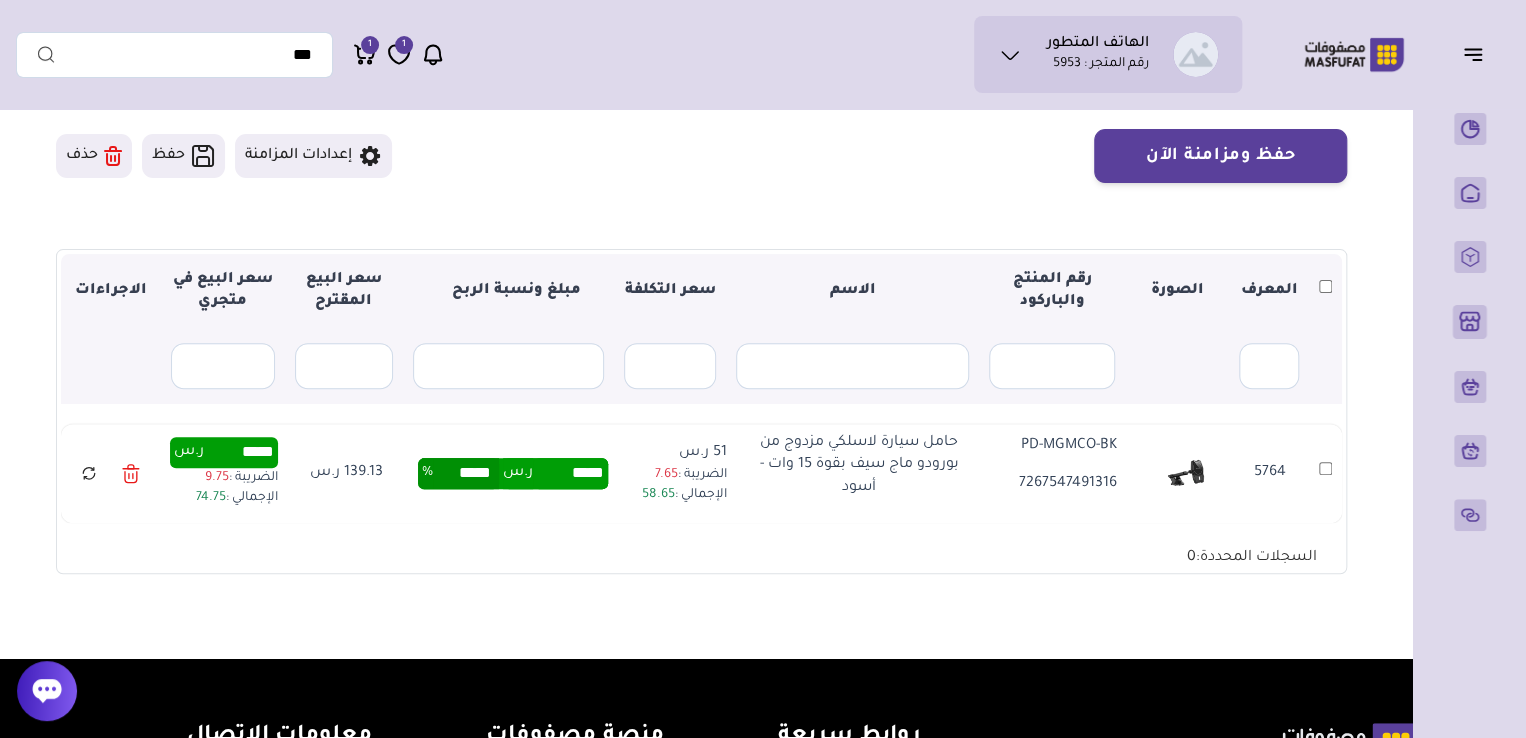 click on "▼
المعرف الصورة
رقم المنتج والباركود
الاسم سعر التكلفة مبلغ ونسبة الربح
سعر البيع المقترح
سعر البيع في متجري
الاجراءات
الاسم" at bounding box center [701, 412] 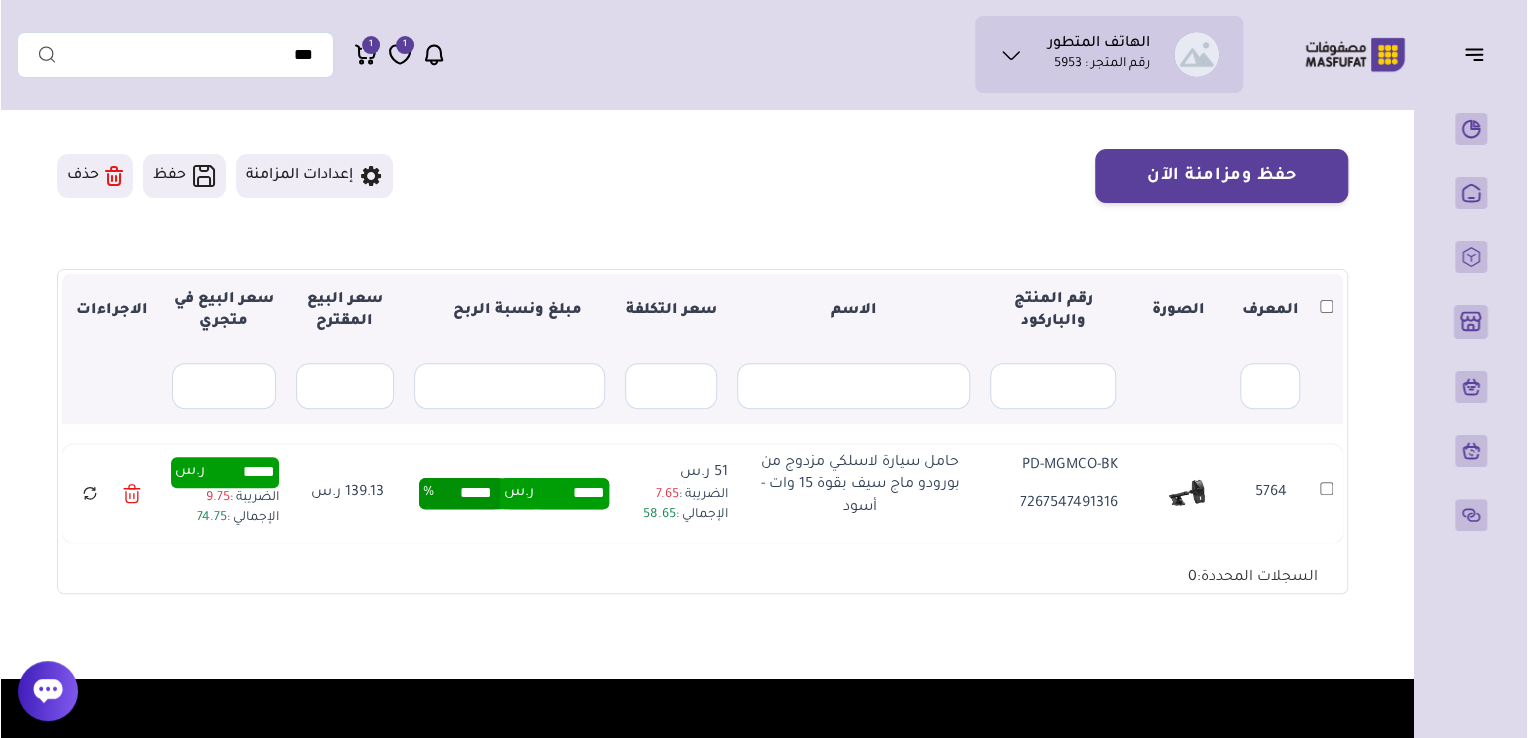 scroll, scrollTop: 142, scrollLeft: 0, axis: vertical 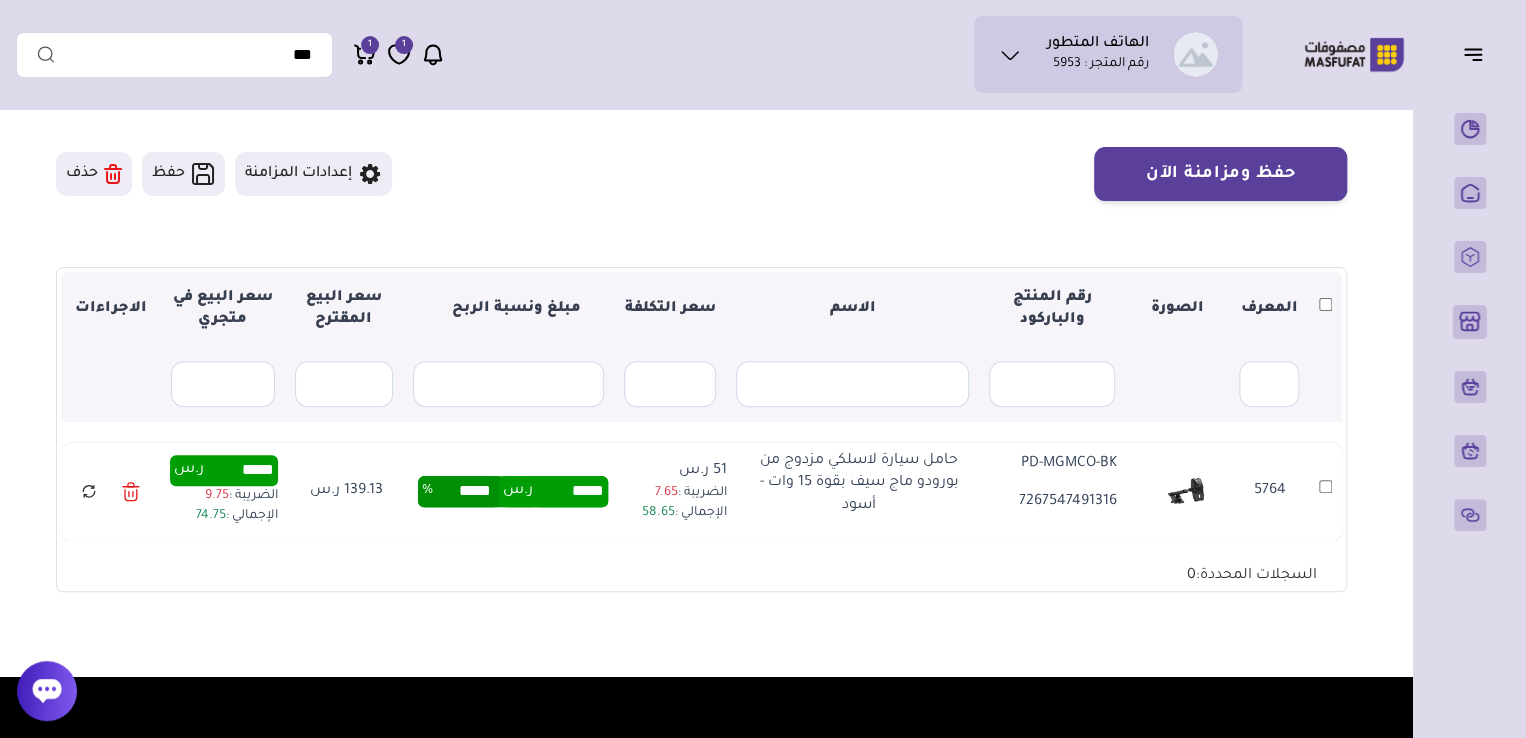 click 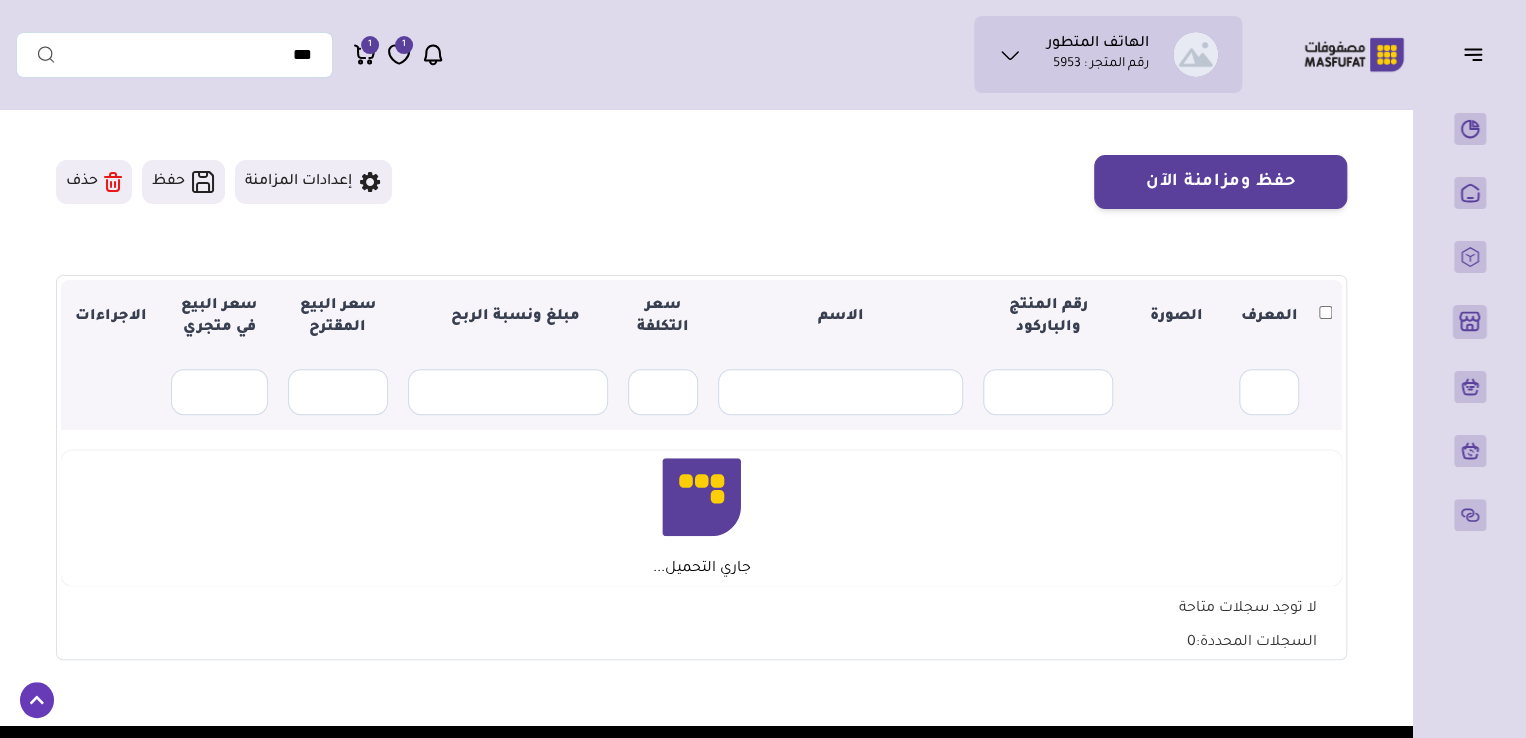 scroll, scrollTop: 142, scrollLeft: 0, axis: vertical 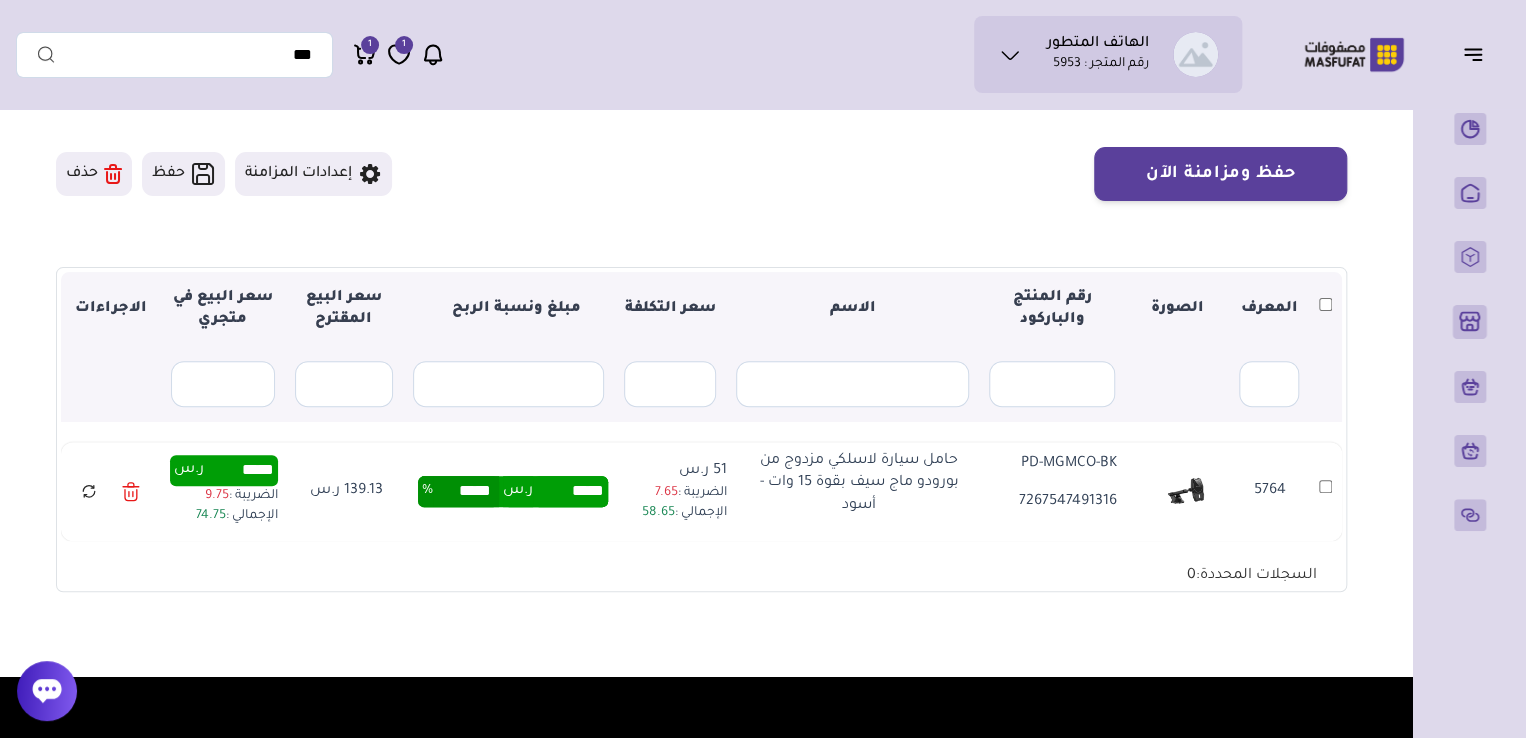 click on "*****" at bounding box center (239, 470) 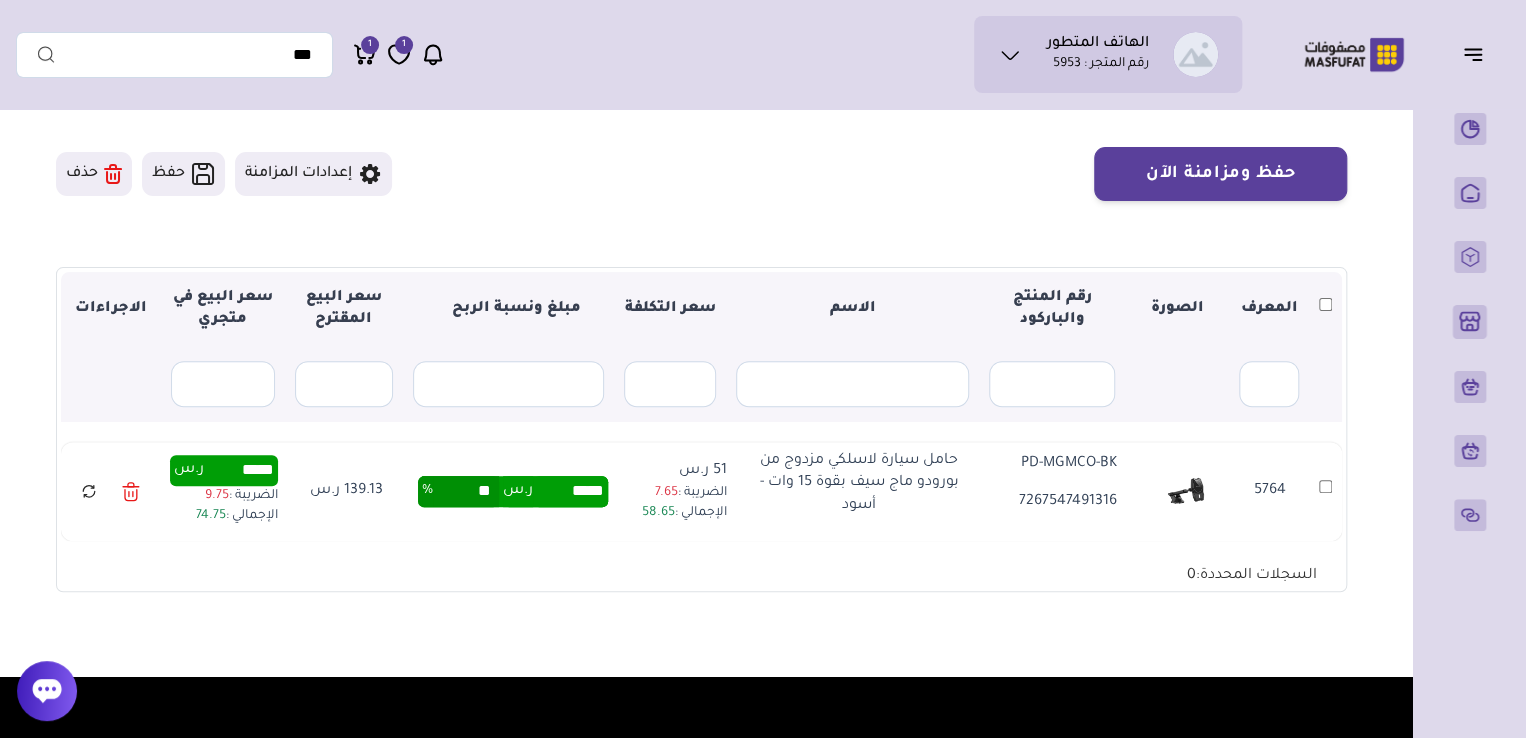 type on "**" 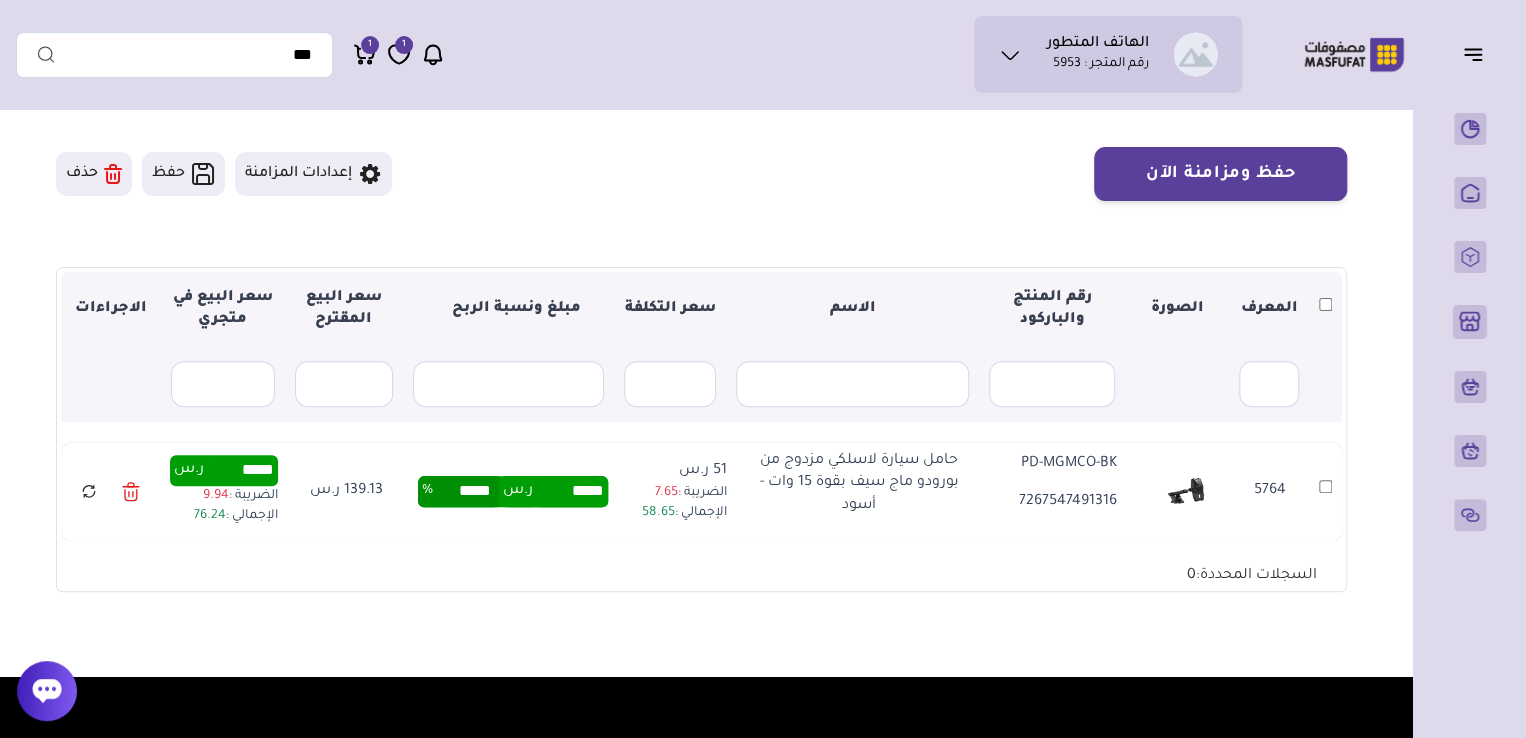 click on "متجري
المنتجات المختارة
المنتجات المتزامنة
المنتجات غير المتزامنة
حفظ ومزامنة الآن" at bounding box center [701, 317] 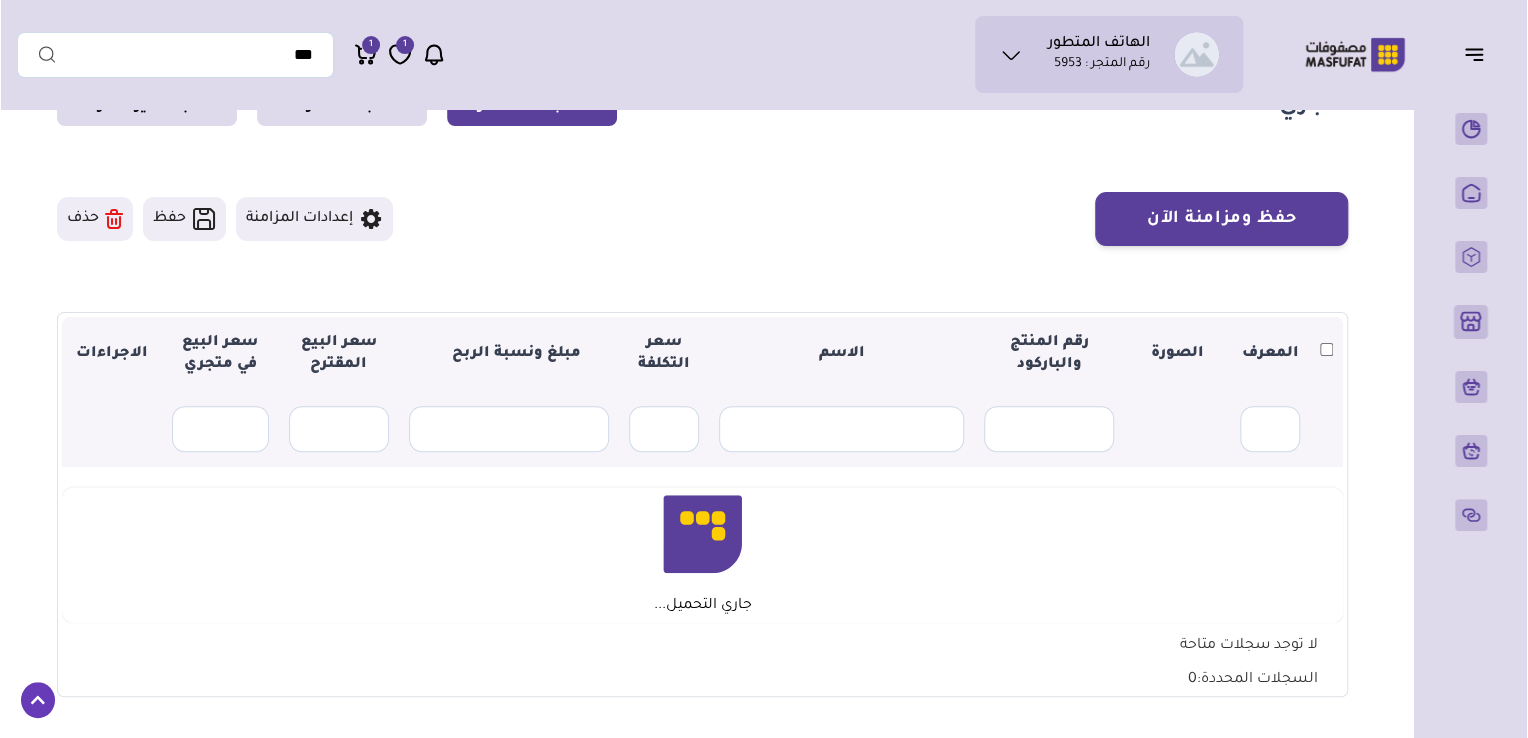 scroll, scrollTop: 142, scrollLeft: 0, axis: vertical 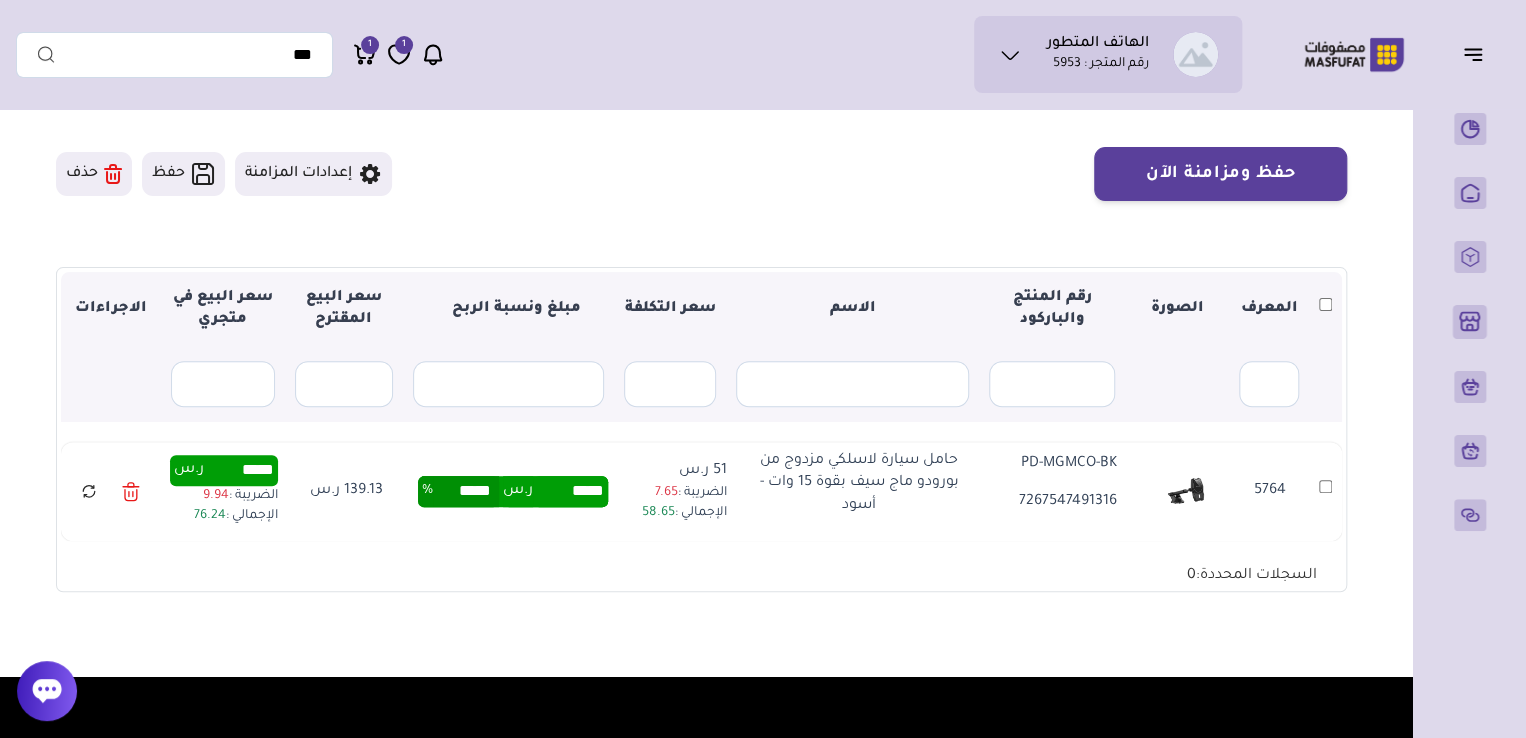 click 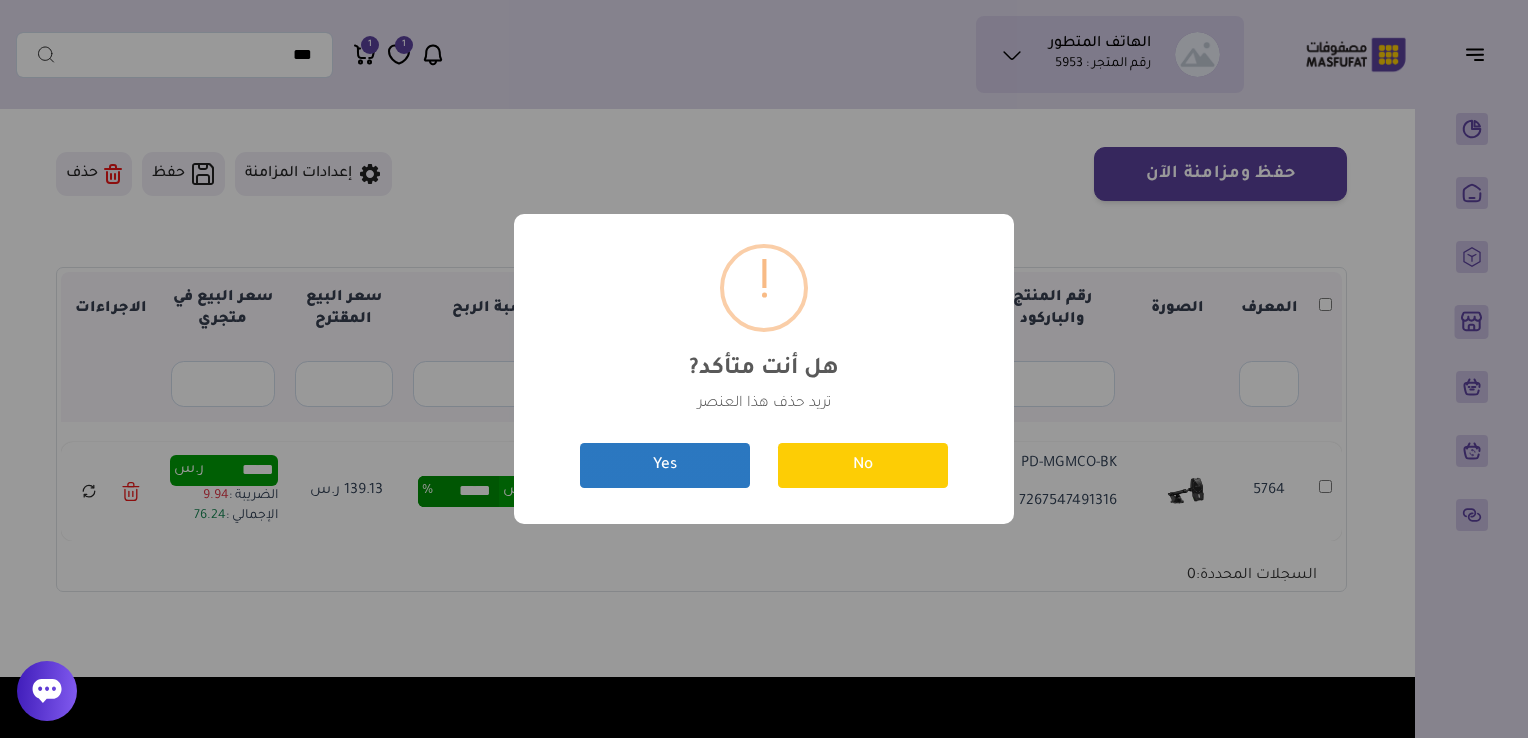 click on "Yes" at bounding box center [665, 465] 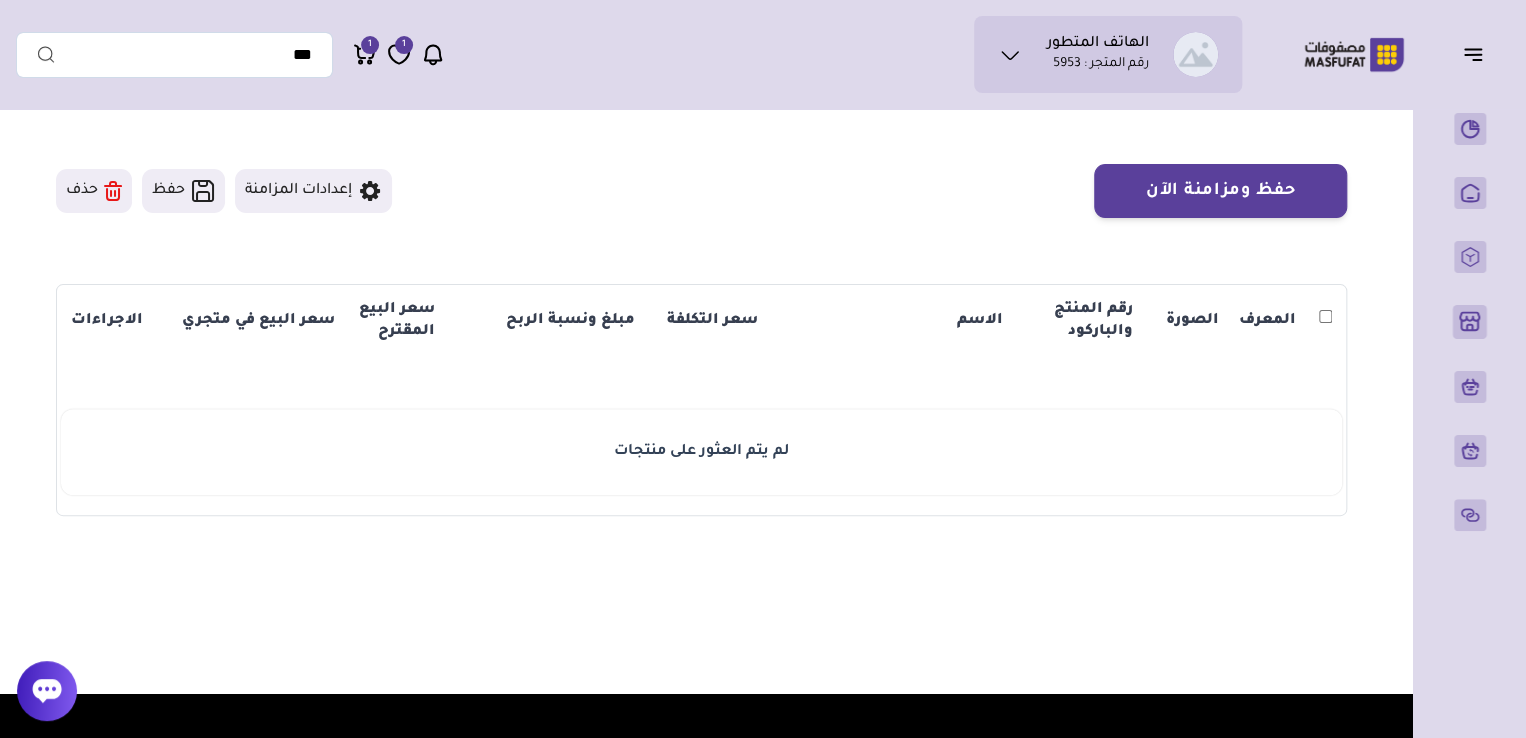 scroll, scrollTop: 142, scrollLeft: 0, axis: vertical 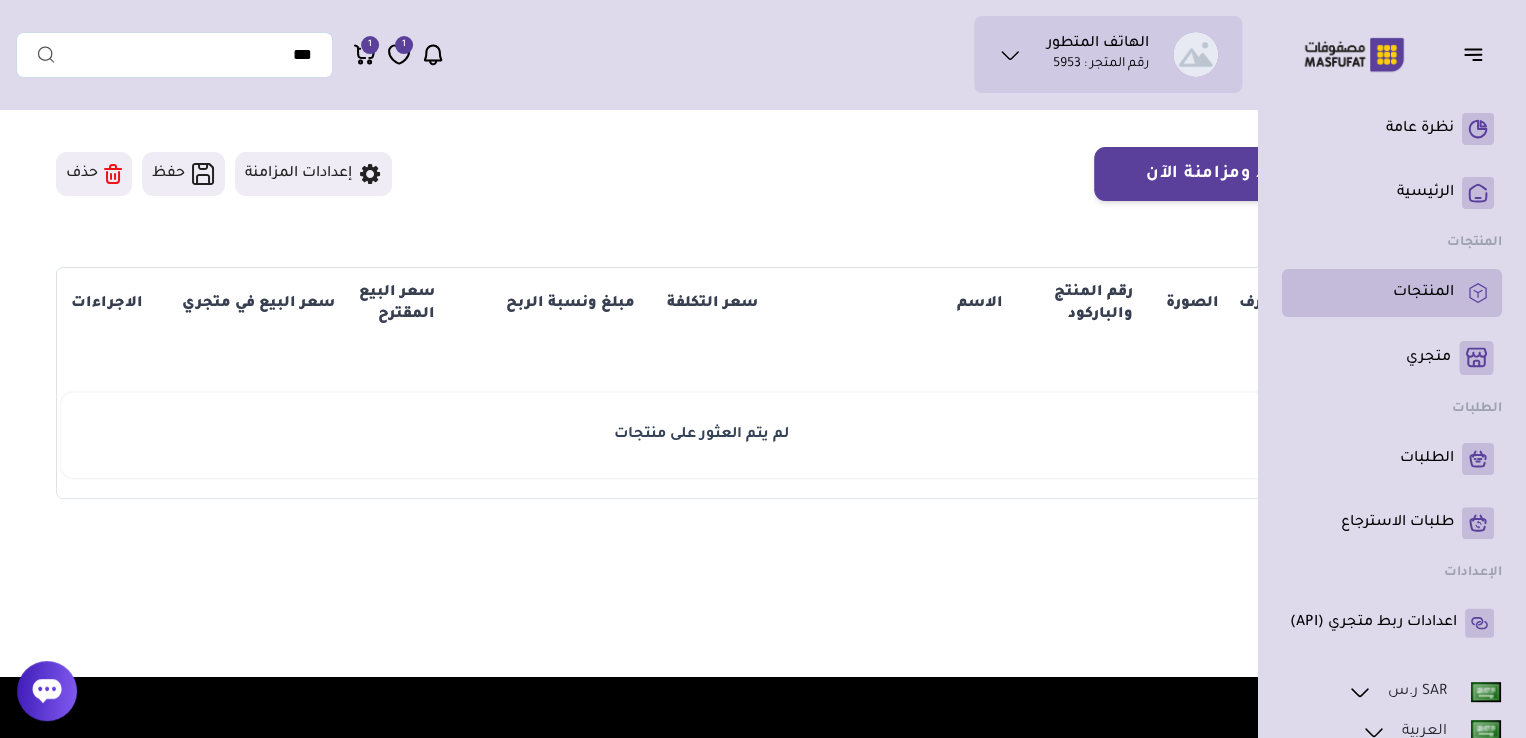 click on "المنتجات" at bounding box center (1423, 293) 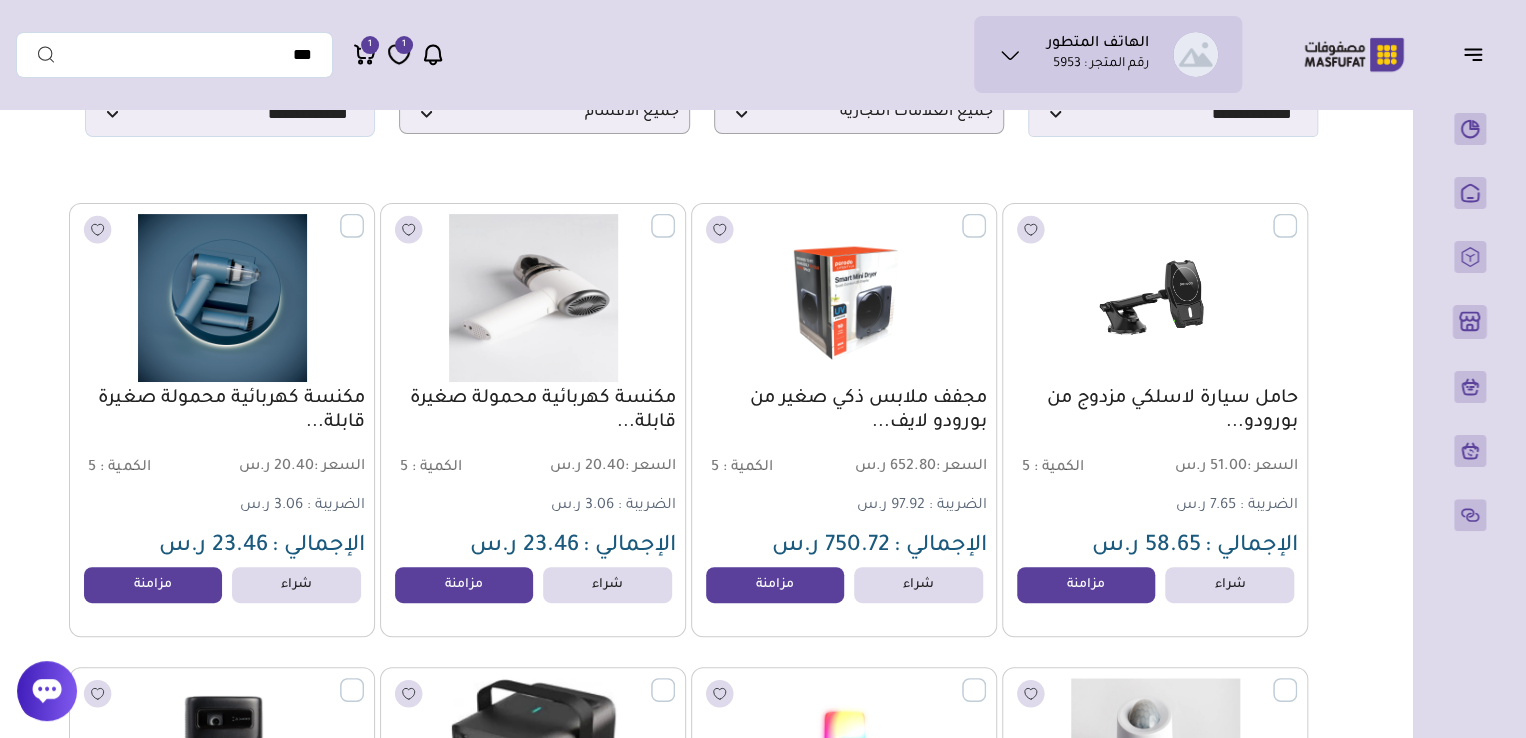 scroll, scrollTop: 164, scrollLeft: 0, axis: vertical 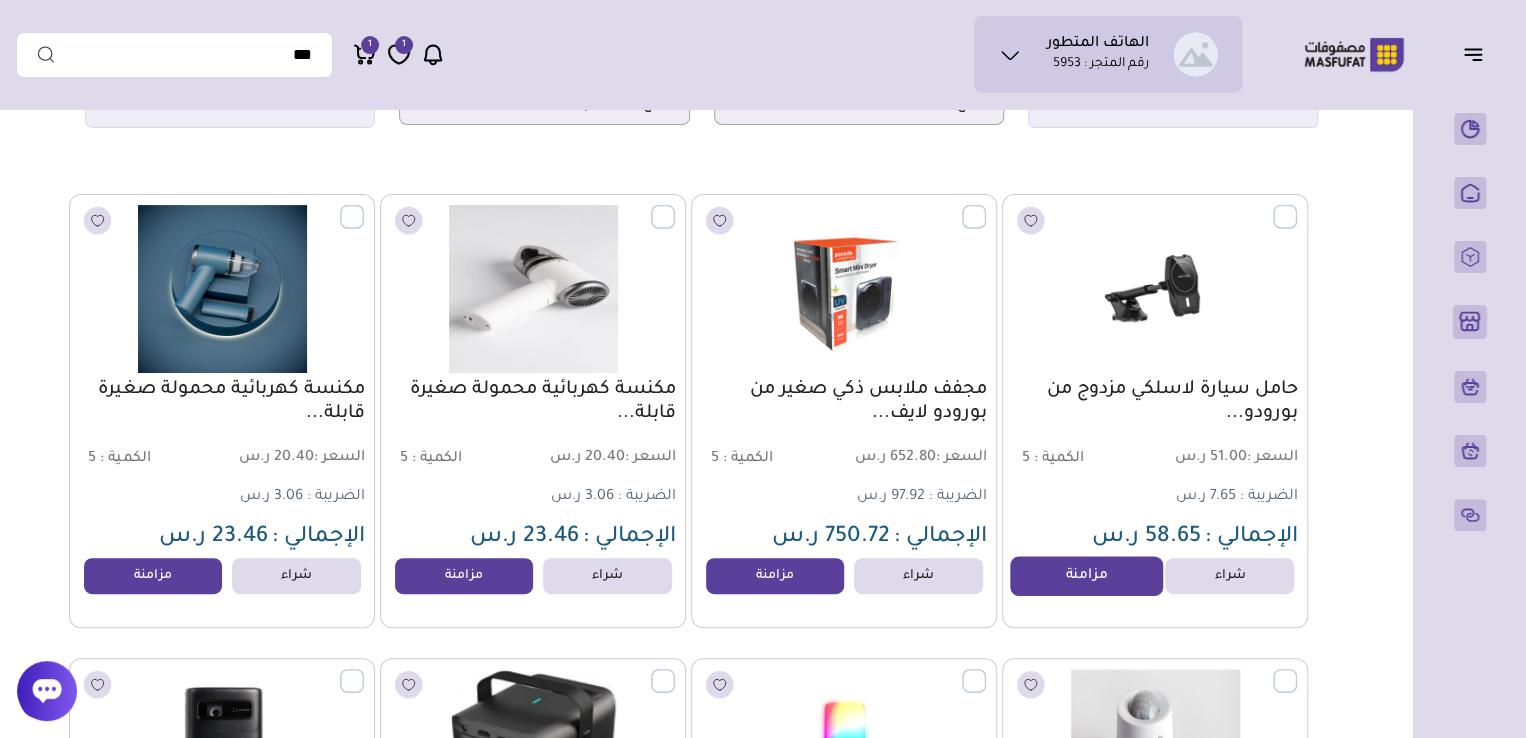 click on "مزامنة" at bounding box center (1086, 576) 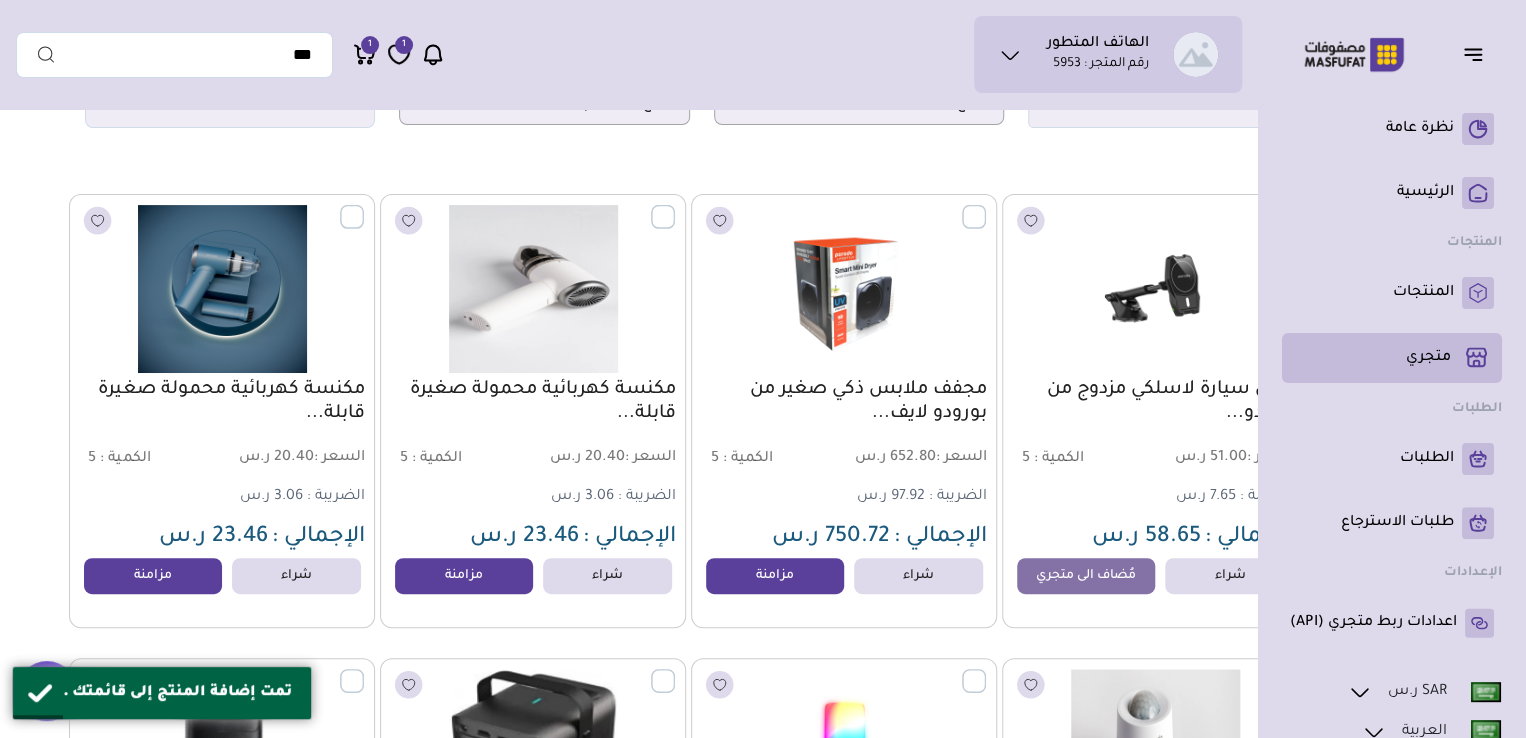 click on "متجري  ( 0 )" at bounding box center (1392, 358) 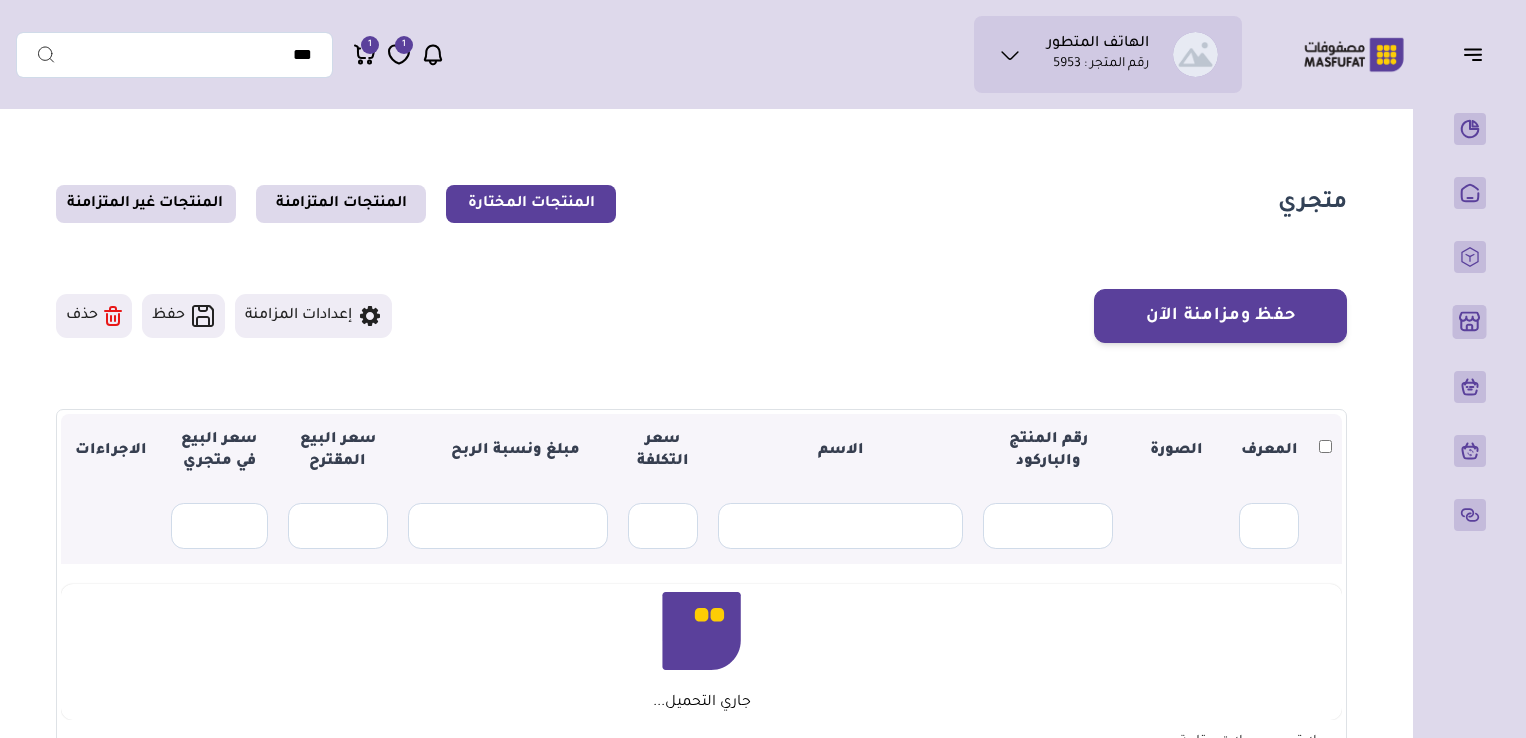 scroll, scrollTop: 0, scrollLeft: 0, axis: both 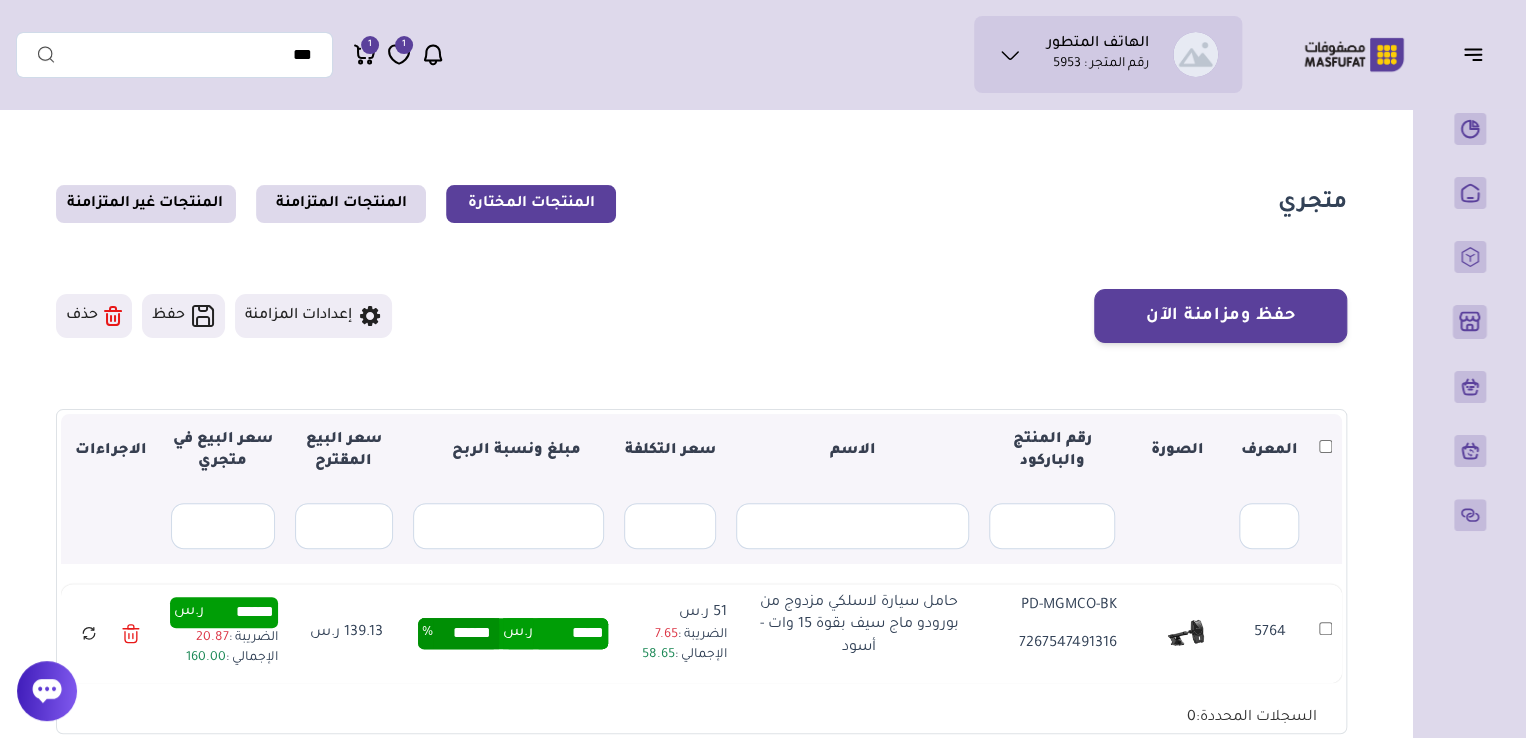 click on "******" at bounding box center [239, 612] 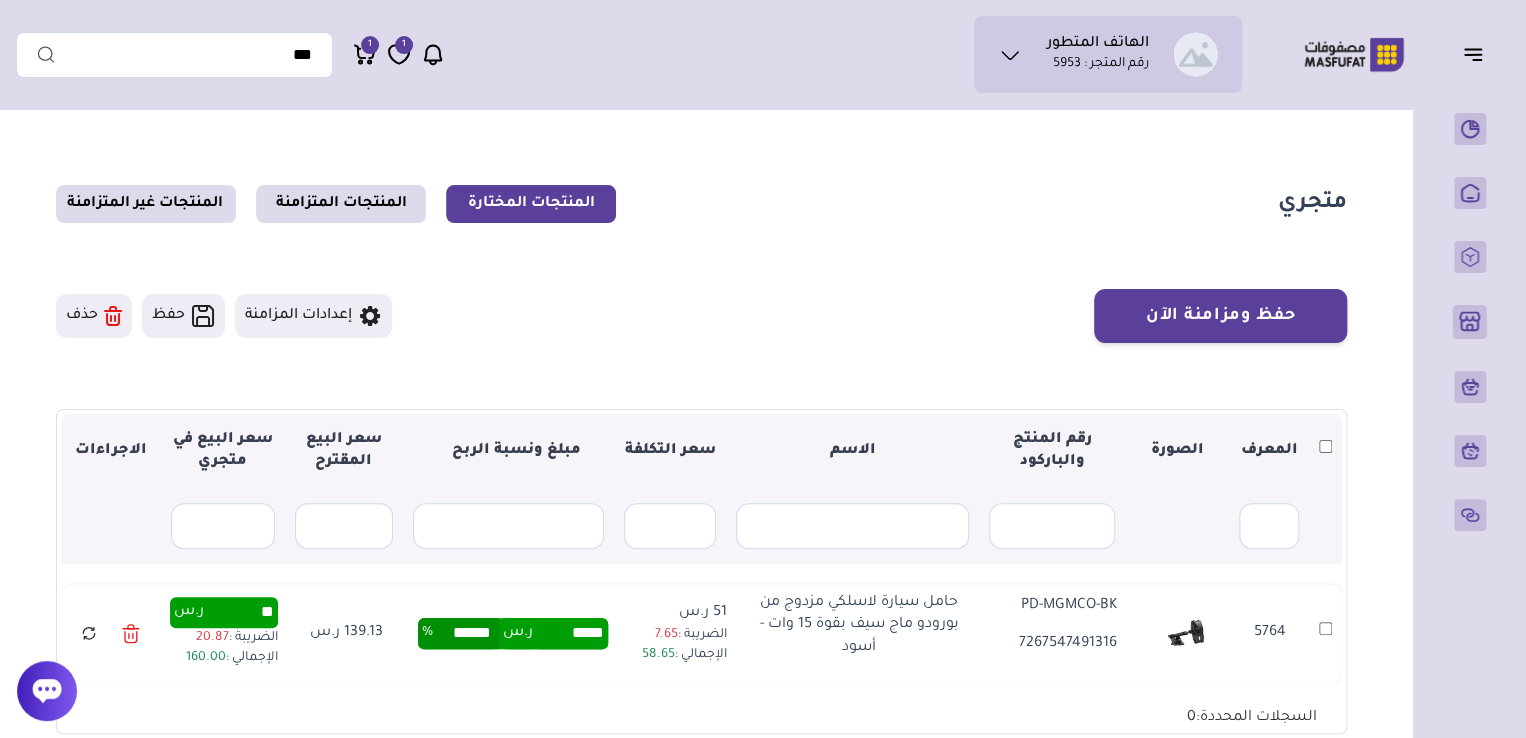 type on "**" 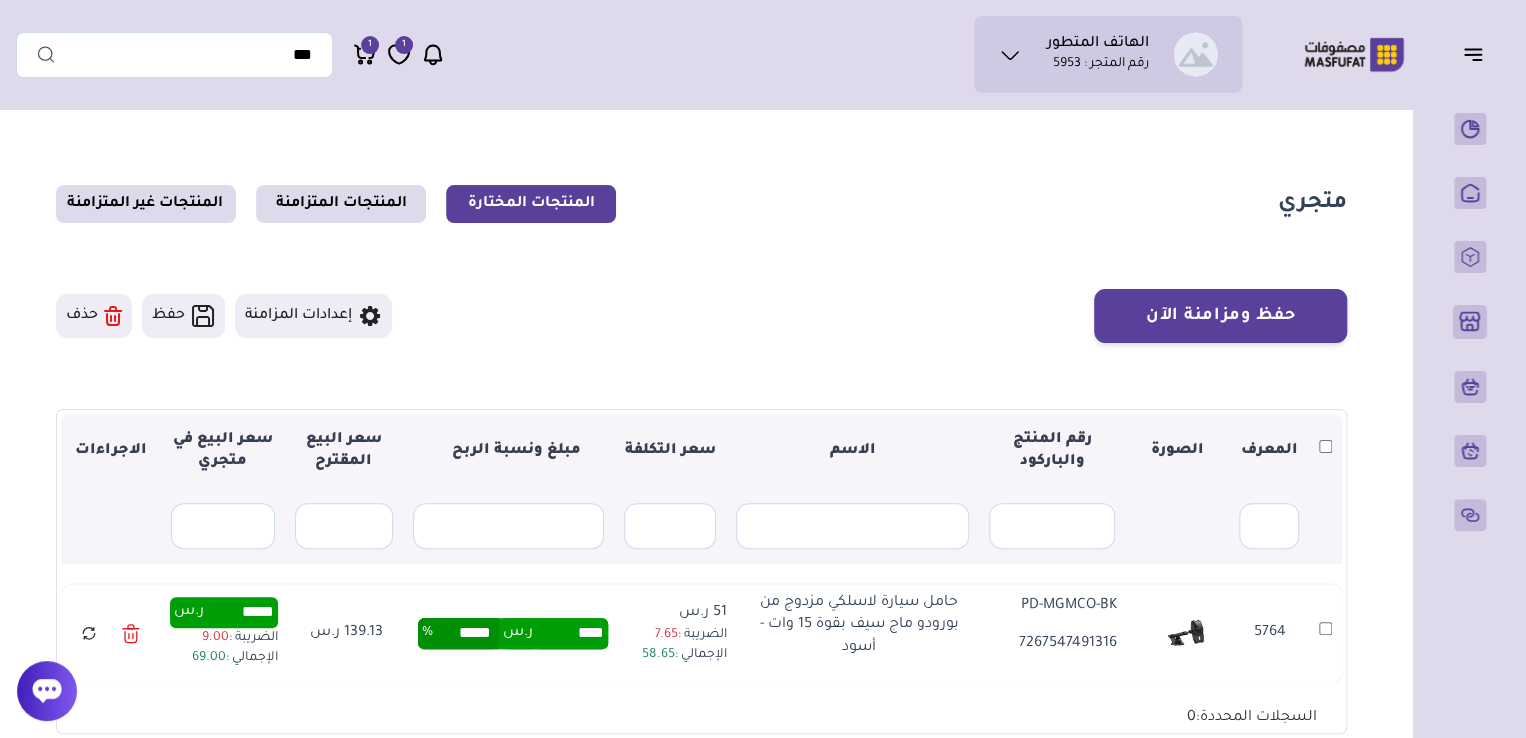 click on "139.13 ر.س" at bounding box center [345, 633] 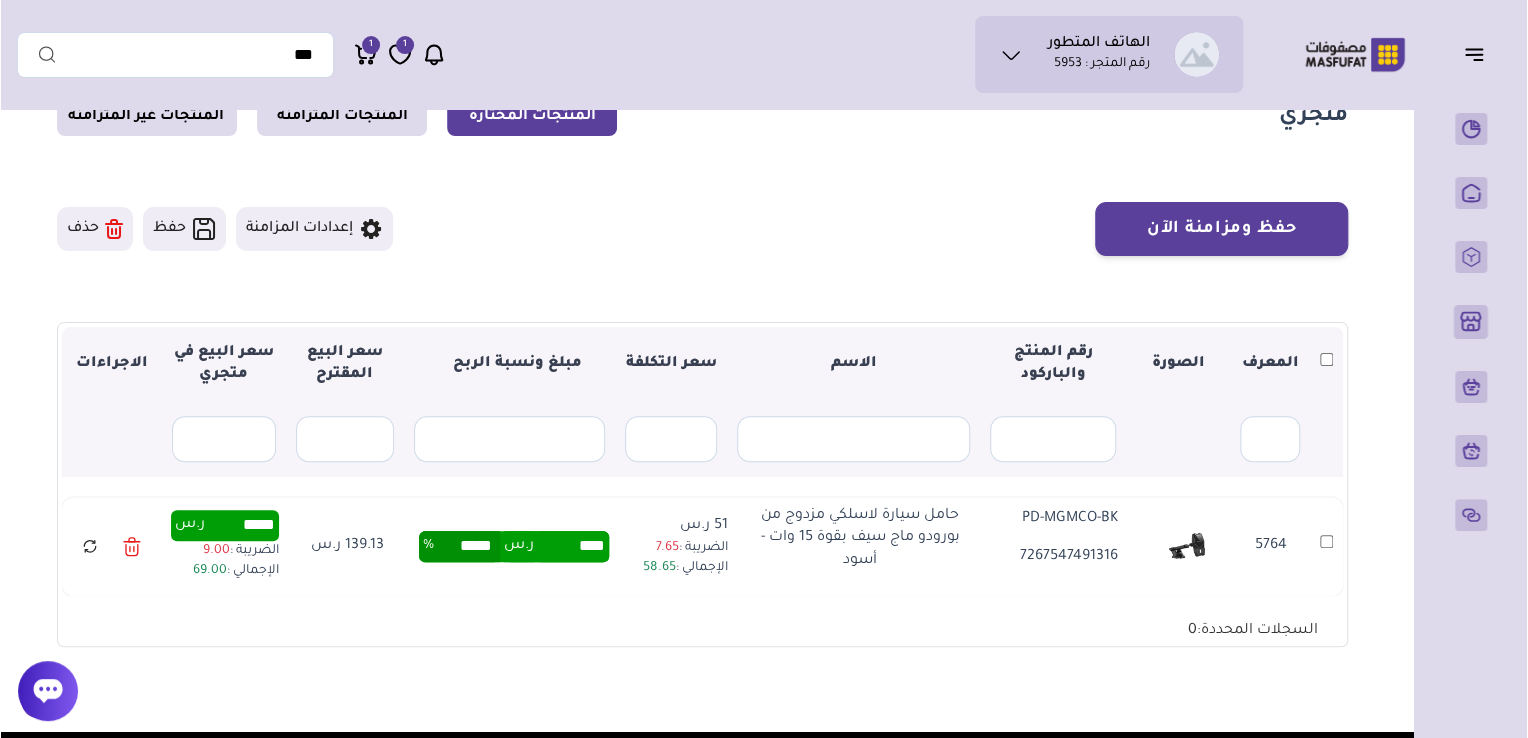 scroll, scrollTop: 88, scrollLeft: 0, axis: vertical 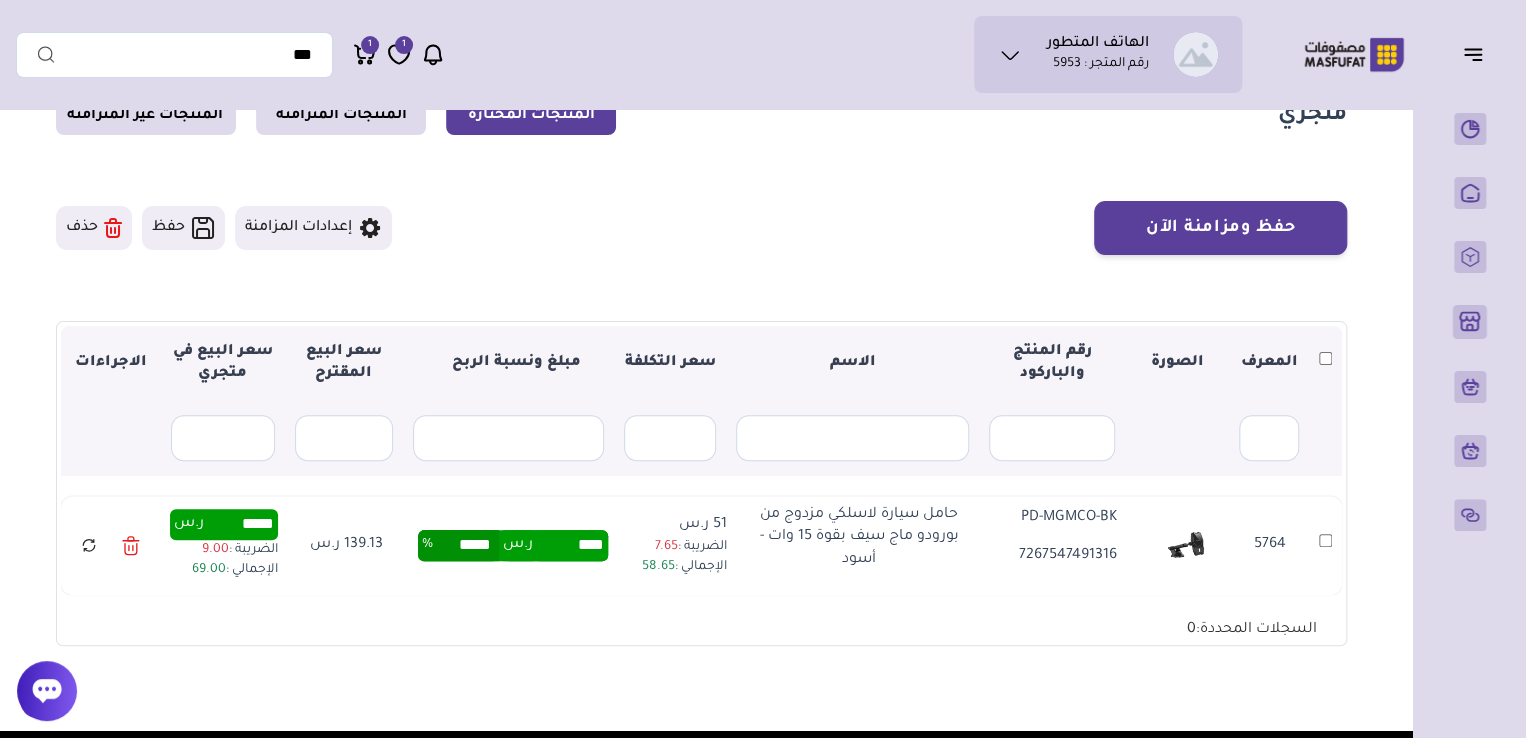 click 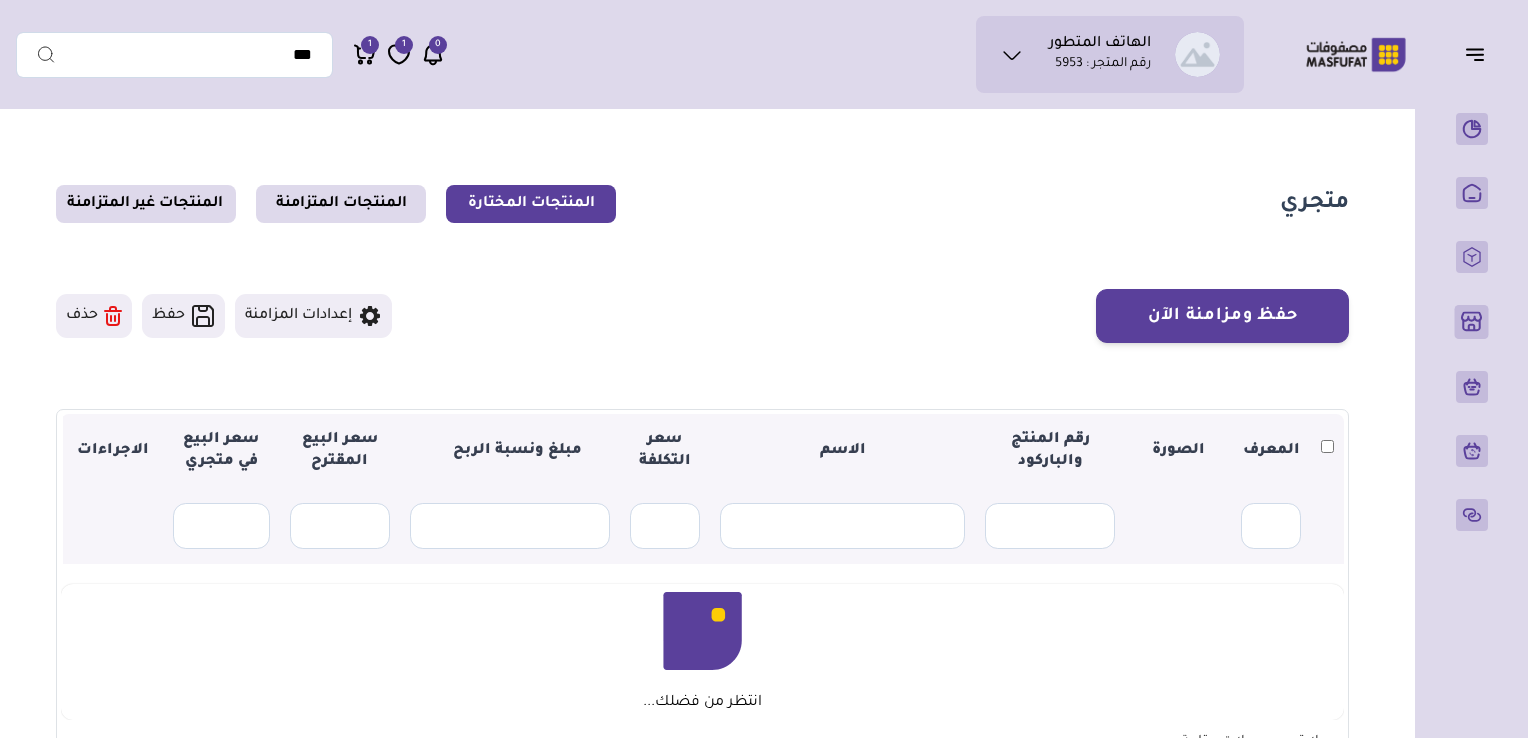 scroll, scrollTop: 88, scrollLeft: 0, axis: vertical 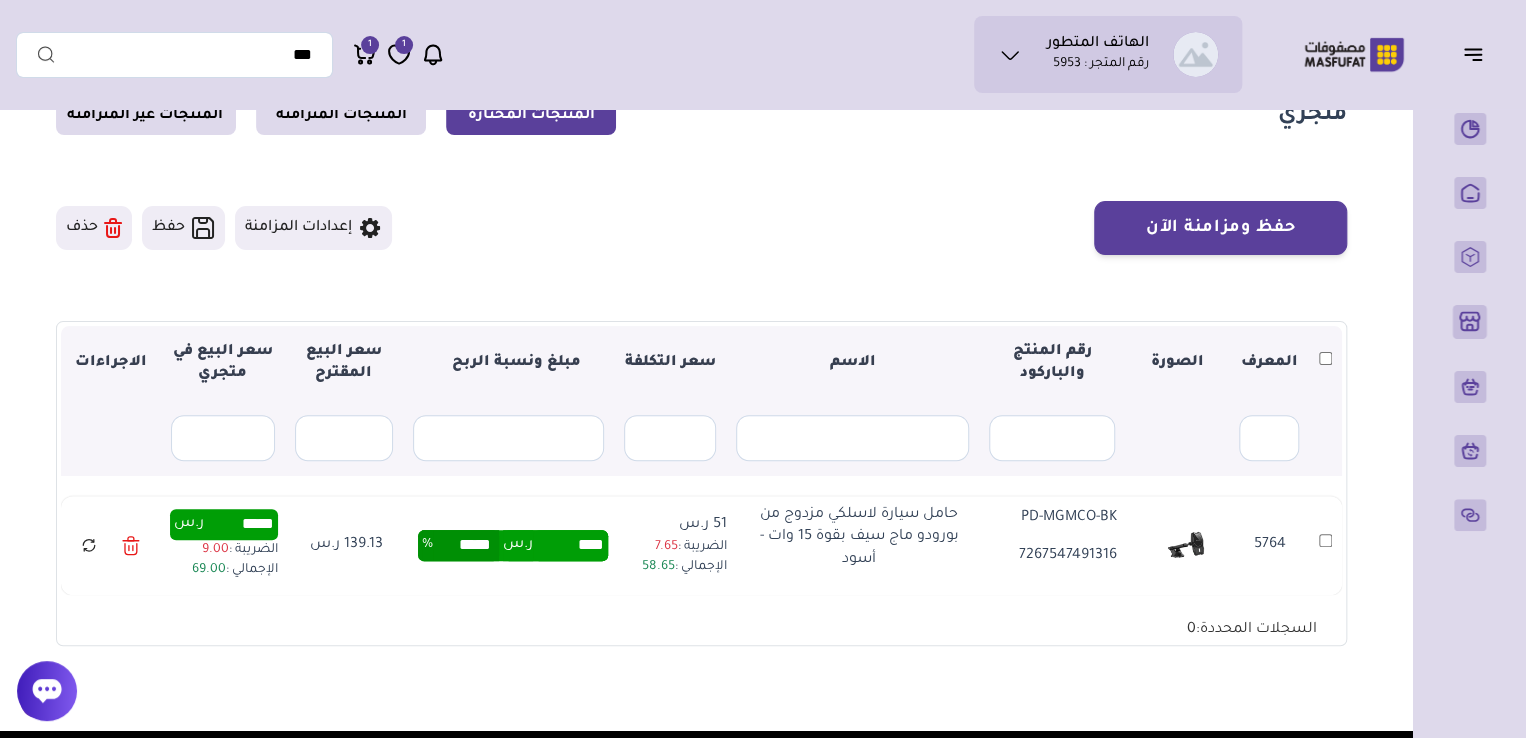 click 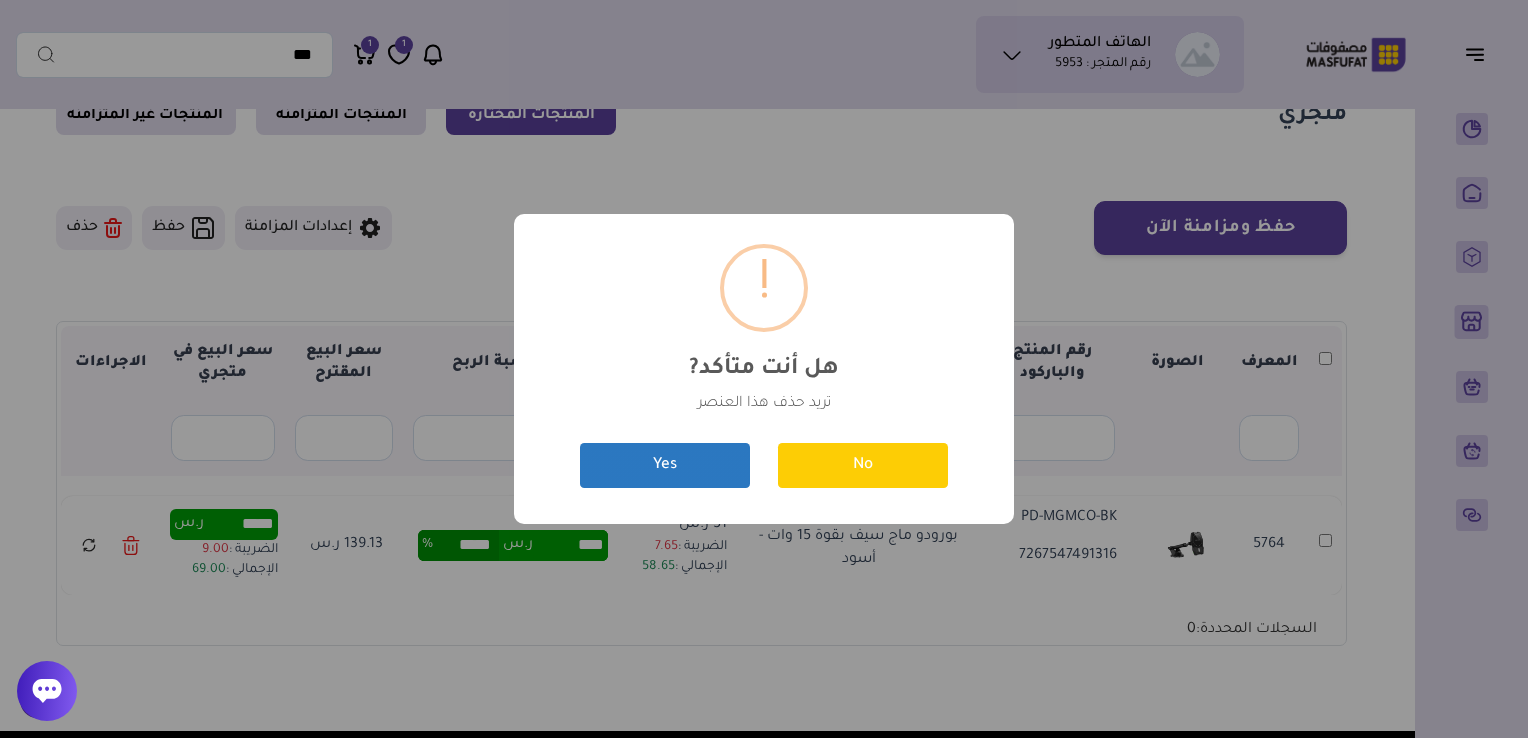 click on "Yes" at bounding box center [665, 465] 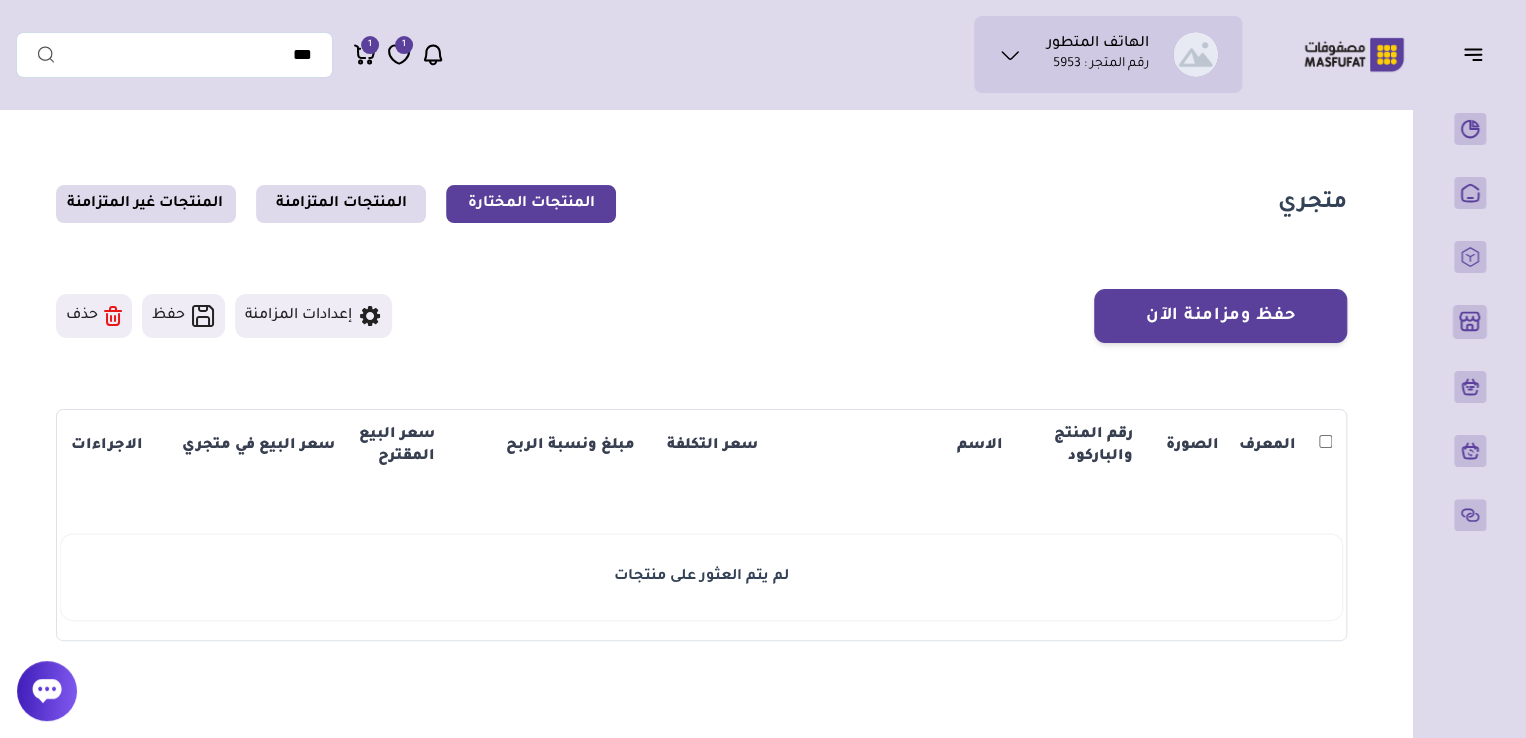 scroll, scrollTop: 88, scrollLeft: 0, axis: vertical 